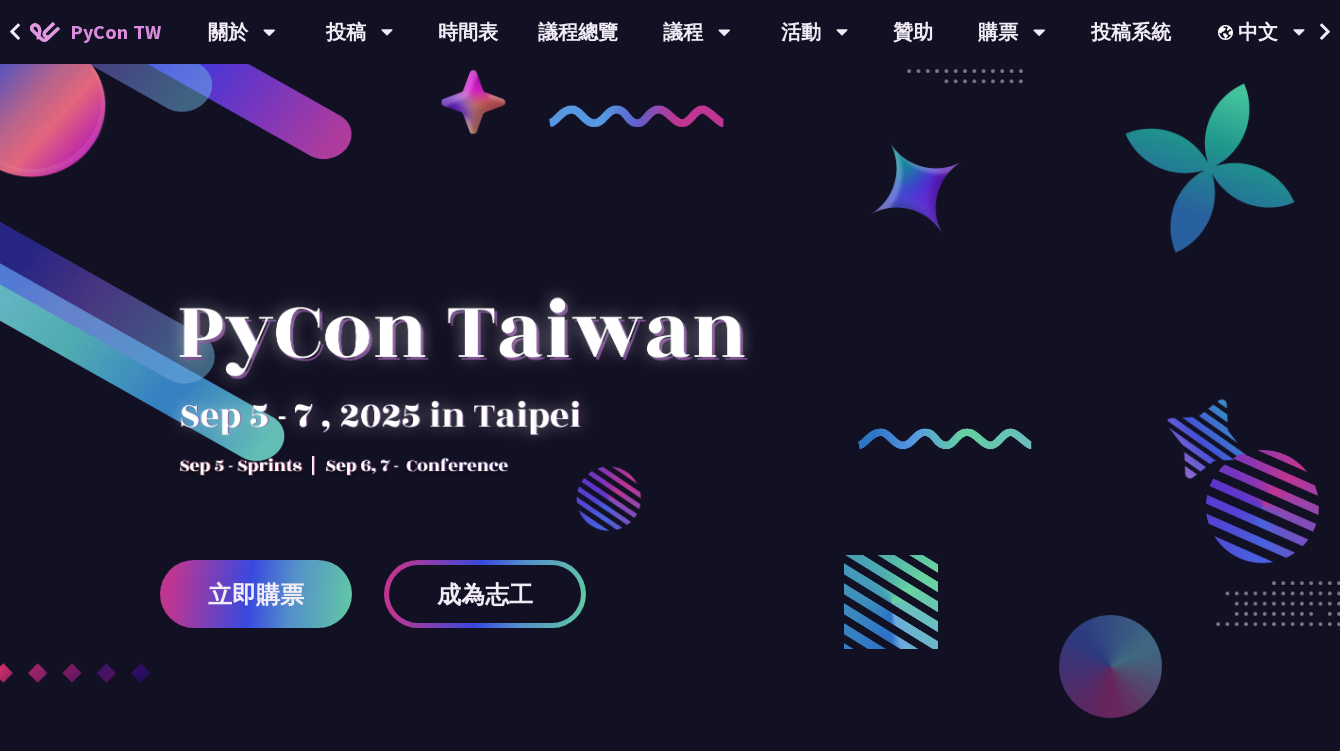 scroll, scrollTop: 0, scrollLeft: 0, axis: both 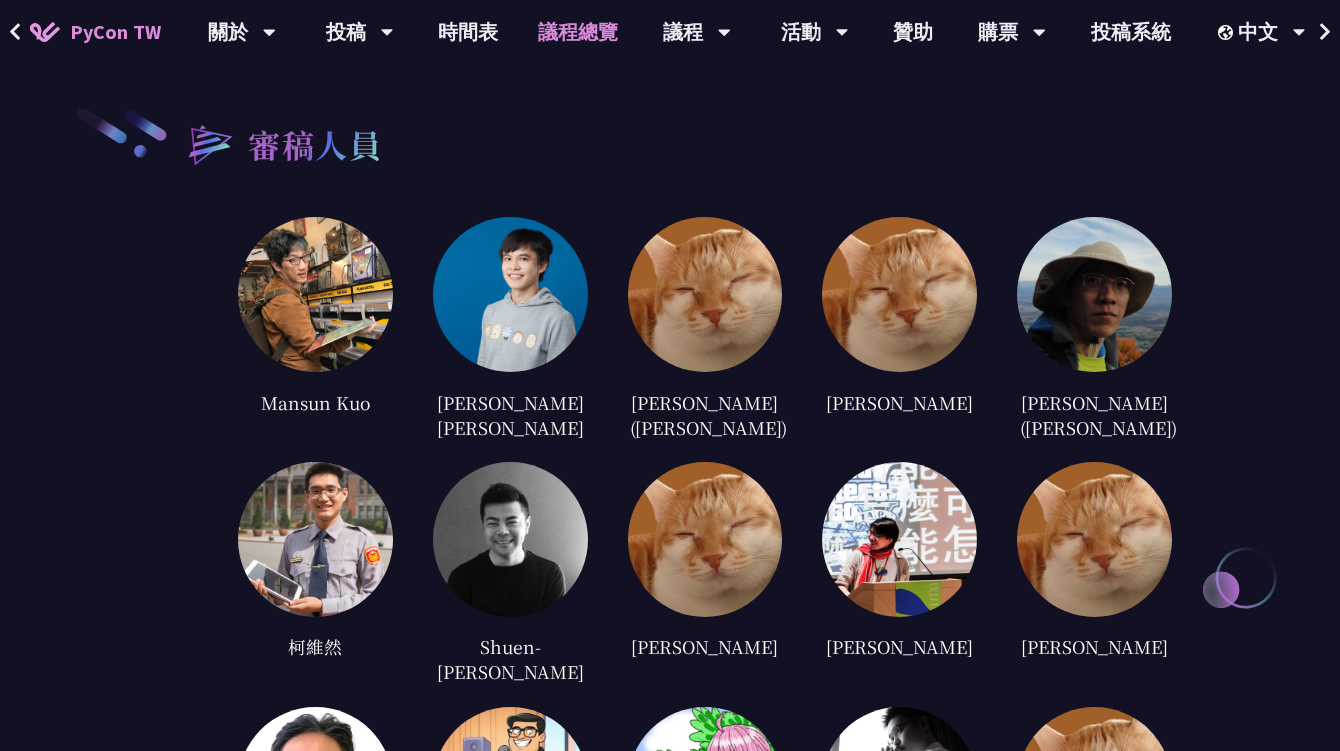click on "議程總覽" at bounding box center [578, 32] 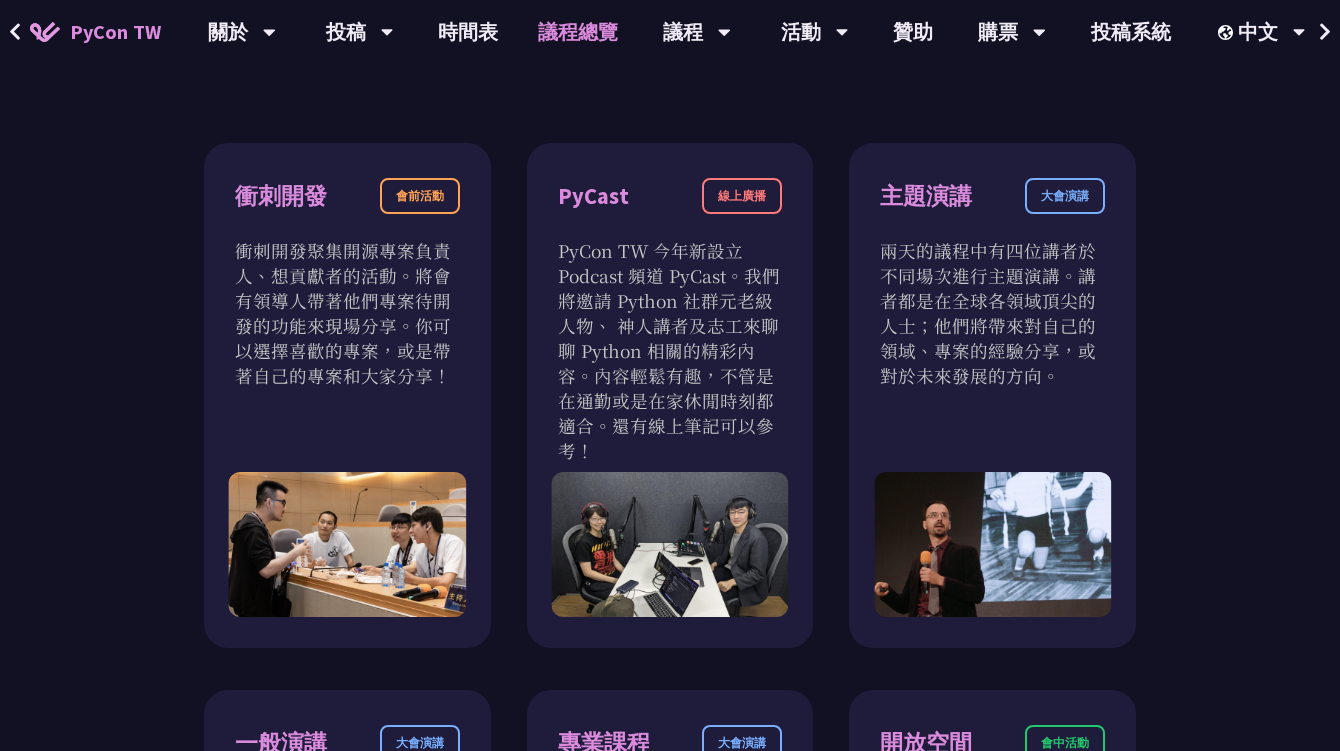 scroll, scrollTop: 616, scrollLeft: 0, axis: vertical 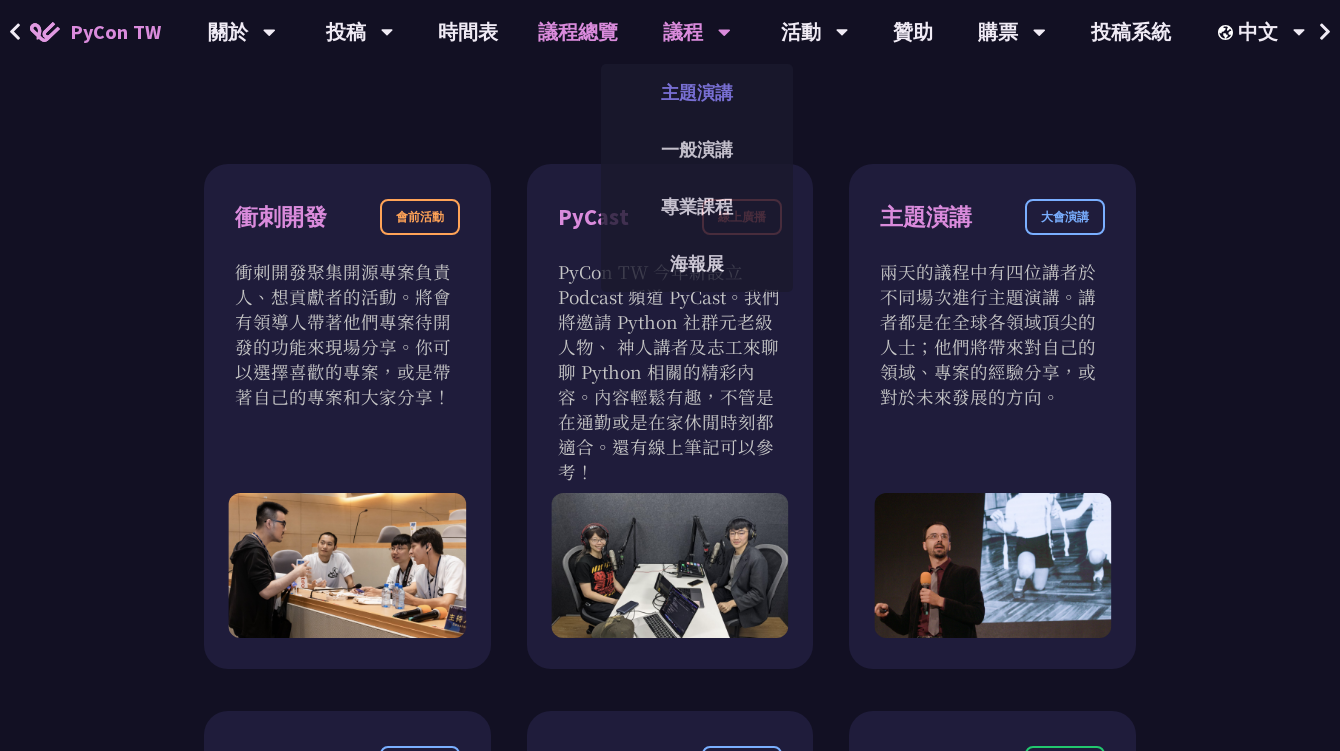 click on "主題演講" at bounding box center [697, 92] 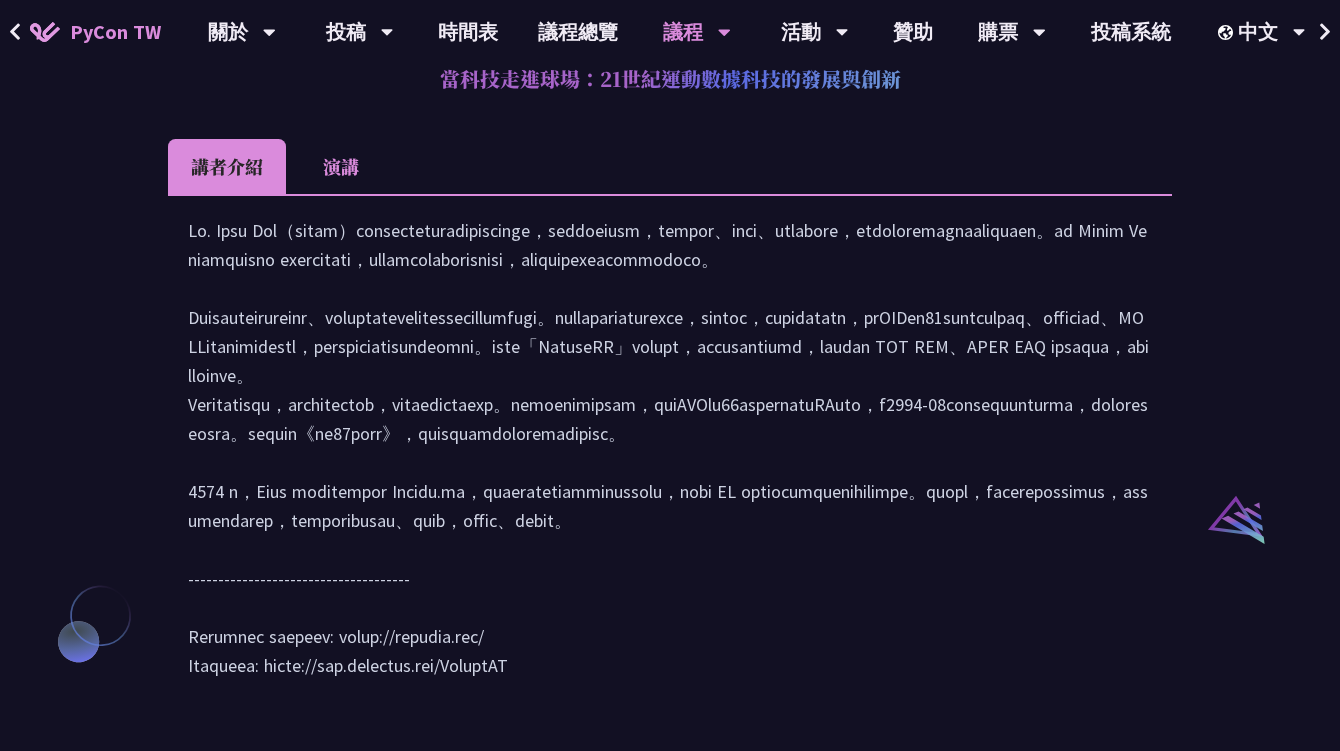 scroll, scrollTop: 1800, scrollLeft: 0, axis: vertical 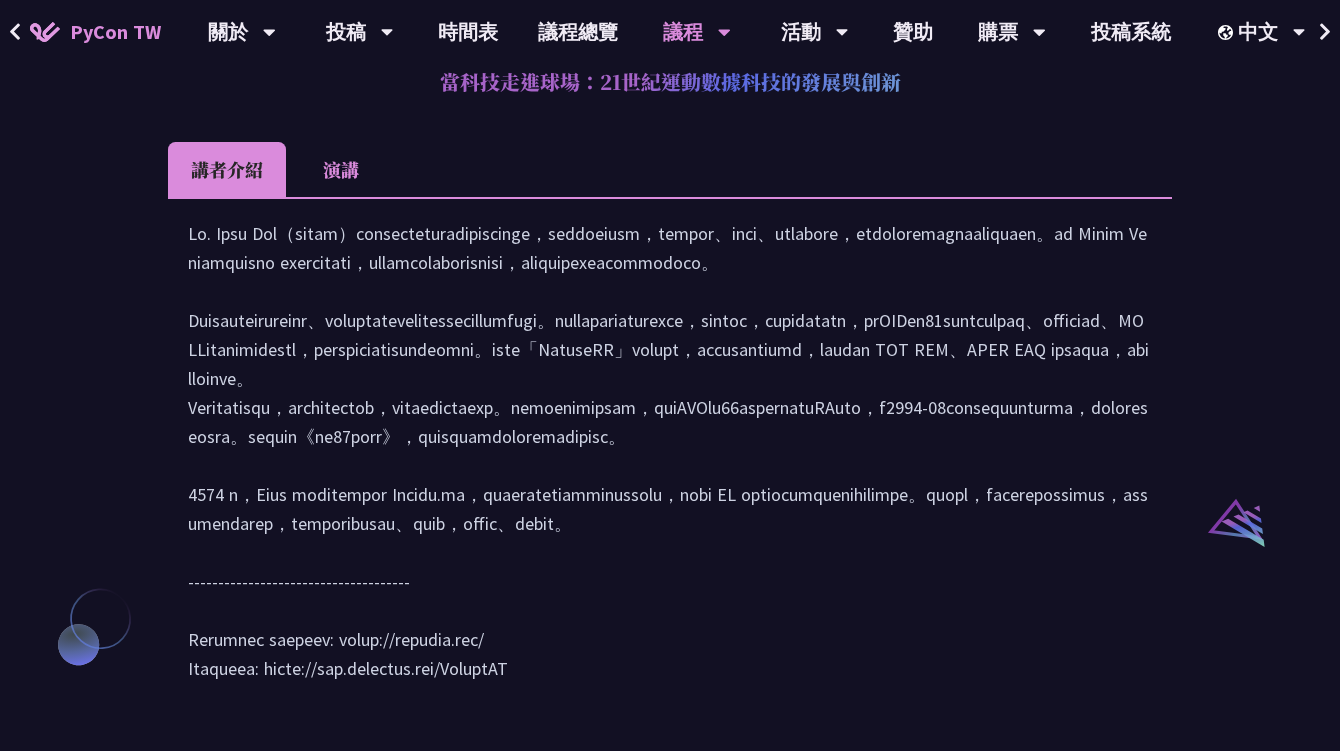 click on "演講" at bounding box center [341, 169] 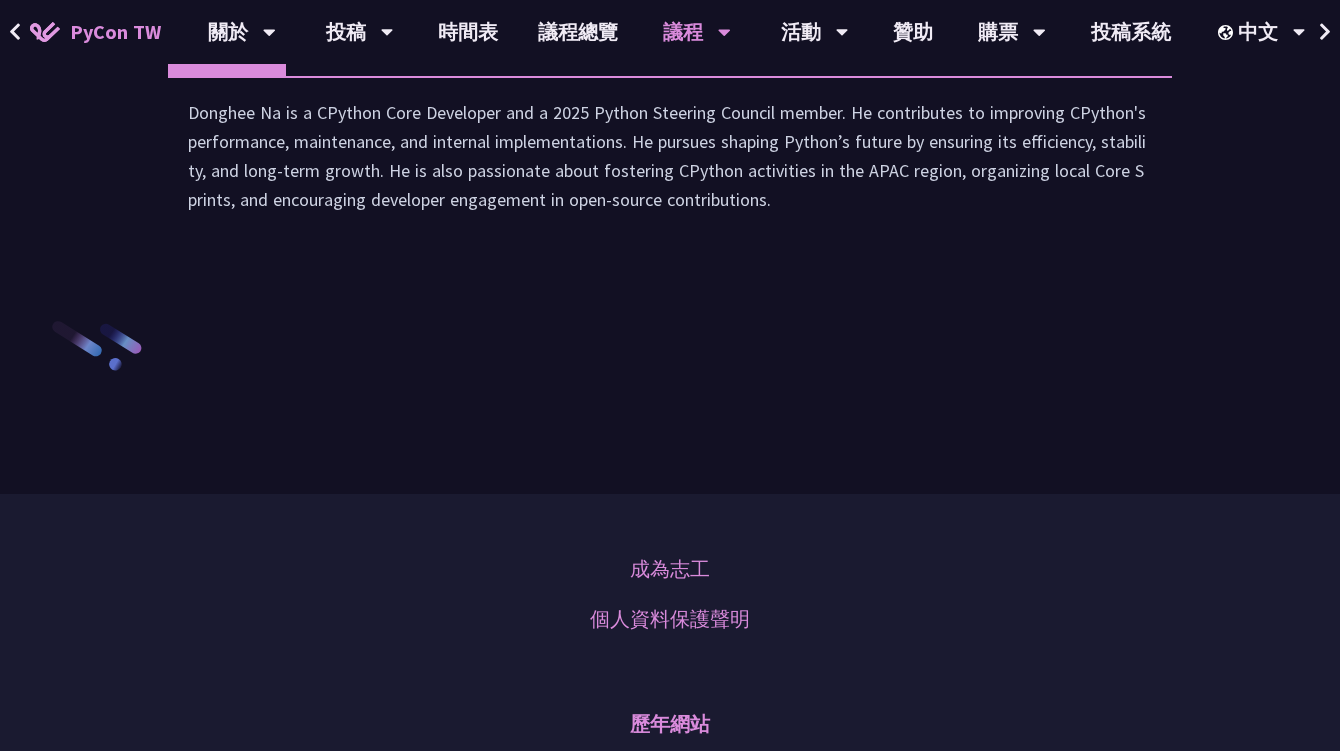 scroll, scrollTop: 3000, scrollLeft: 0, axis: vertical 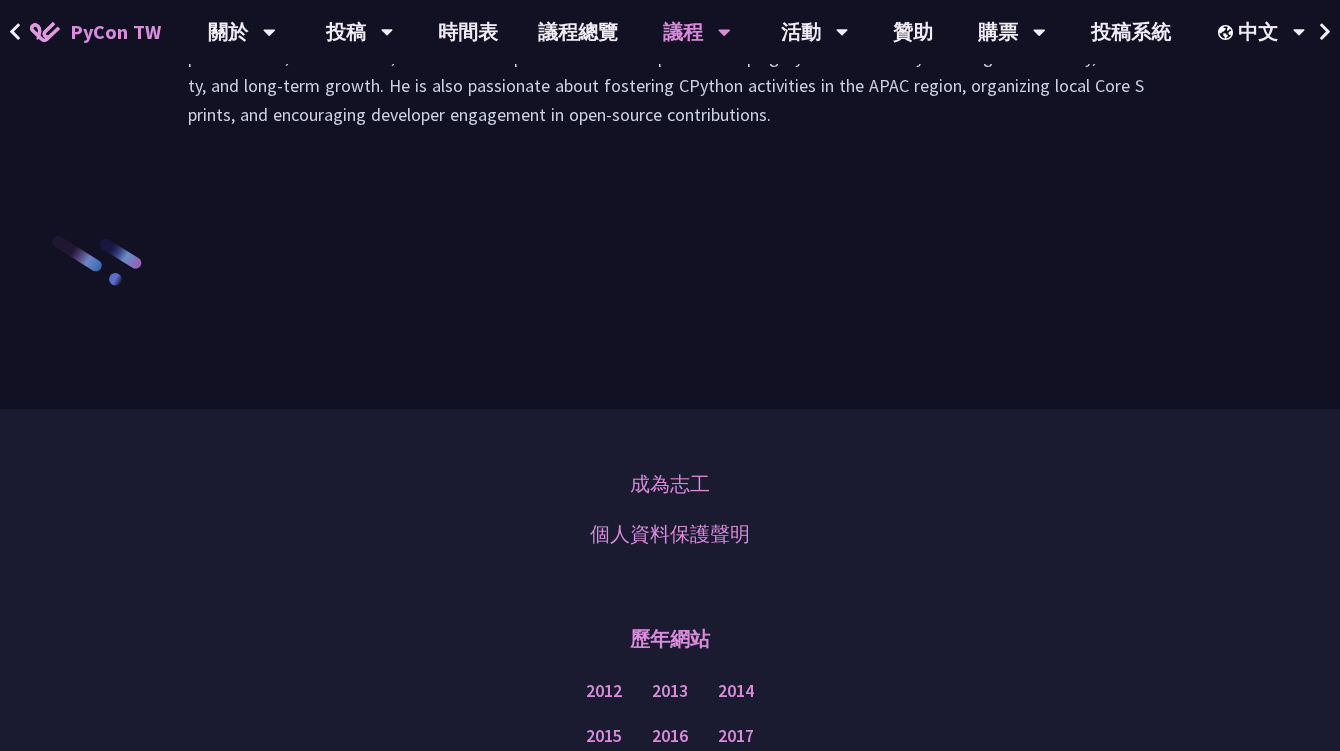 click on "演講" at bounding box center [341, -37] 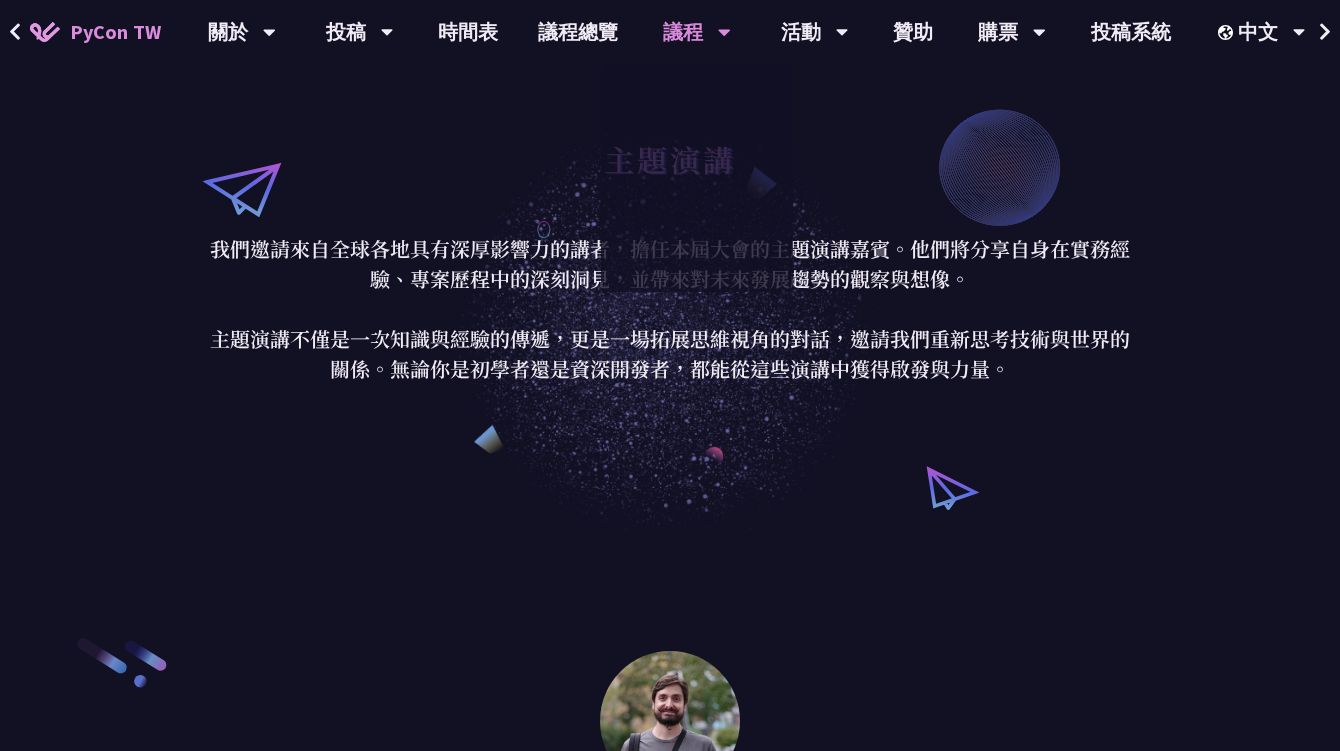 scroll, scrollTop: 0, scrollLeft: 0, axis: both 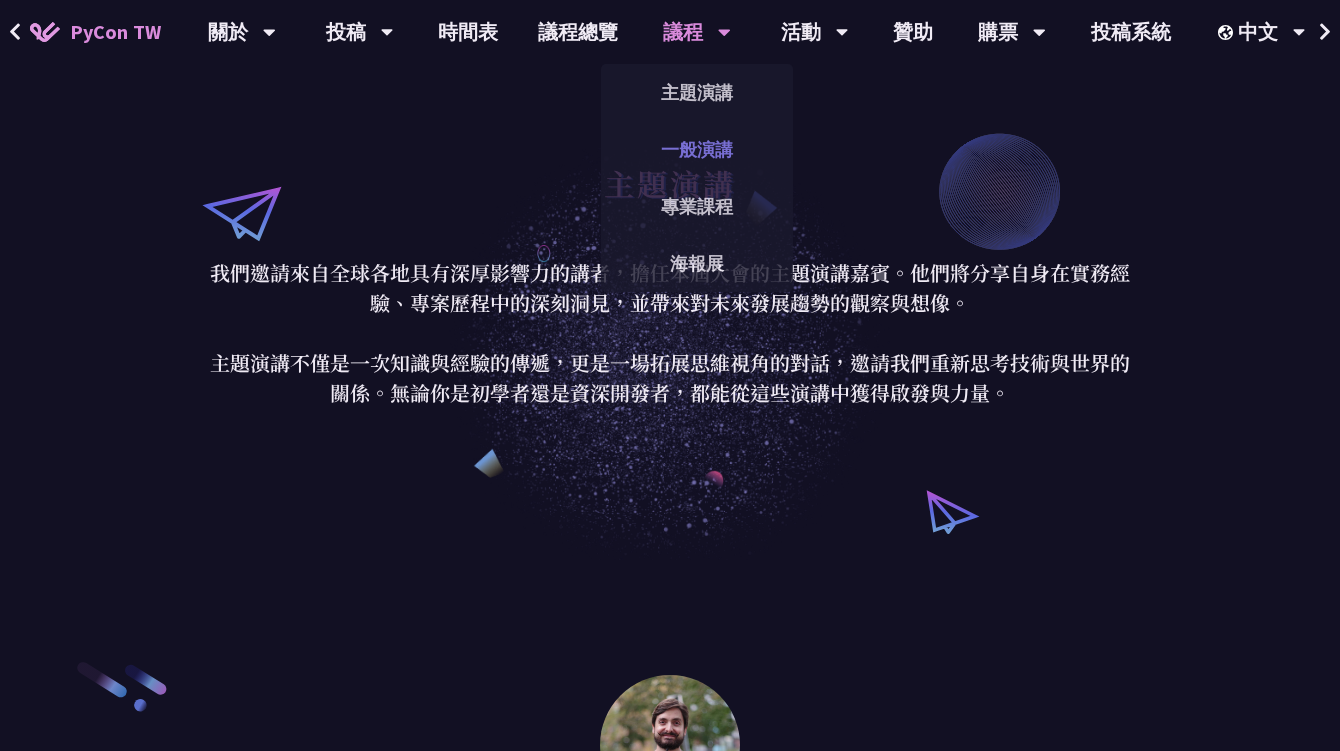 click on "一般演講" at bounding box center (697, 149) 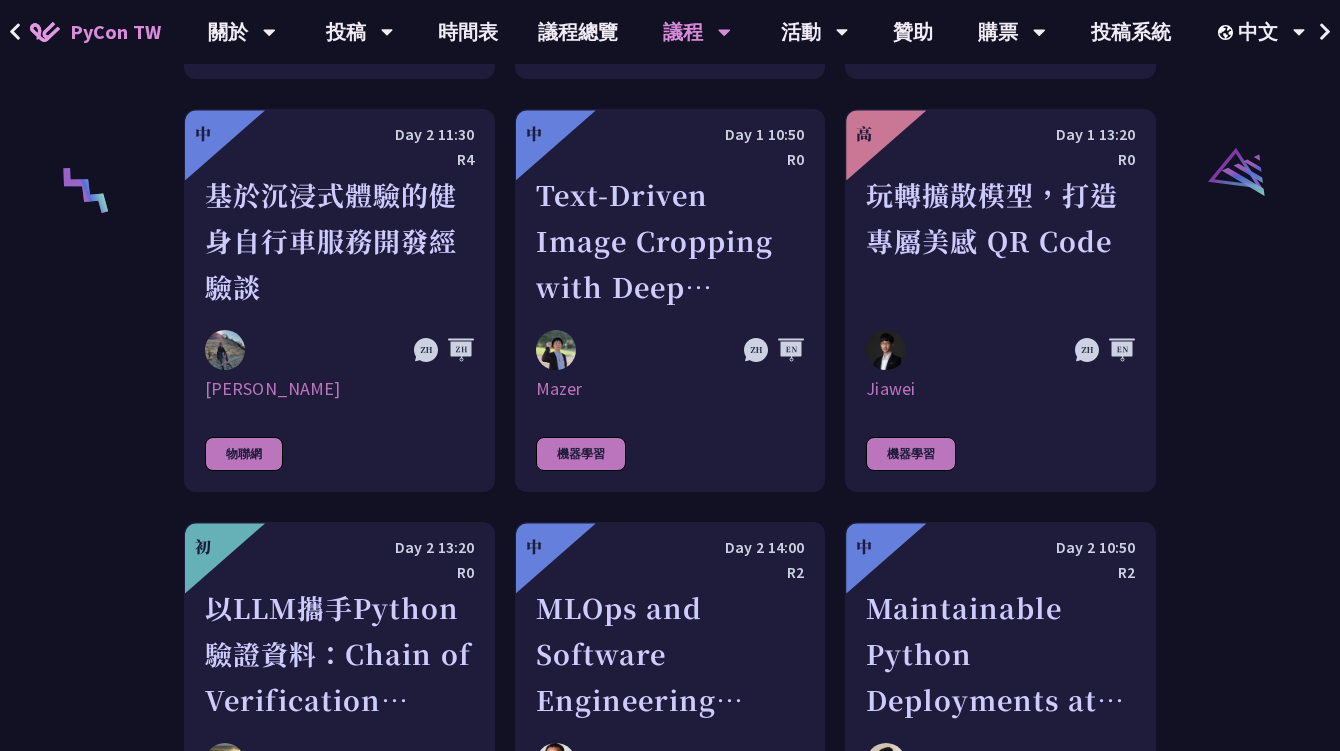 scroll, scrollTop: 4200, scrollLeft: 0, axis: vertical 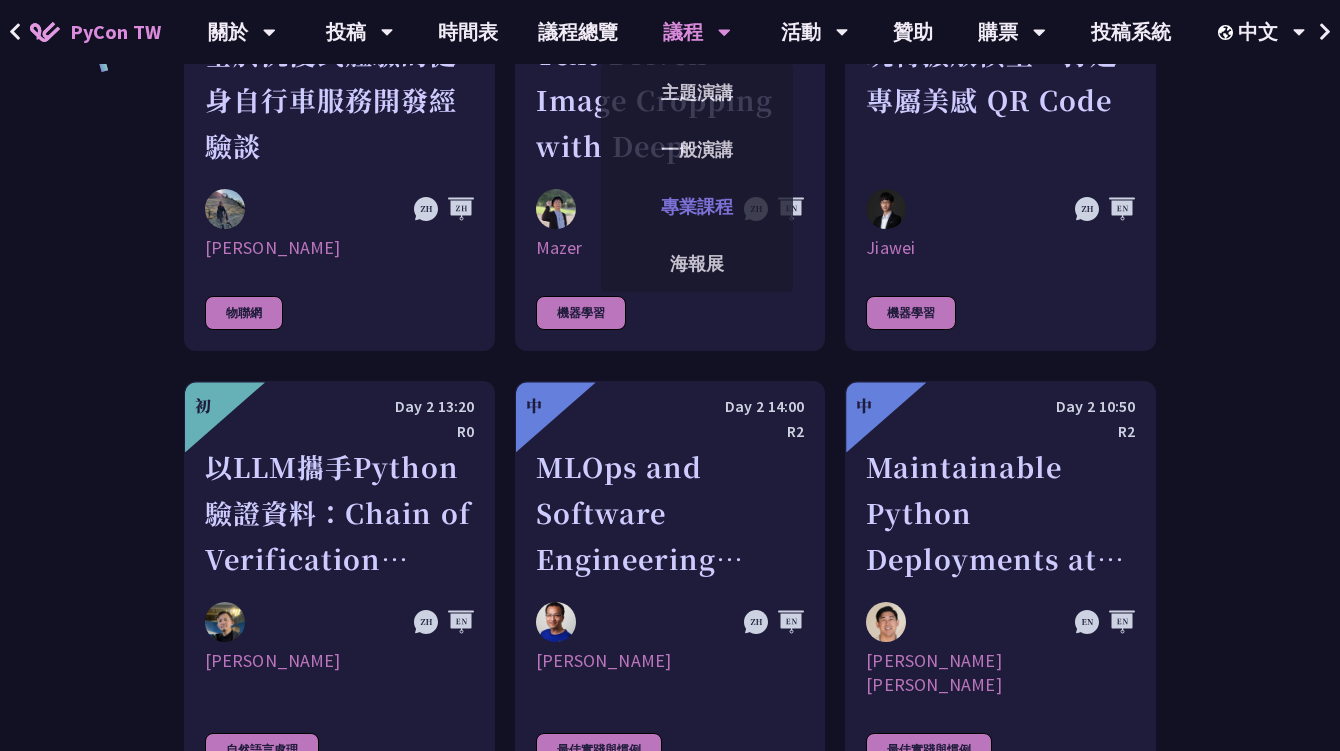 click on "專業課程" at bounding box center (697, 206) 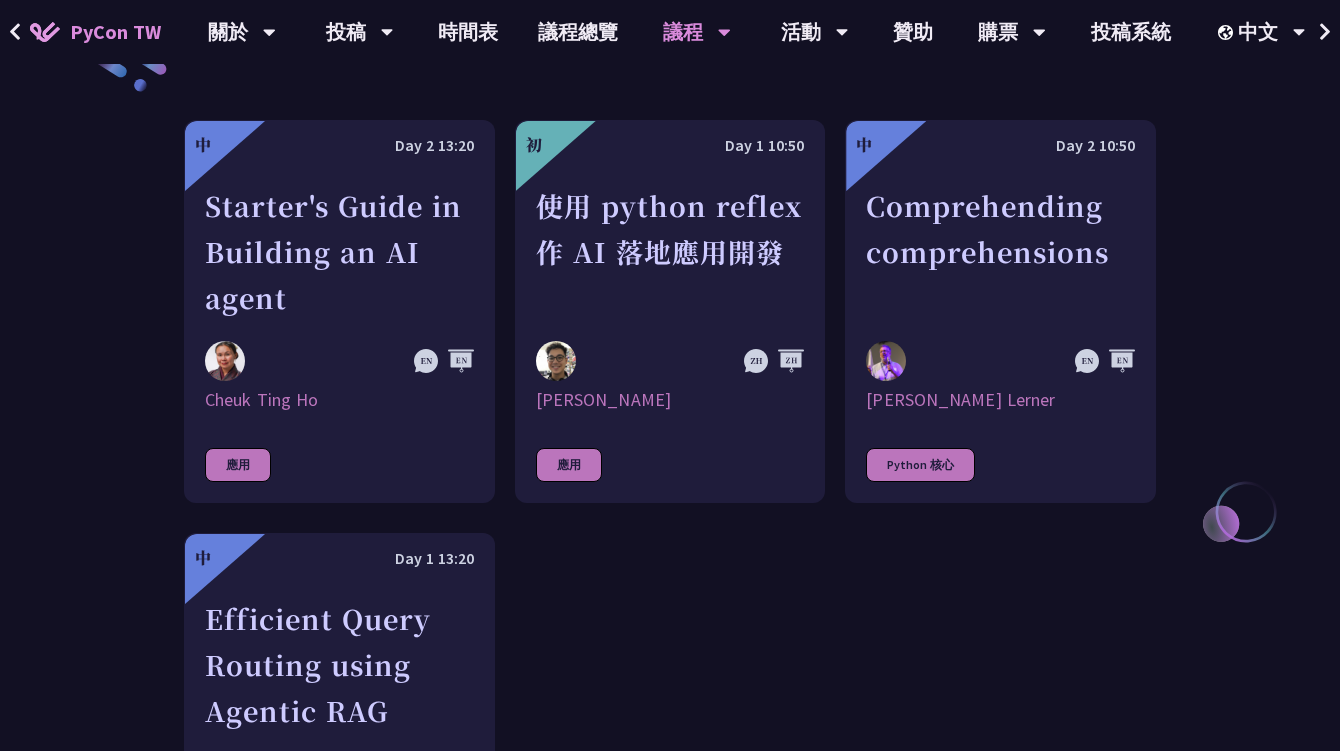 scroll, scrollTop: 700, scrollLeft: 0, axis: vertical 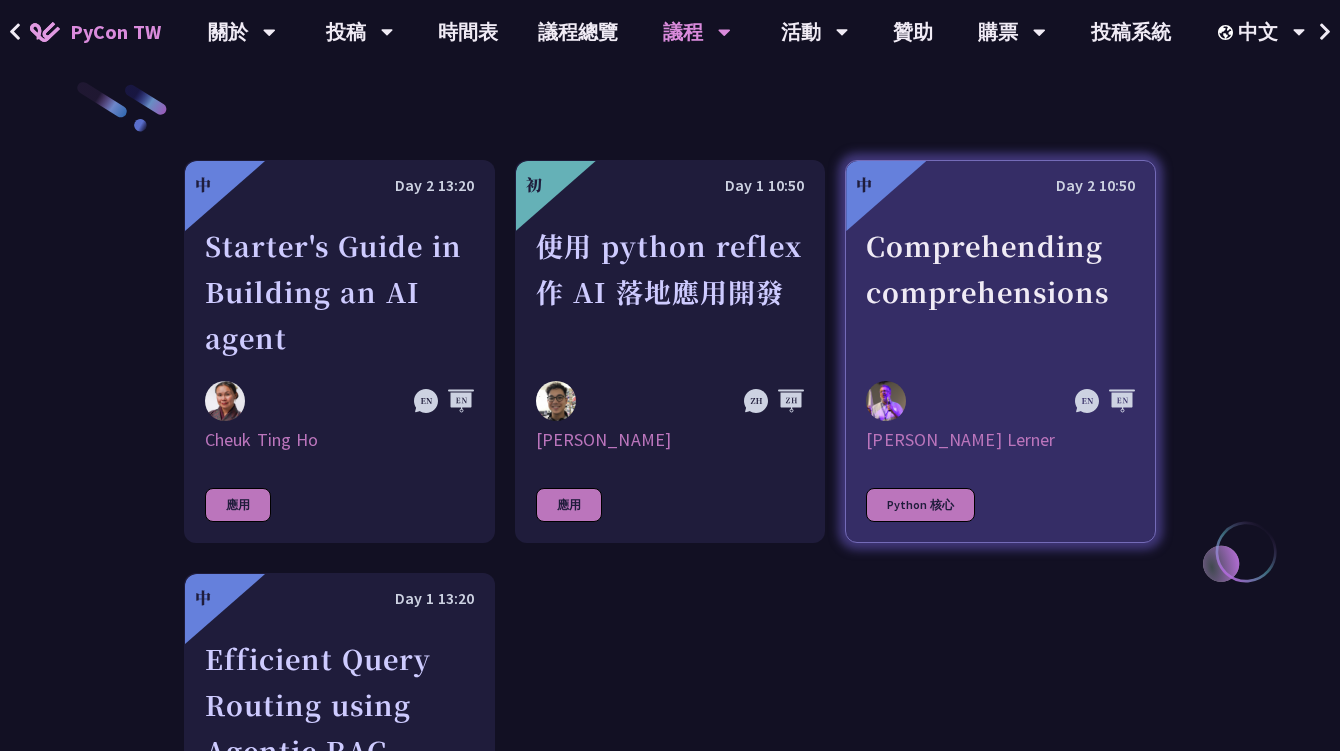 click on "Comprehending comprehensions" at bounding box center [1000, 292] 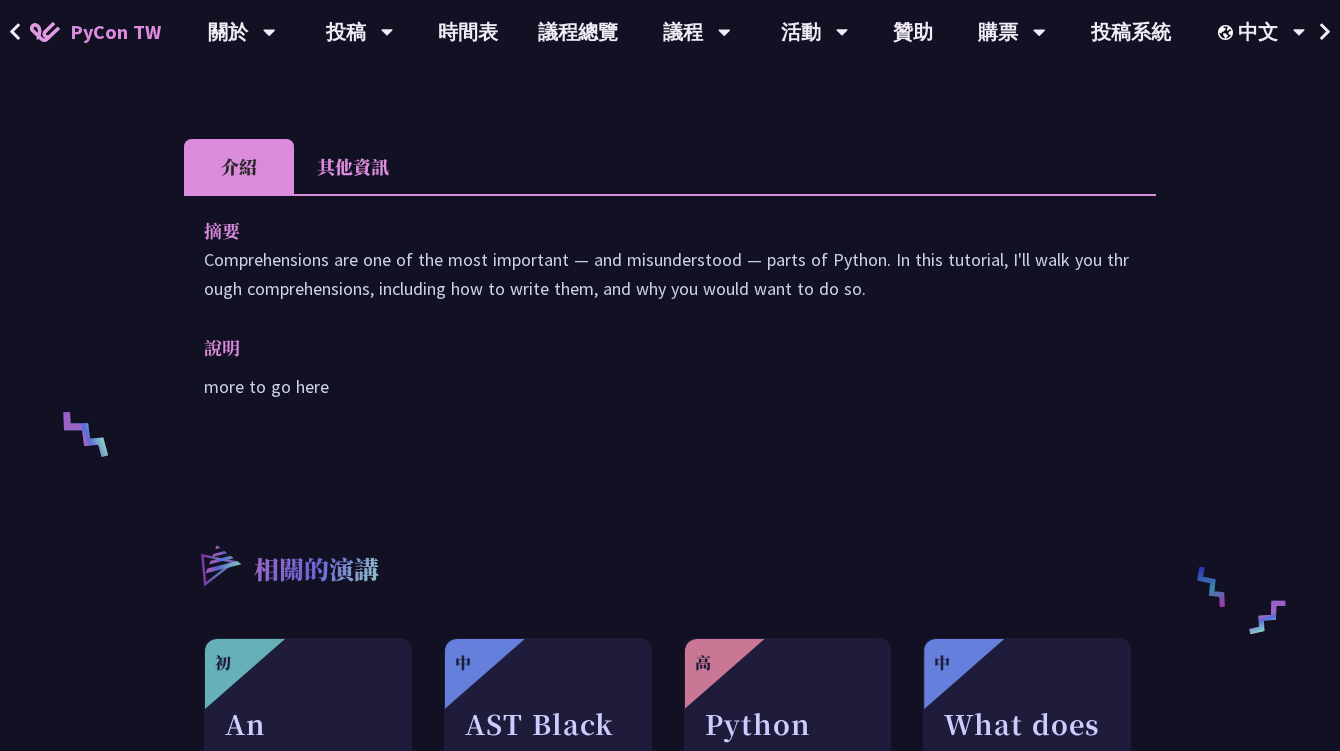scroll, scrollTop: 500, scrollLeft: 0, axis: vertical 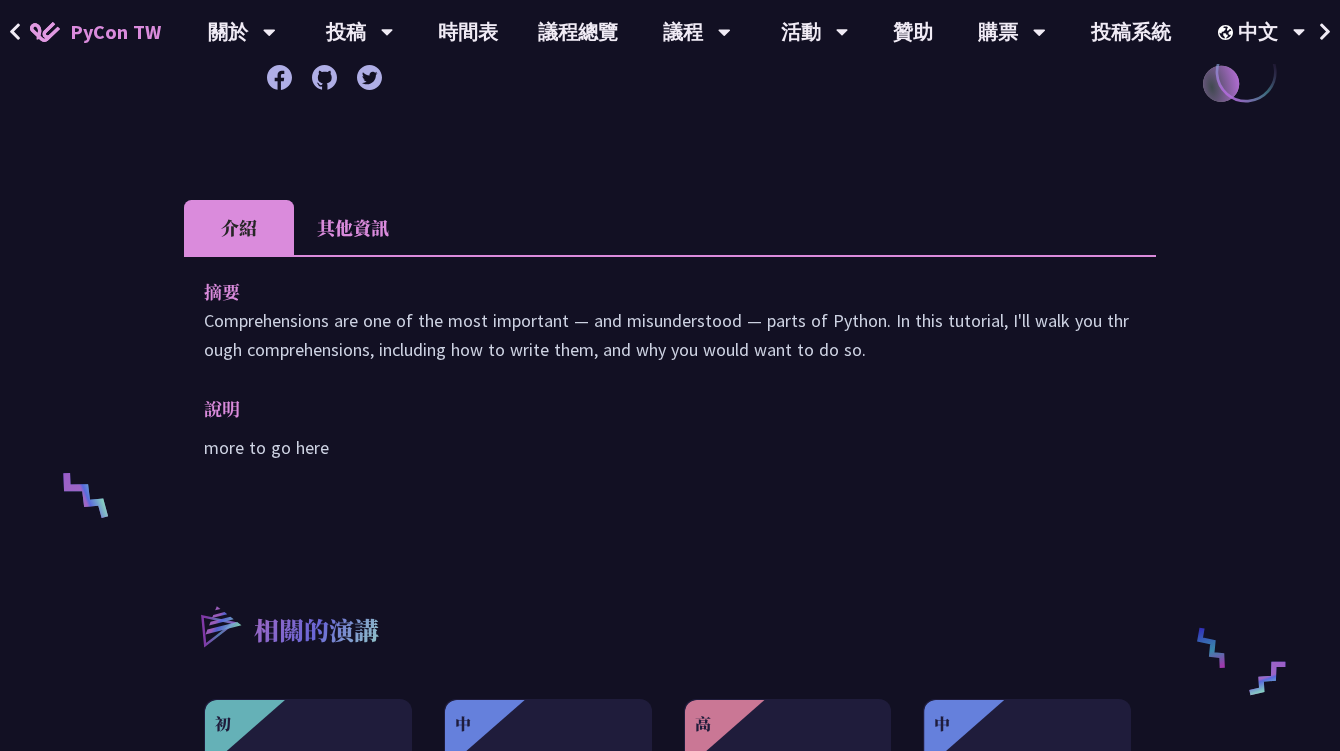 click on "其他資訊" at bounding box center (353, 227) 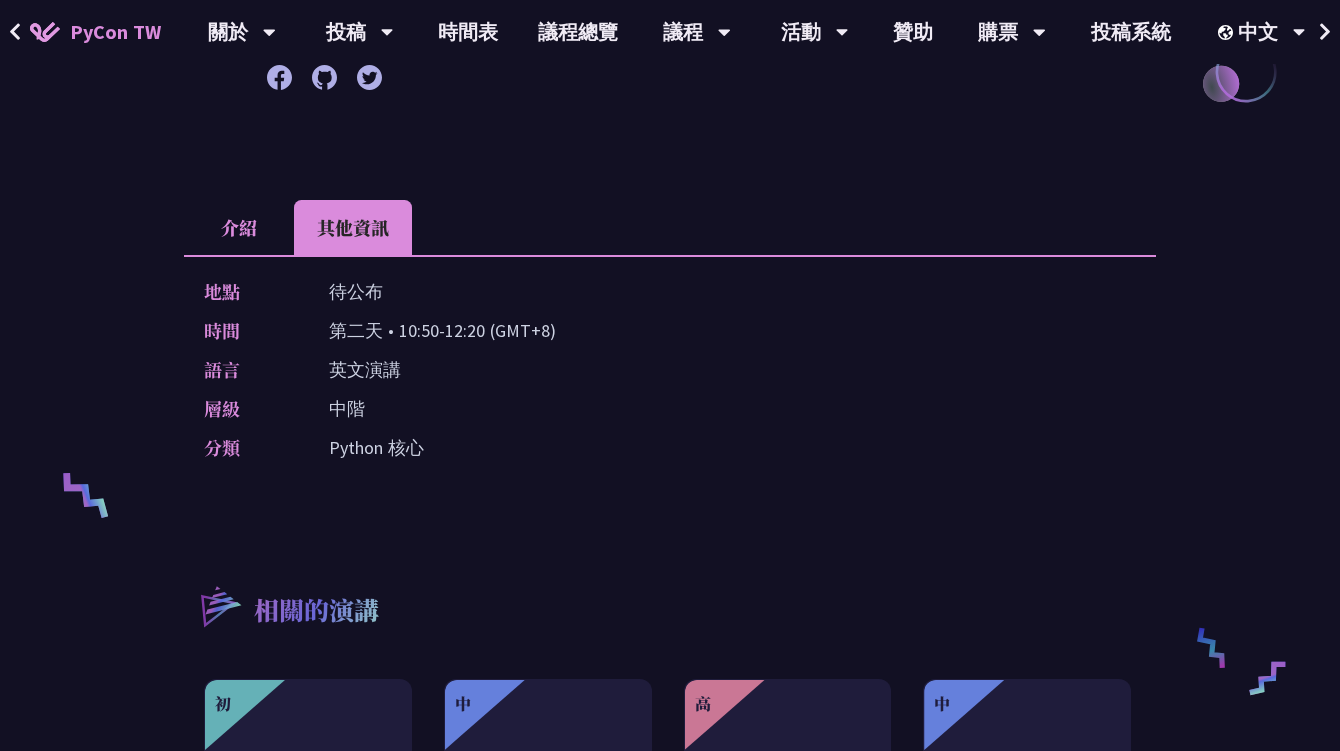 click on "介紹" at bounding box center [239, 227] 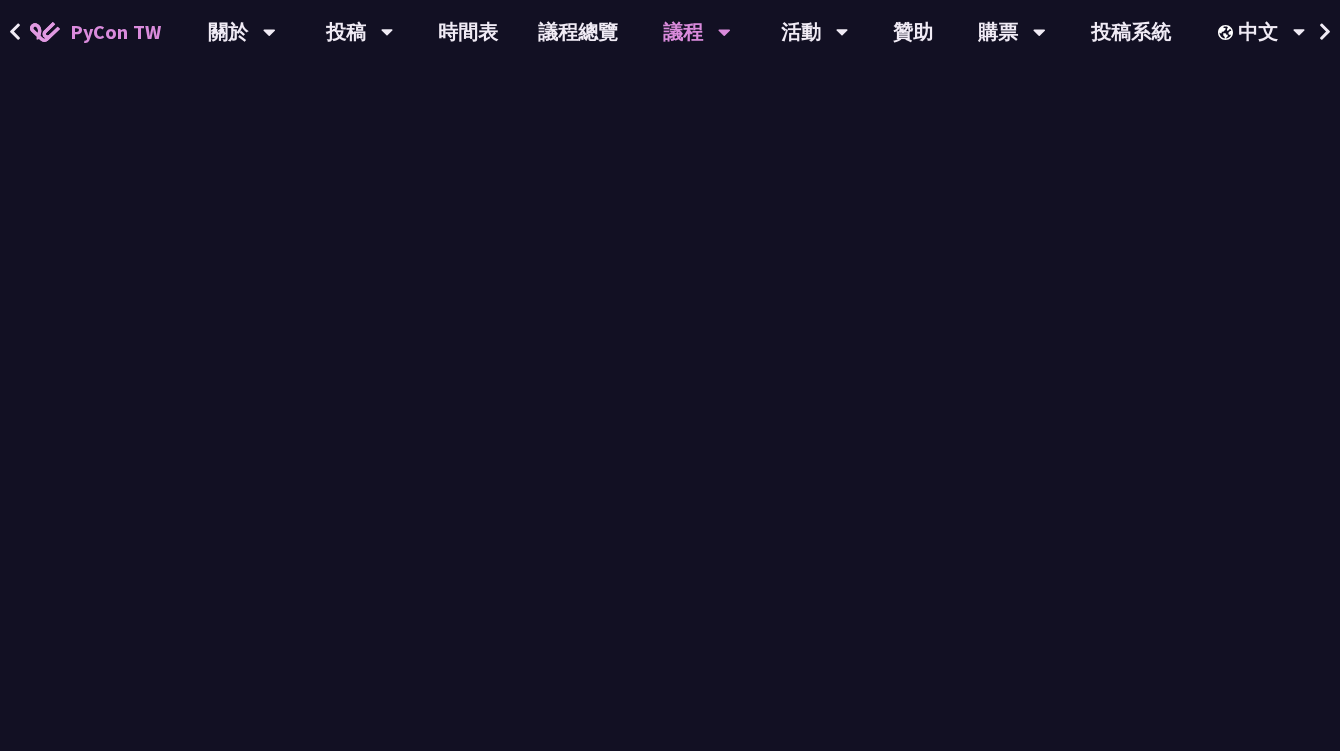 scroll, scrollTop: 700, scrollLeft: 0, axis: vertical 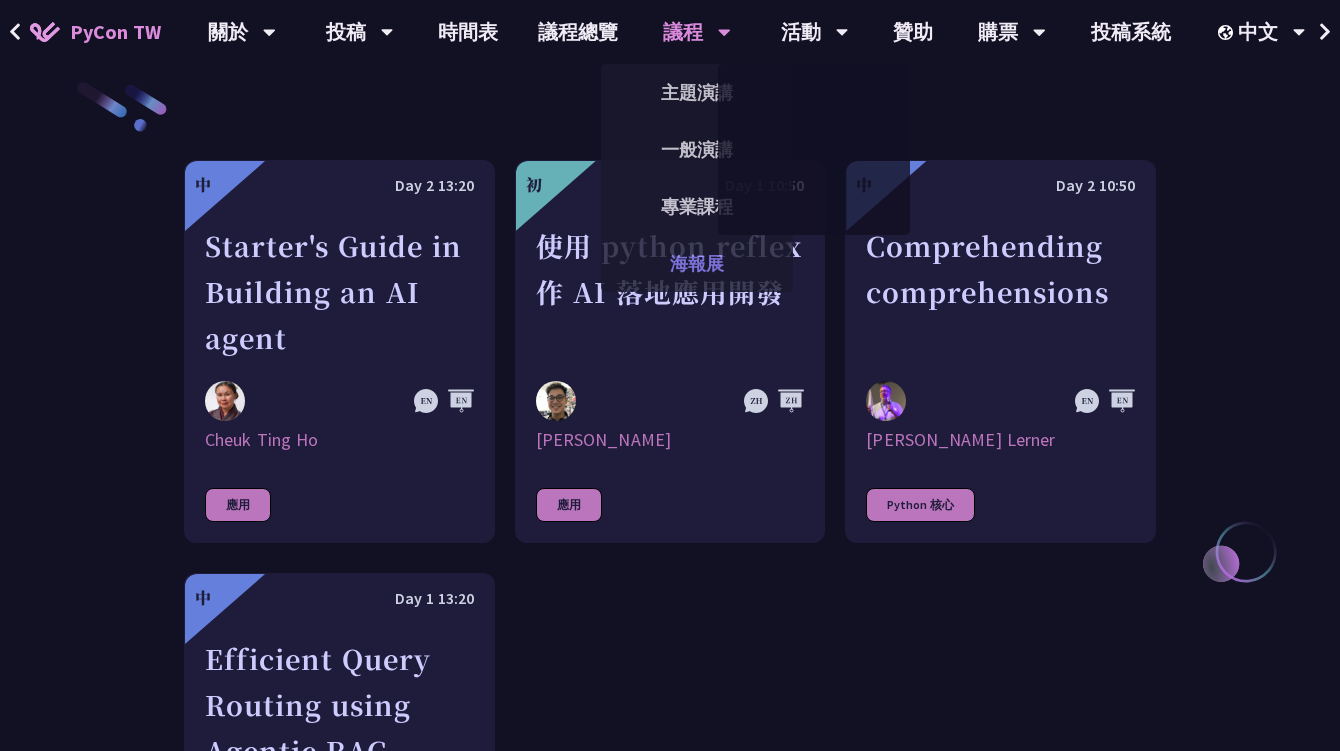 click on "海報展" at bounding box center [697, 263] 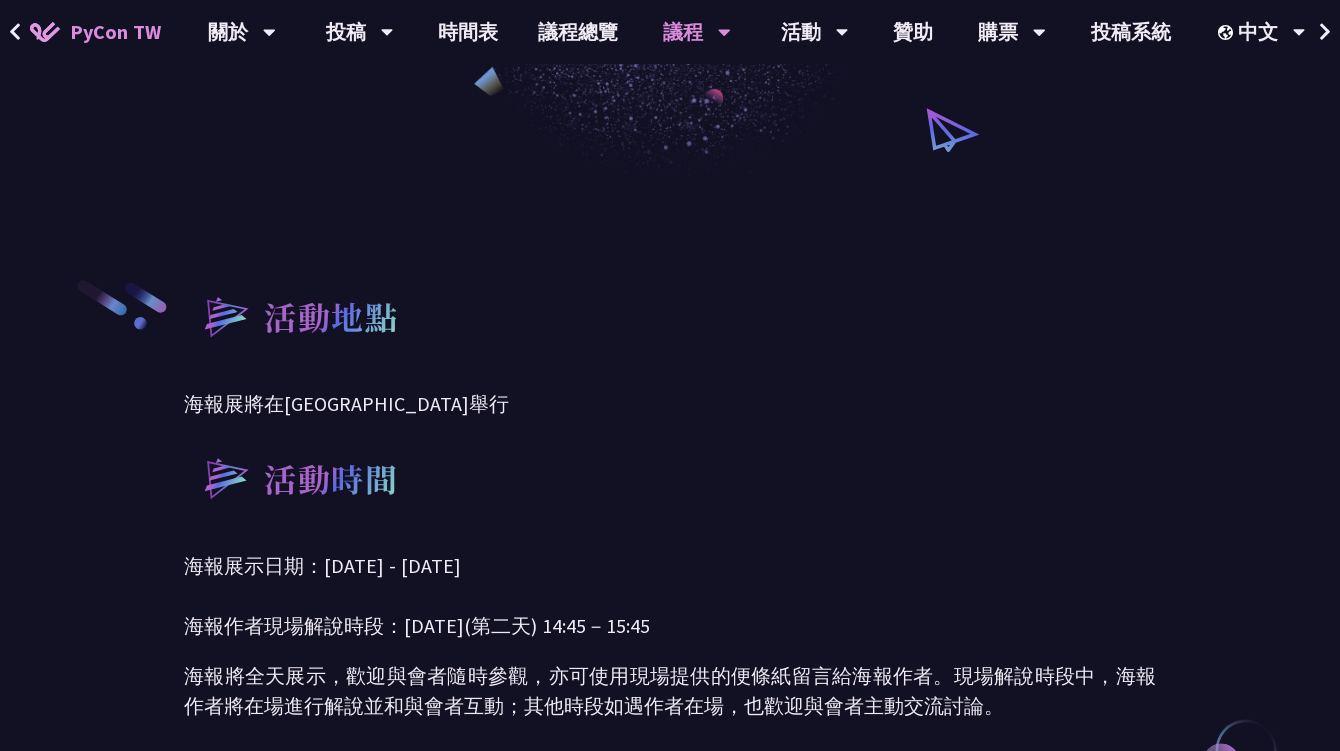 scroll, scrollTop: 500, scrollLeft: 0, axis: vertical 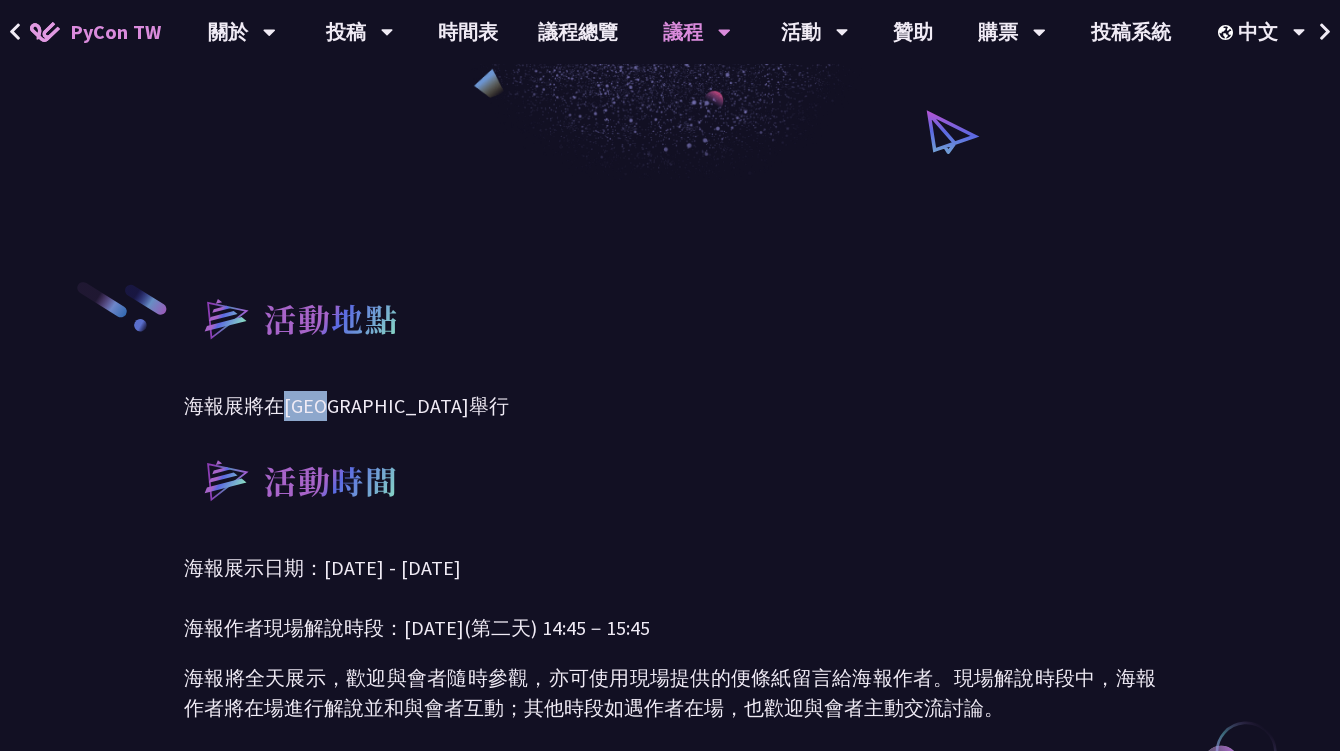 drag, startPoint x: 290, startPoint y: 404, endPoint x: 361, endPoint y: 404, distance: 71 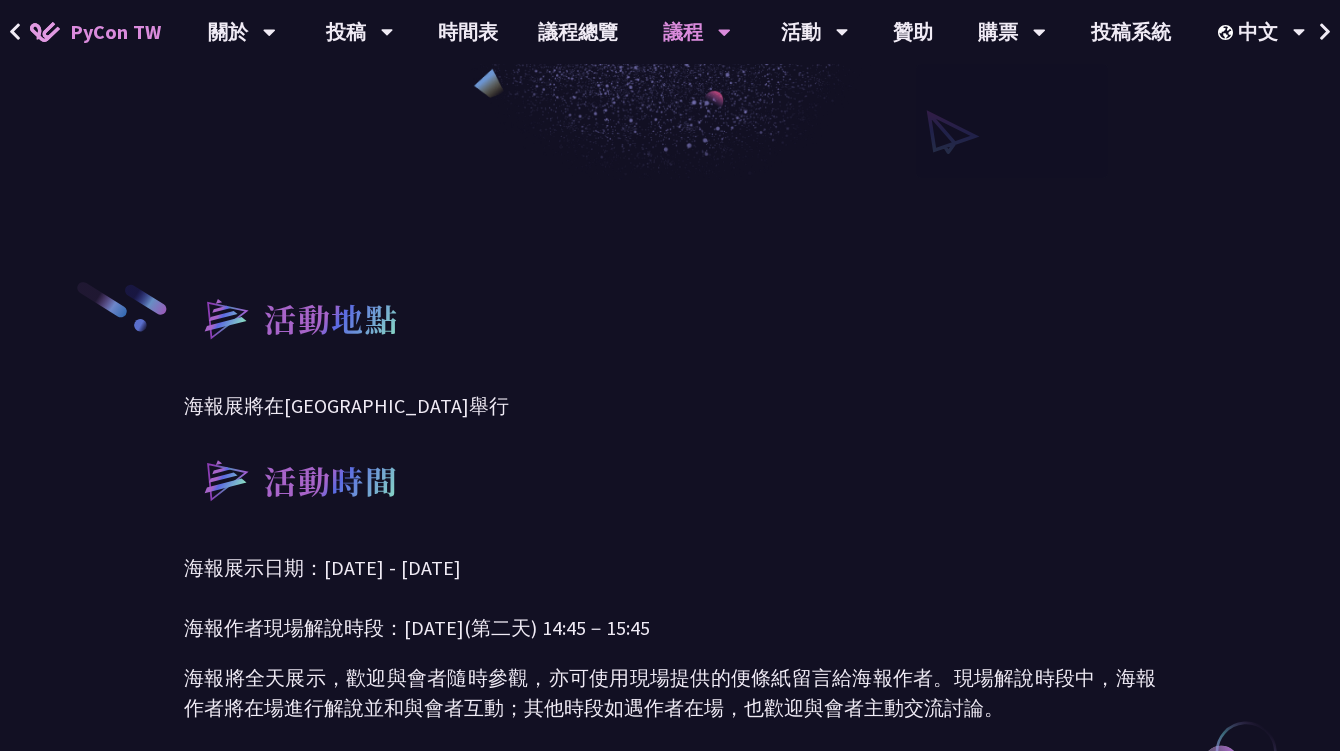 click on "海報展將在[GEOGRAPHIC_DATA]舉行" at bounding box center (670, 406) 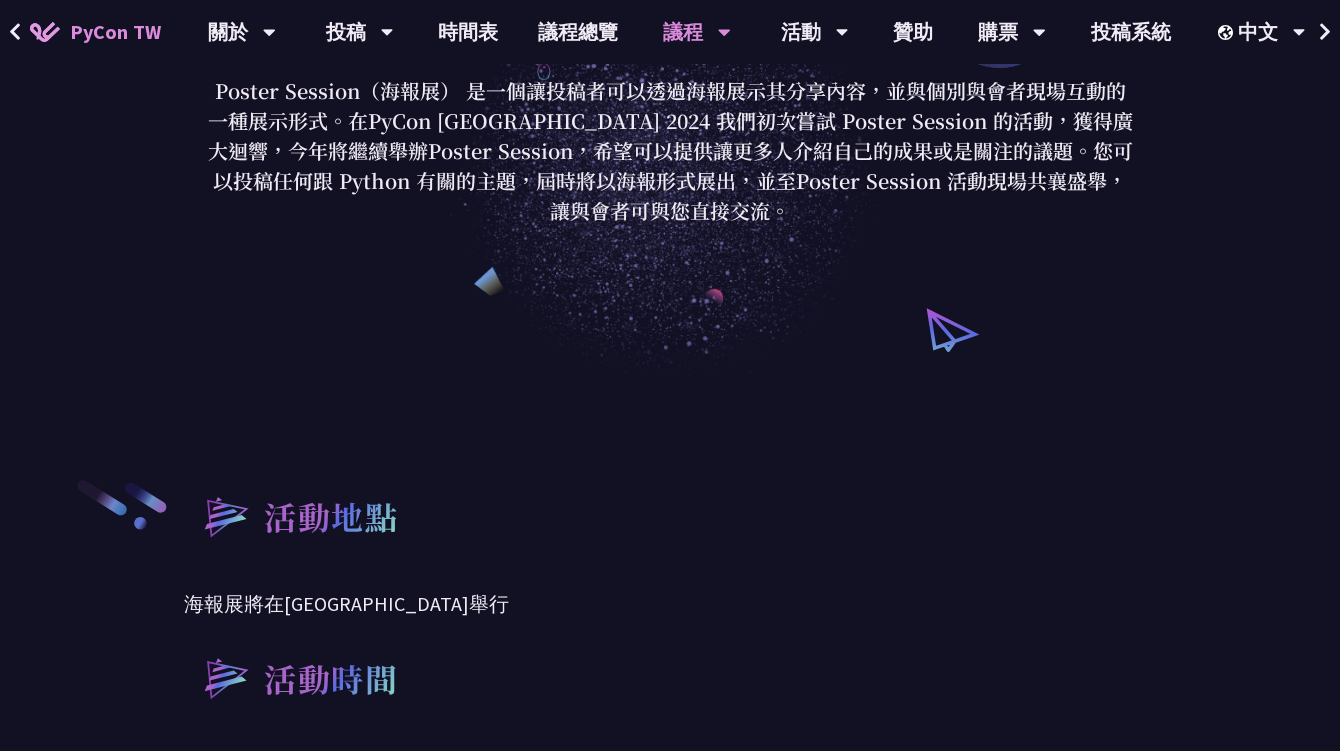 scroll, scrollTop: 300, scrollLeft: 0, axis: vertical 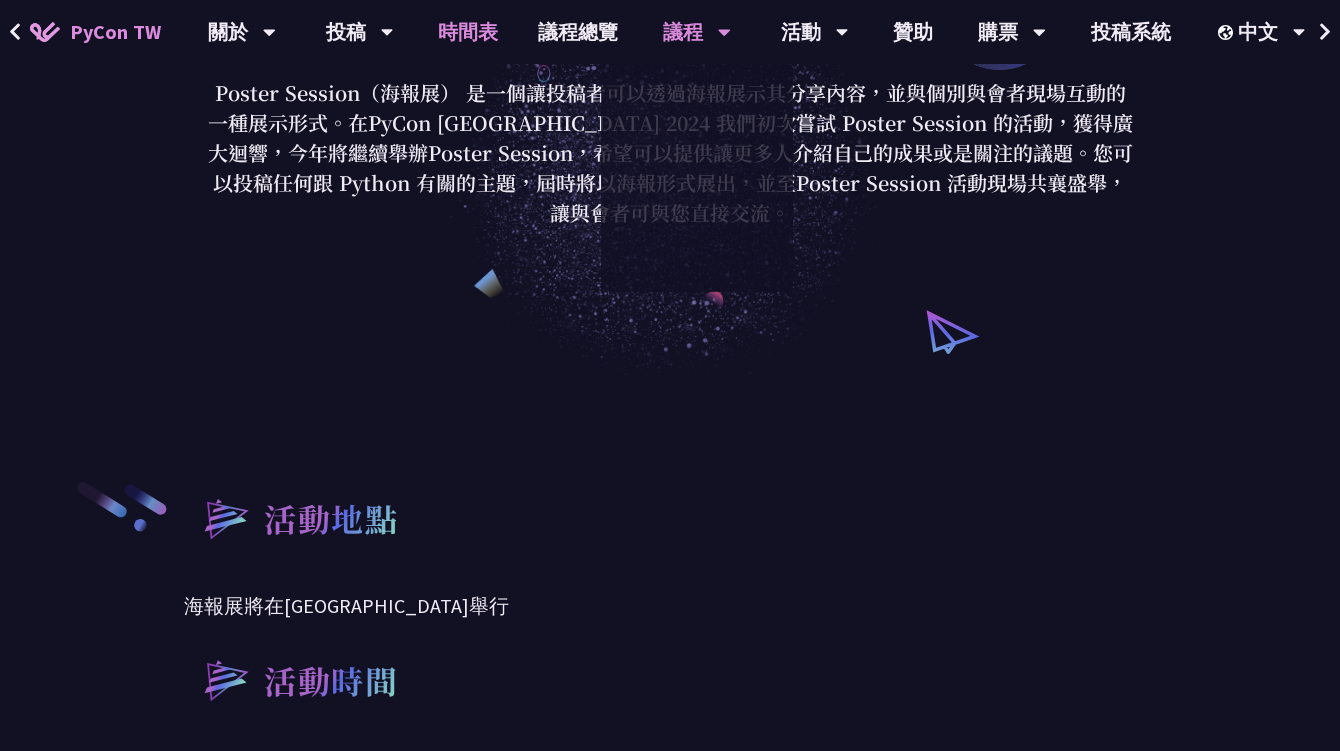 click on "時間表" at bounding box center [468, 32] 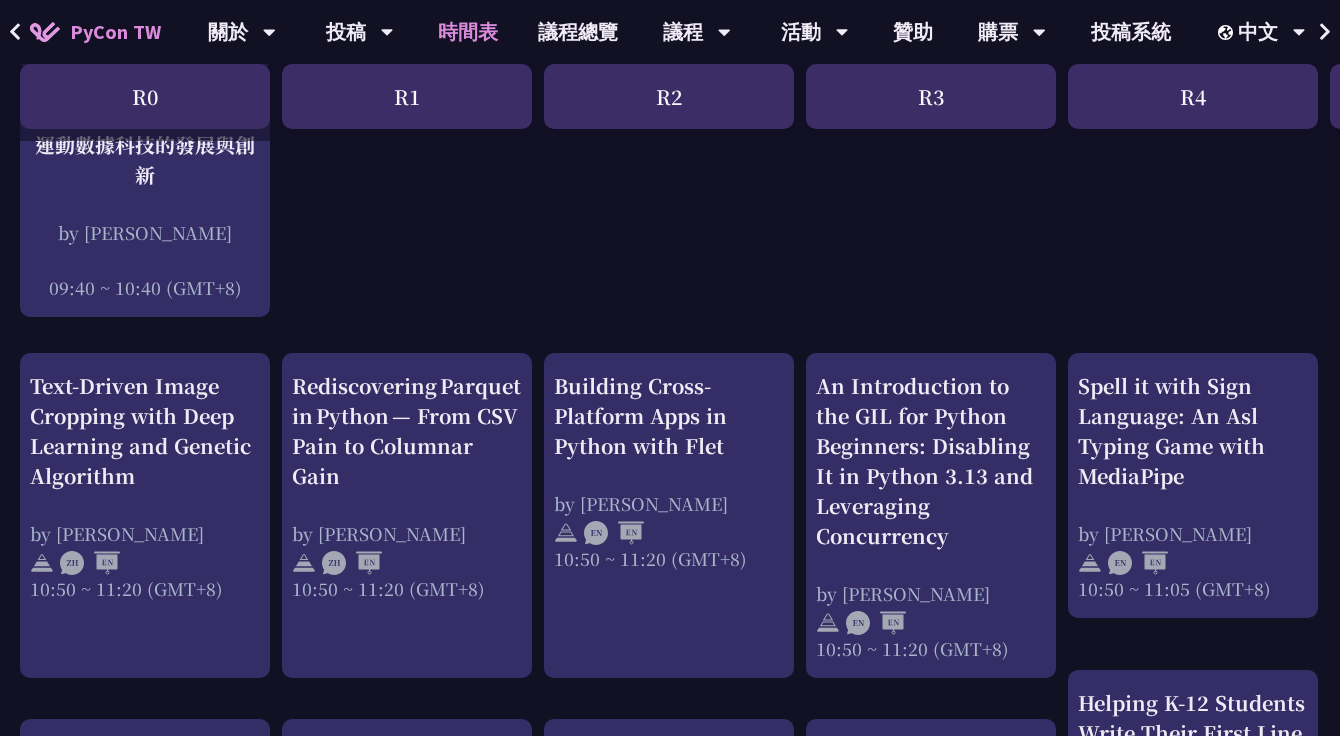 scroll, scrollTop: 500, scrollLeft: 0, axis: vertical 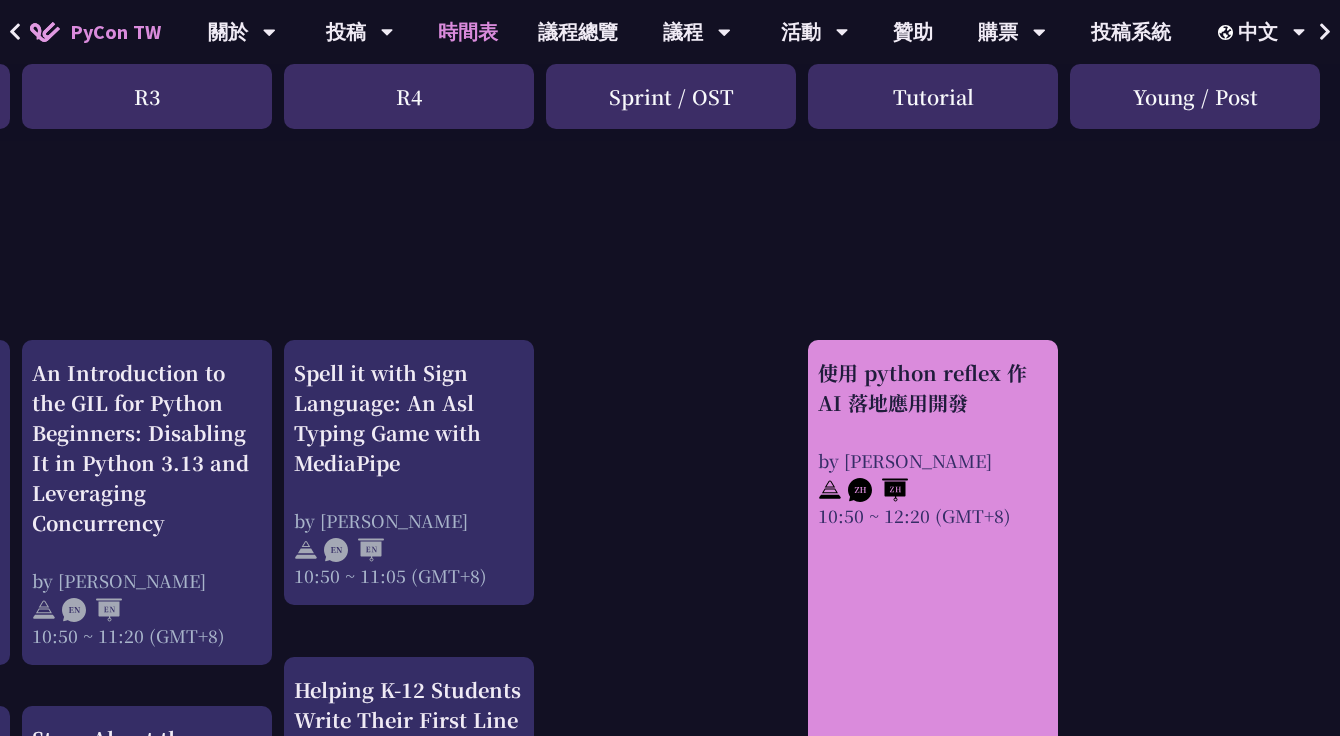 click on "使用 python reflex 作 AI 落地應用開發
by [PERSON_NAME]
10:50 ~ 12:20 (GMT+8)" at bounding box center [933, 697] 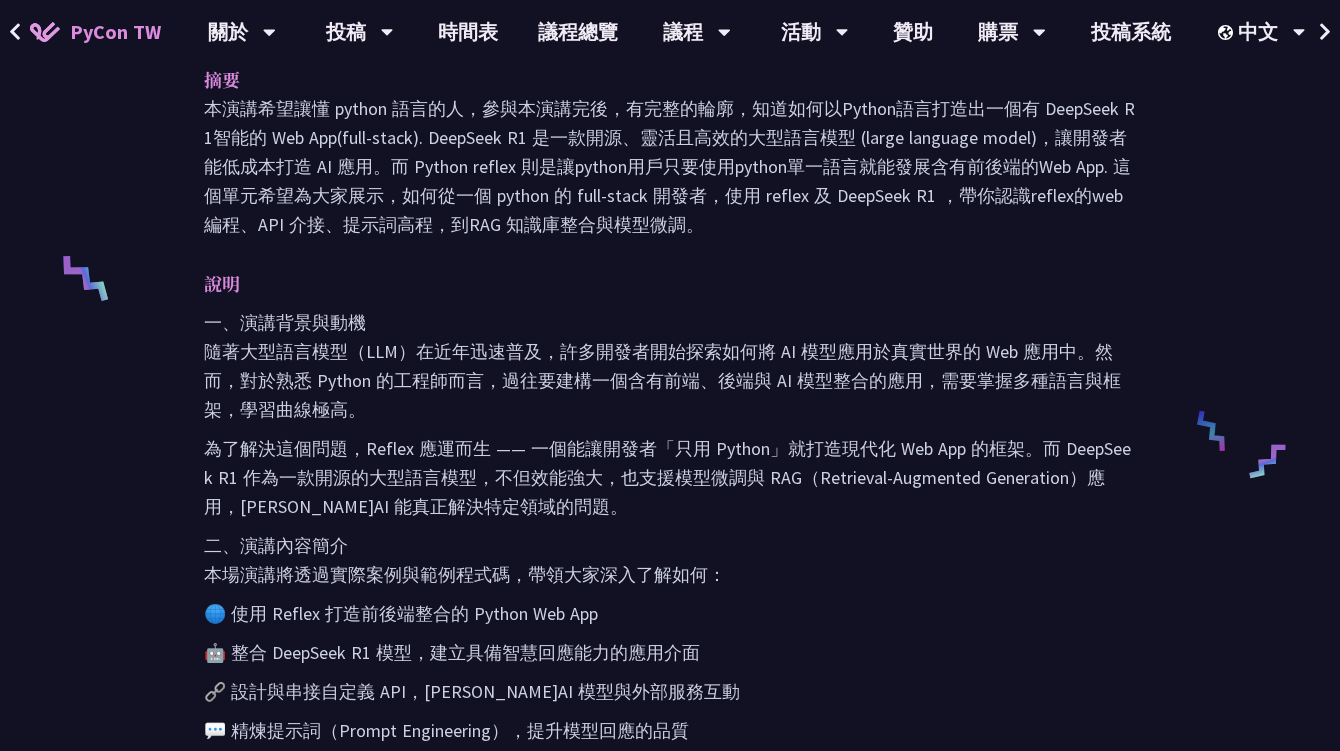 scroll, scrollTop: 600, scrollLeft: 0, axis: vertical 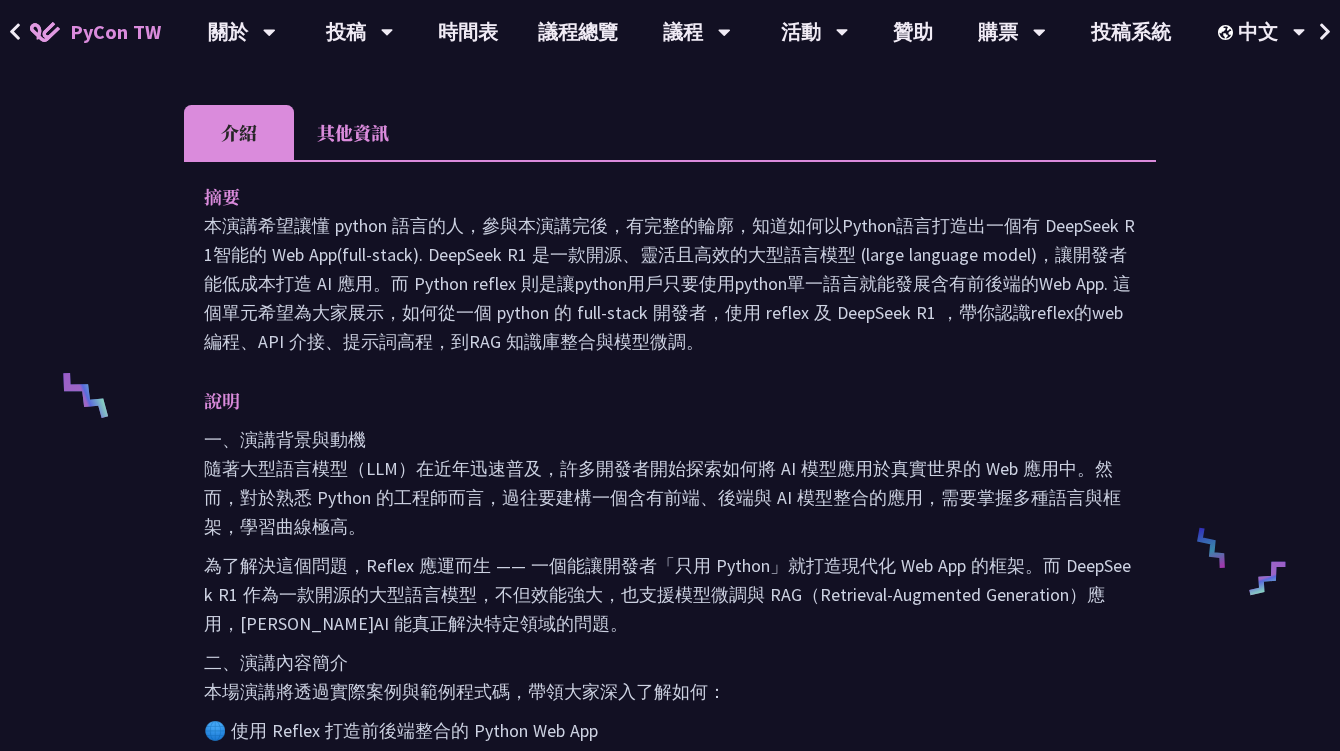 click on "其他資訊" at bounding box center [353, 132] 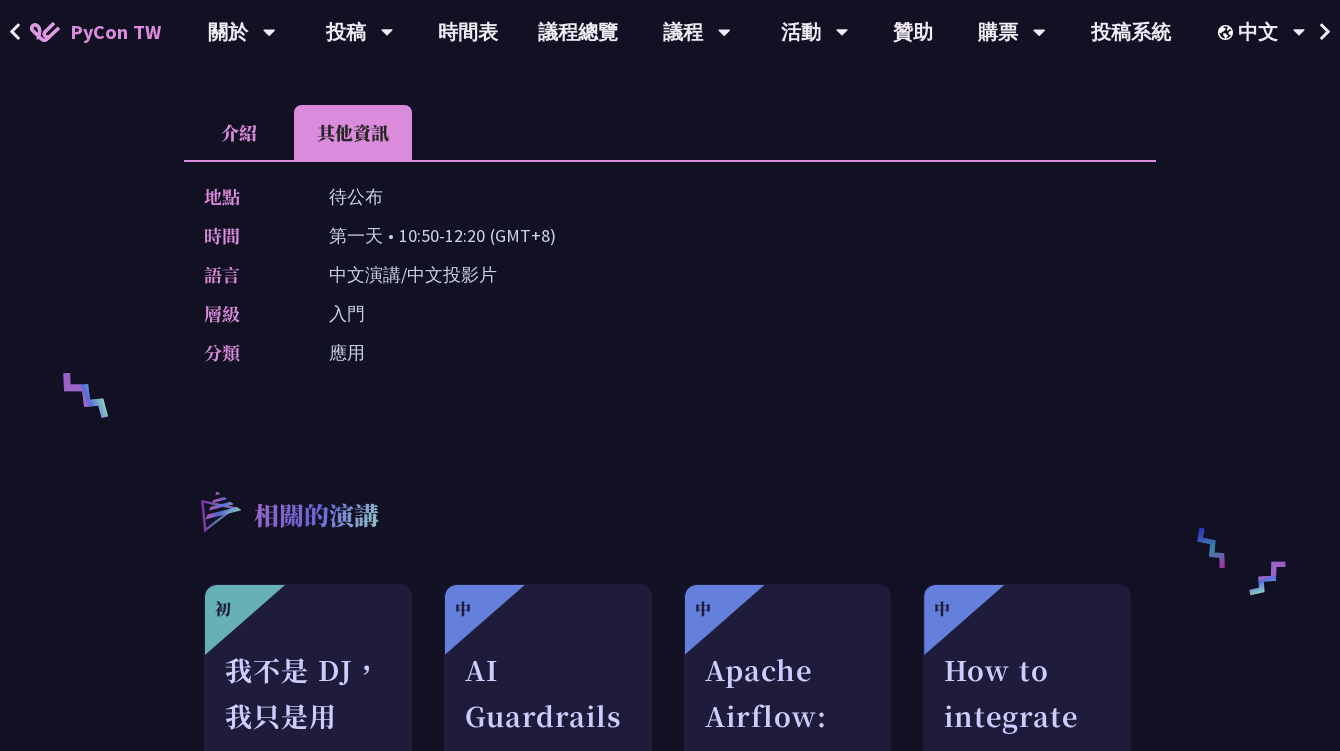click on "介紹" at bounding box center (239, 132) 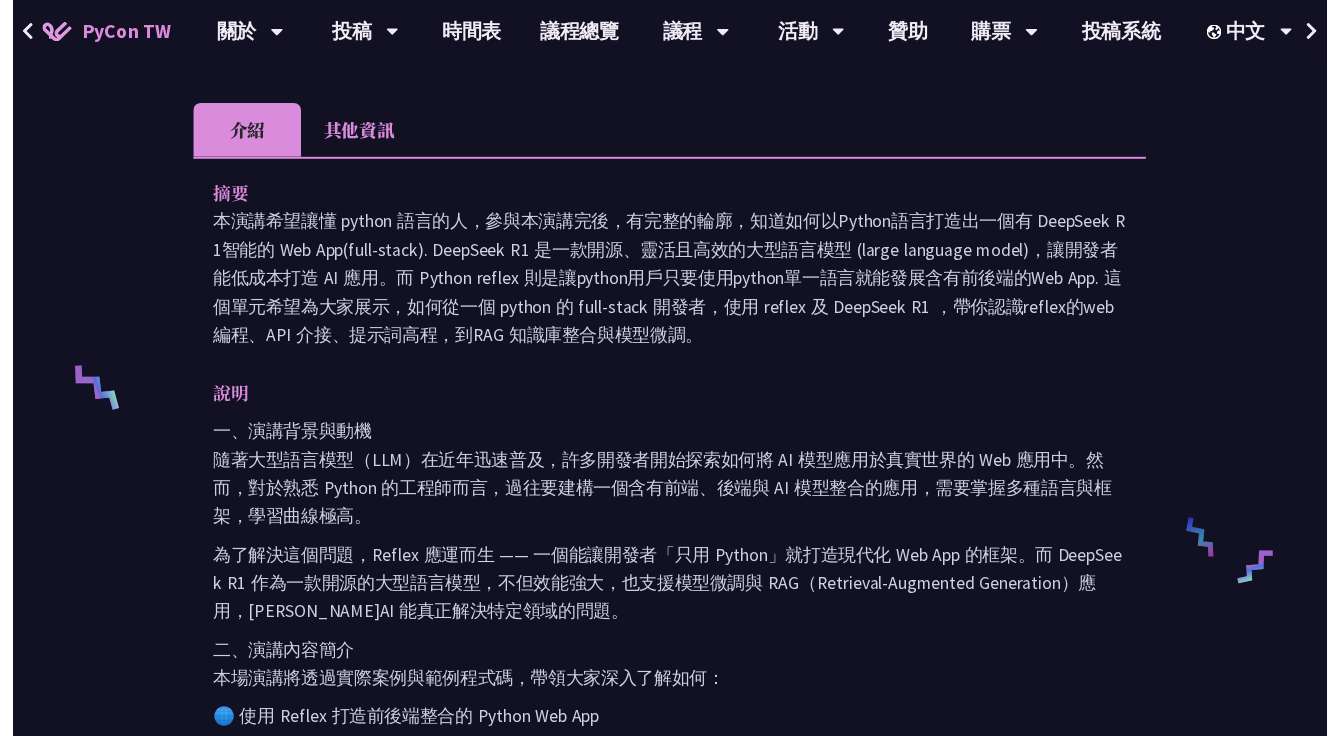 scroll, scrollTop: 500, scrollLeft: 0, axis: vertical 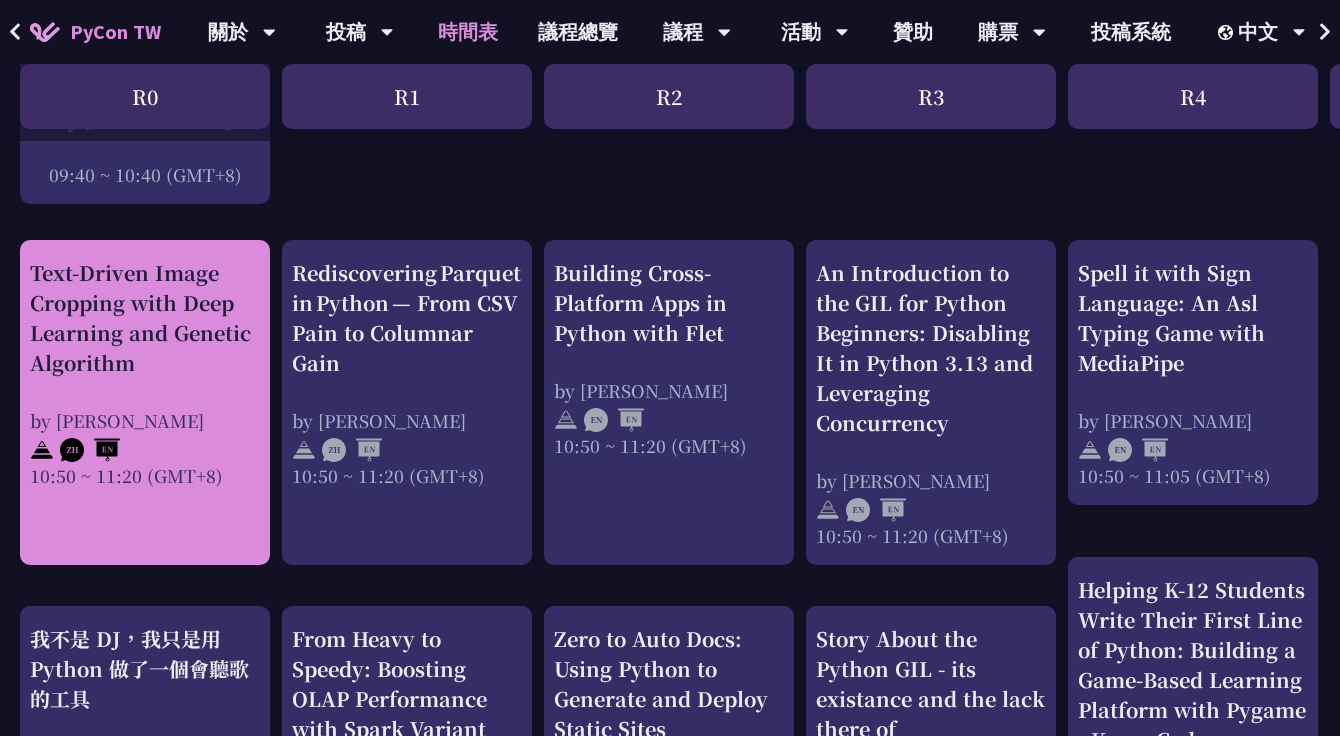 click on "Text-Driven Image Cropping with Deep Learning and Genetic Algorithm" at bounding box center (145, 318) 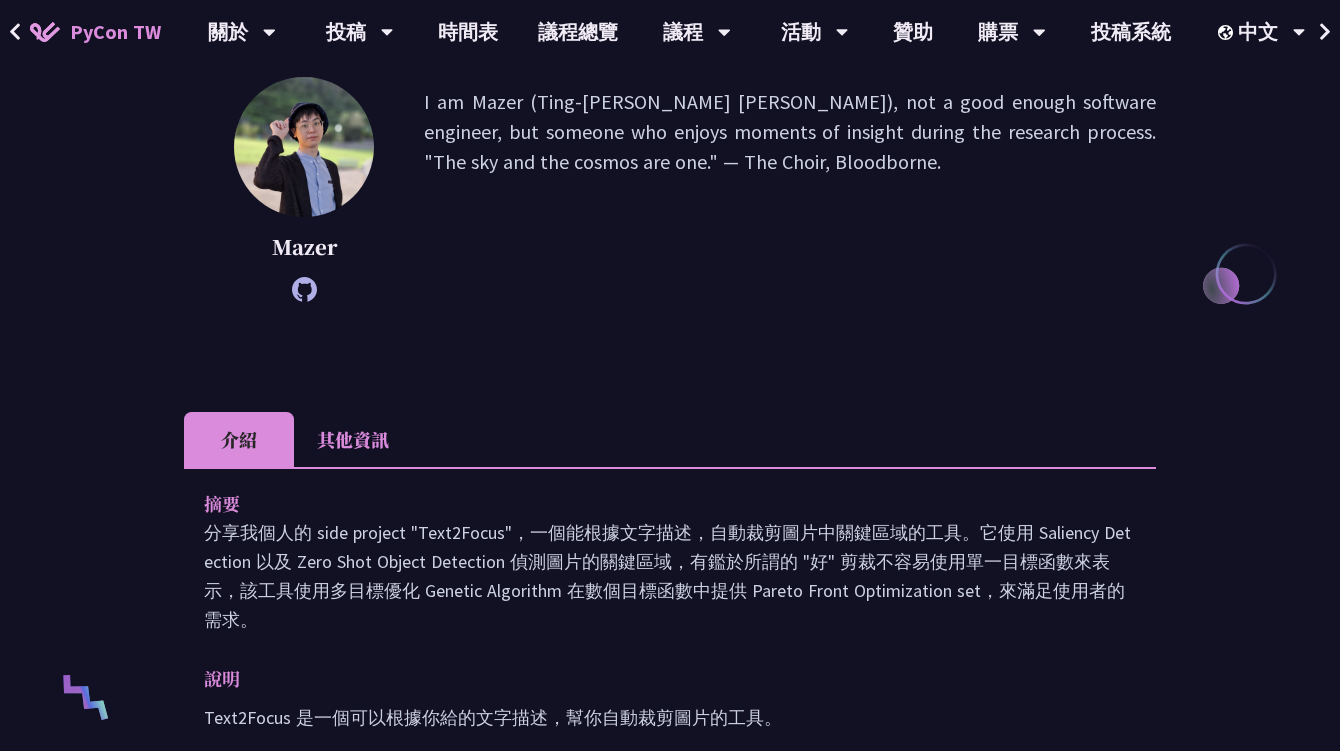 scroll, scrollTop: 300, scrollLeft: 0, axis: vertical 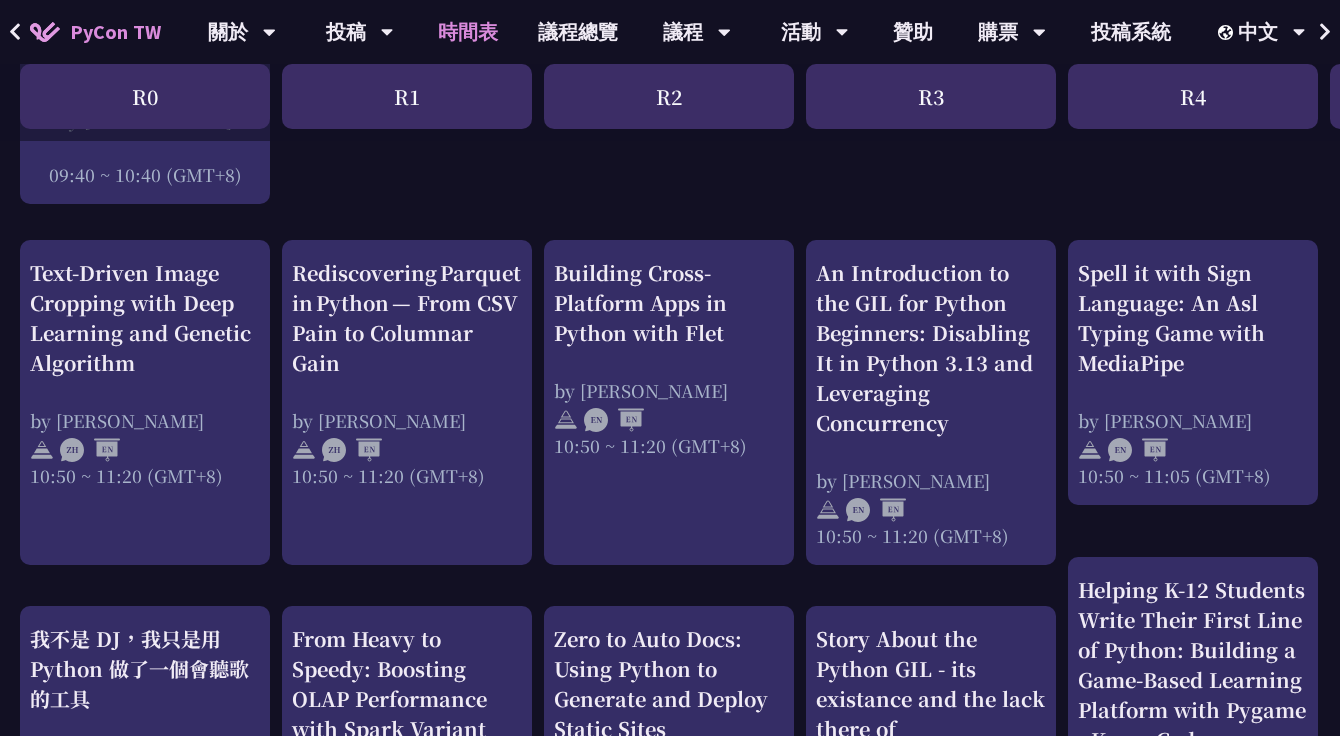 click on "An Introduction to the GIL for Python Beginners: Disabling It in Python 3.13 and Leveraging Concurrency
by [PERSON_NAME]
10:50 ~ 11:20 (GMT+8)
Story About the Python GIL - its existance and the lack there of
by Cheuk Ting Ho
11:30 ~ 12:00 (GMT+8)
AST Black Magic: Run synchronous Python code on asynchronous Pyodide
by [PERSON_NAME]
13:20 ~ 13:50 (GMT+8)
Python FFI 的陰暗角落
by scc
14:00 ~ 14:30 (GMT+8)
當科技走進球場：21世紀運動數據科技的發展與創新
by [PERSON_NAME]
09:40 ~ 10:40 (GMT+8)
Welcome
09:30 ~ 09:40 (GMT+8)
Text-Driven Image Cropping with Deep Learning and Genetic Algorithm
by Mazer             by [PERSON_NAME]" at bounding box center [1062, 1373] 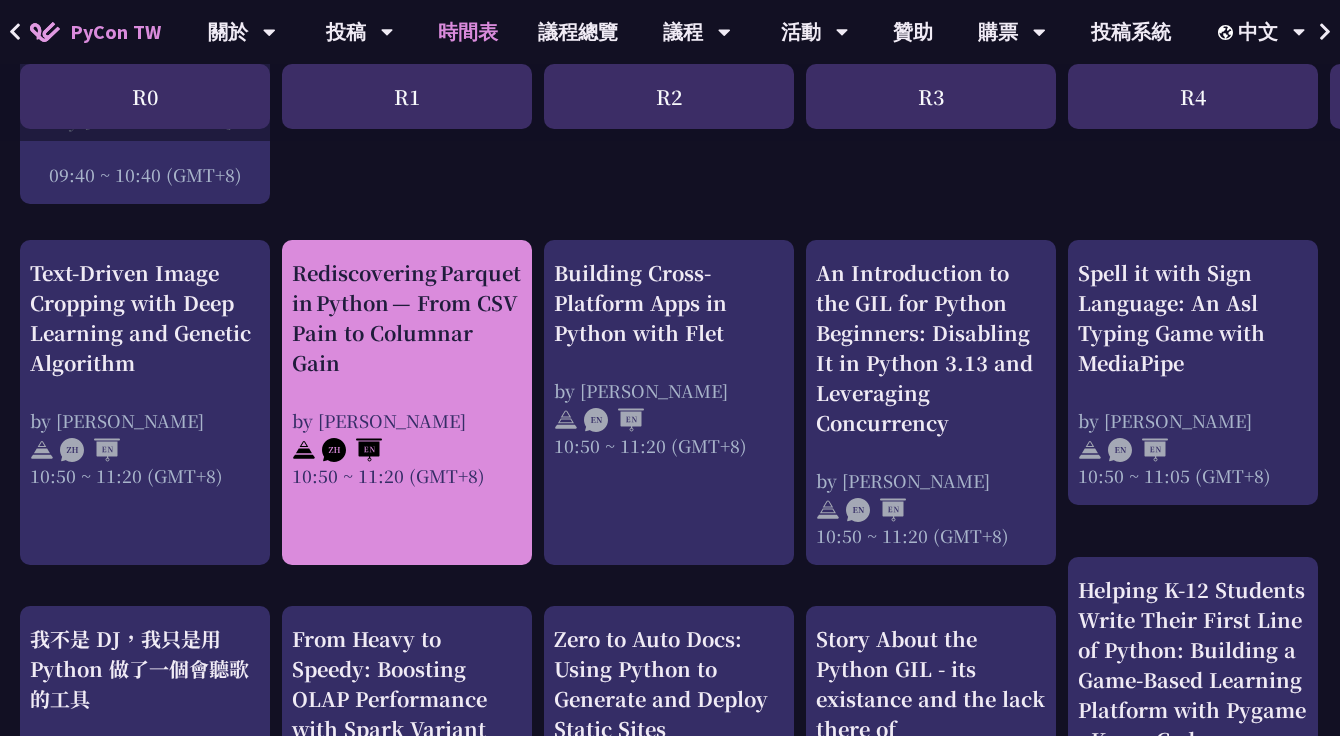 click on "Rediscovering Parquet in Python — From CSV Pain to Columnar Gain" at bounding box center (407, 318) 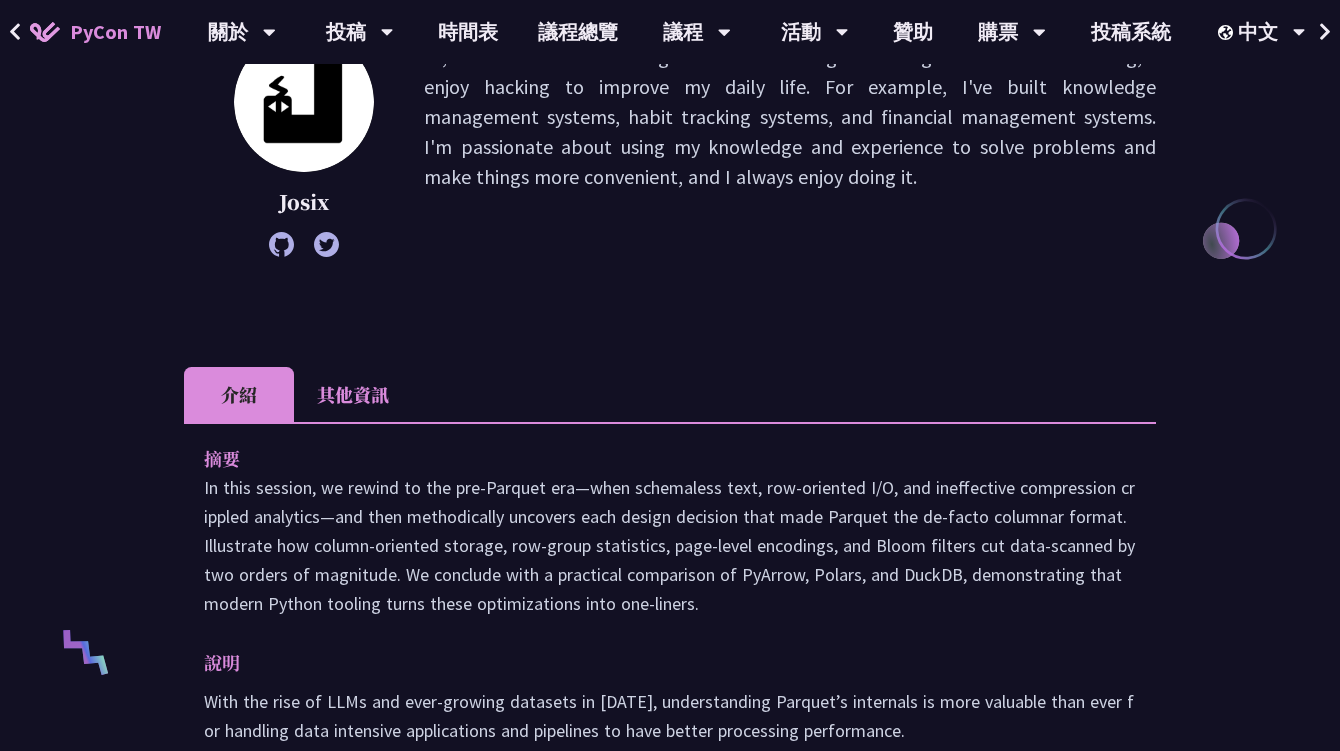 scroll, scrollTop: 300, scrollLeft: 0, axis: vertical 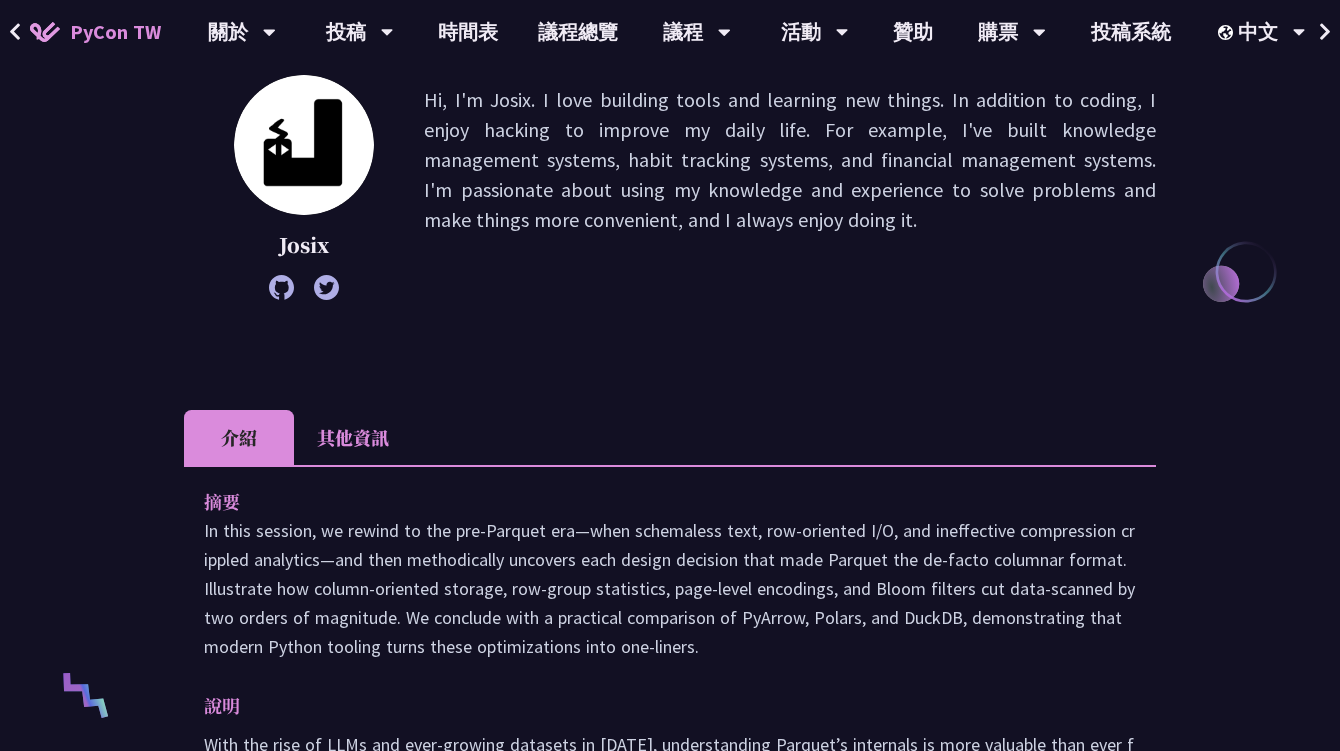 click on "其他資訊" at bounding box center [353, 437] 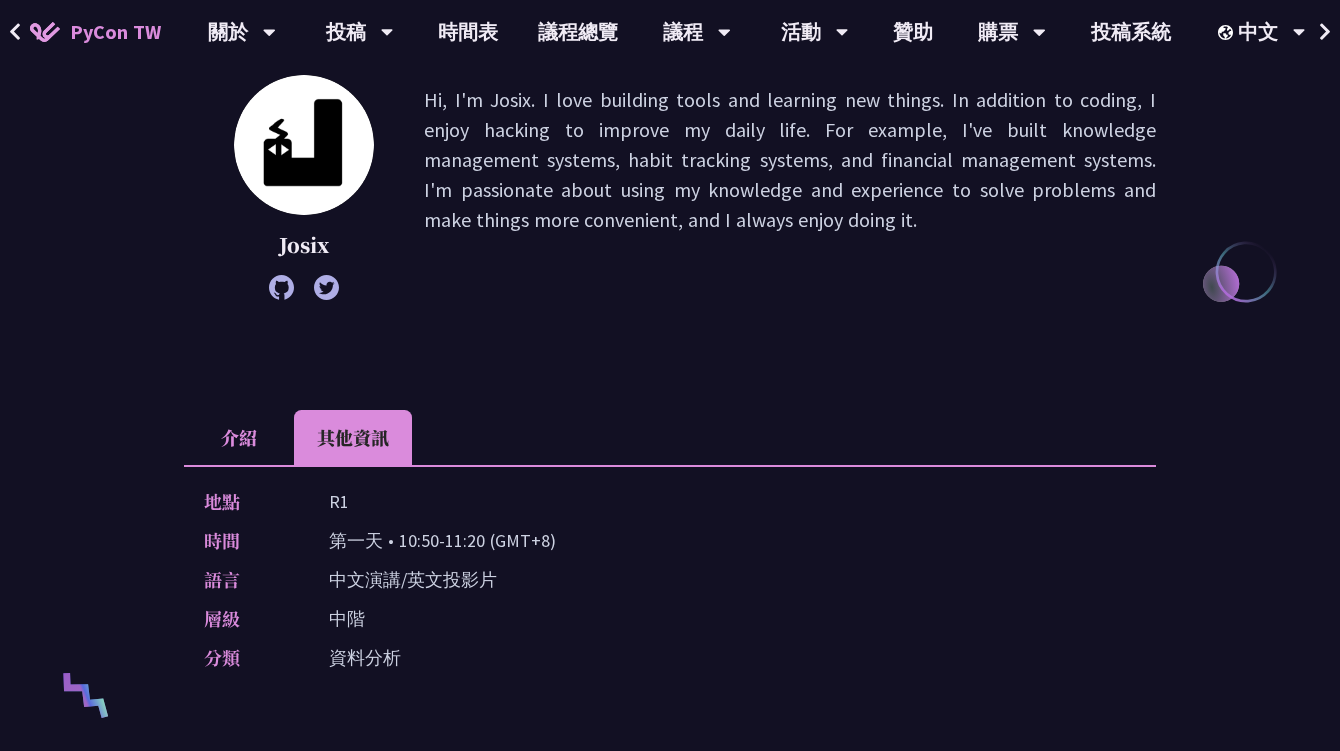 click on "介紹" at bounding box center (239, 437) 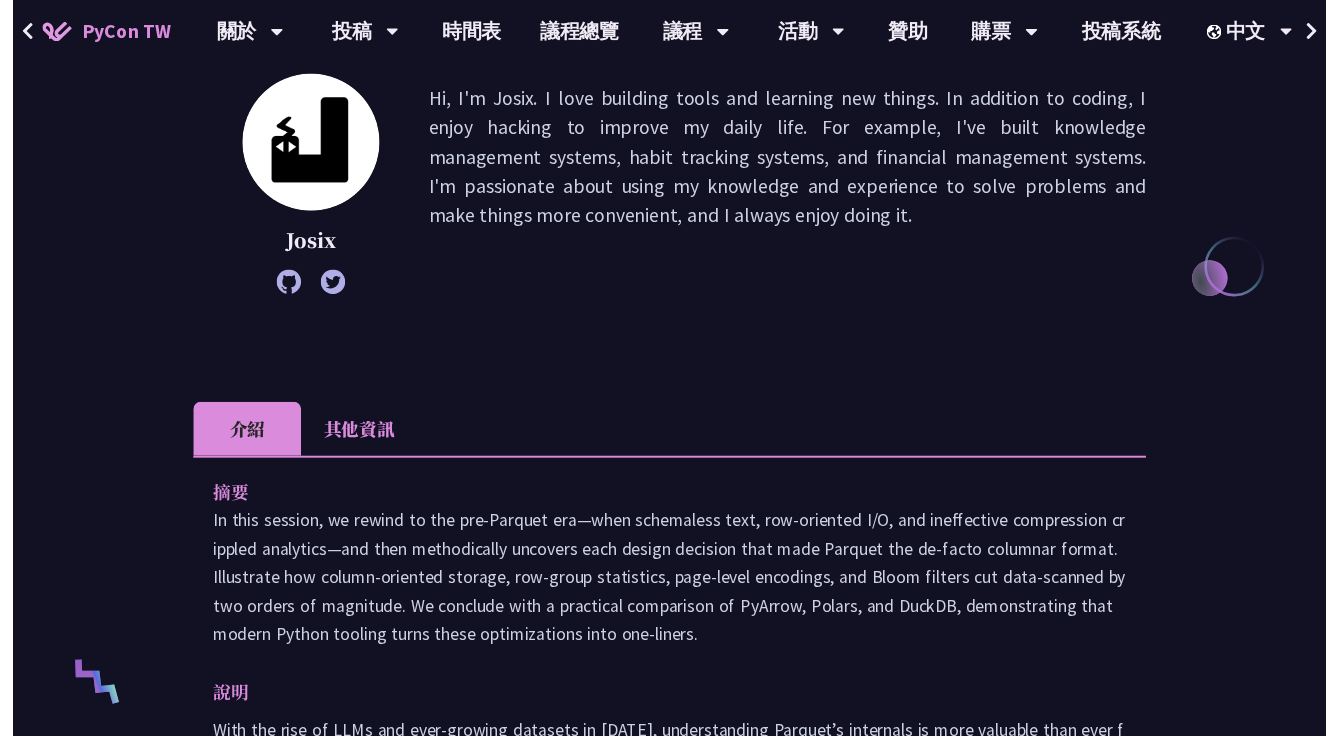 scroll, scrollTop: 600, scrollLeft: 0, axis: vertical 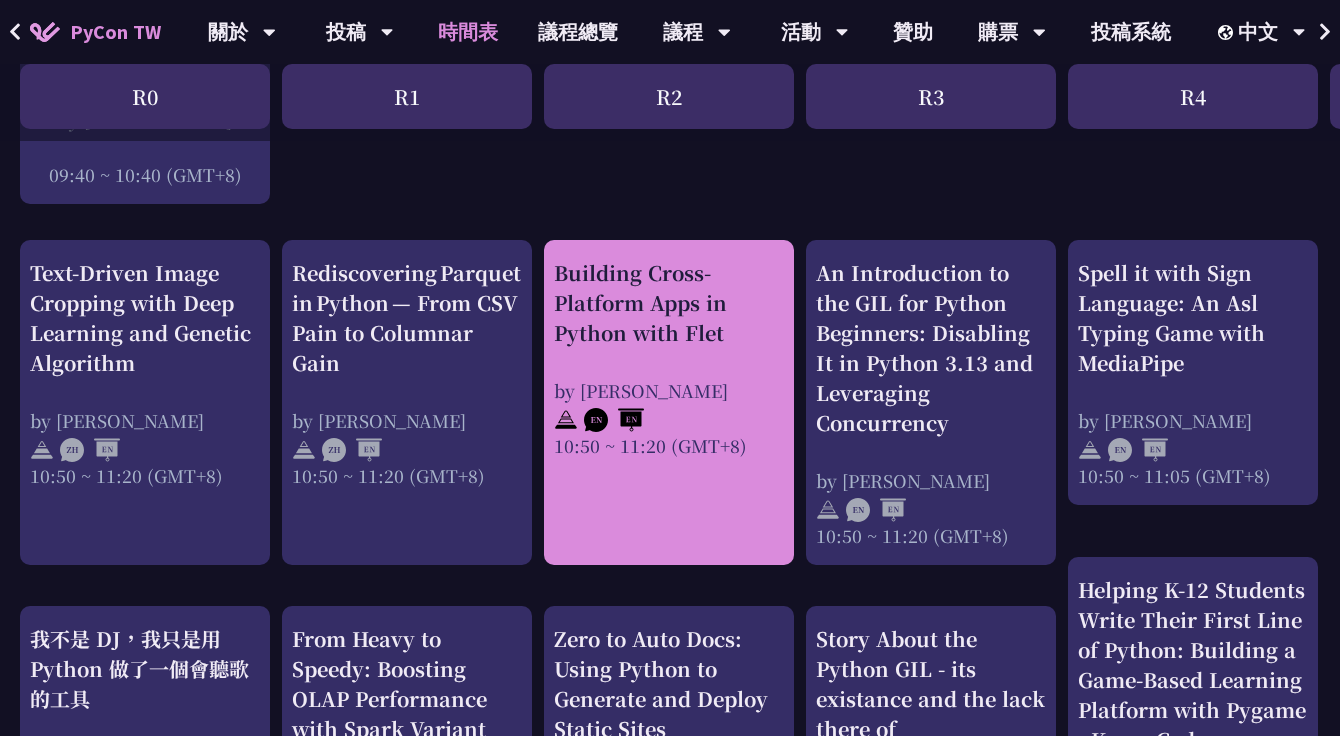 click on "Building Cross-Platform Apps in Python with Flet" at bounding box center (669, 303) 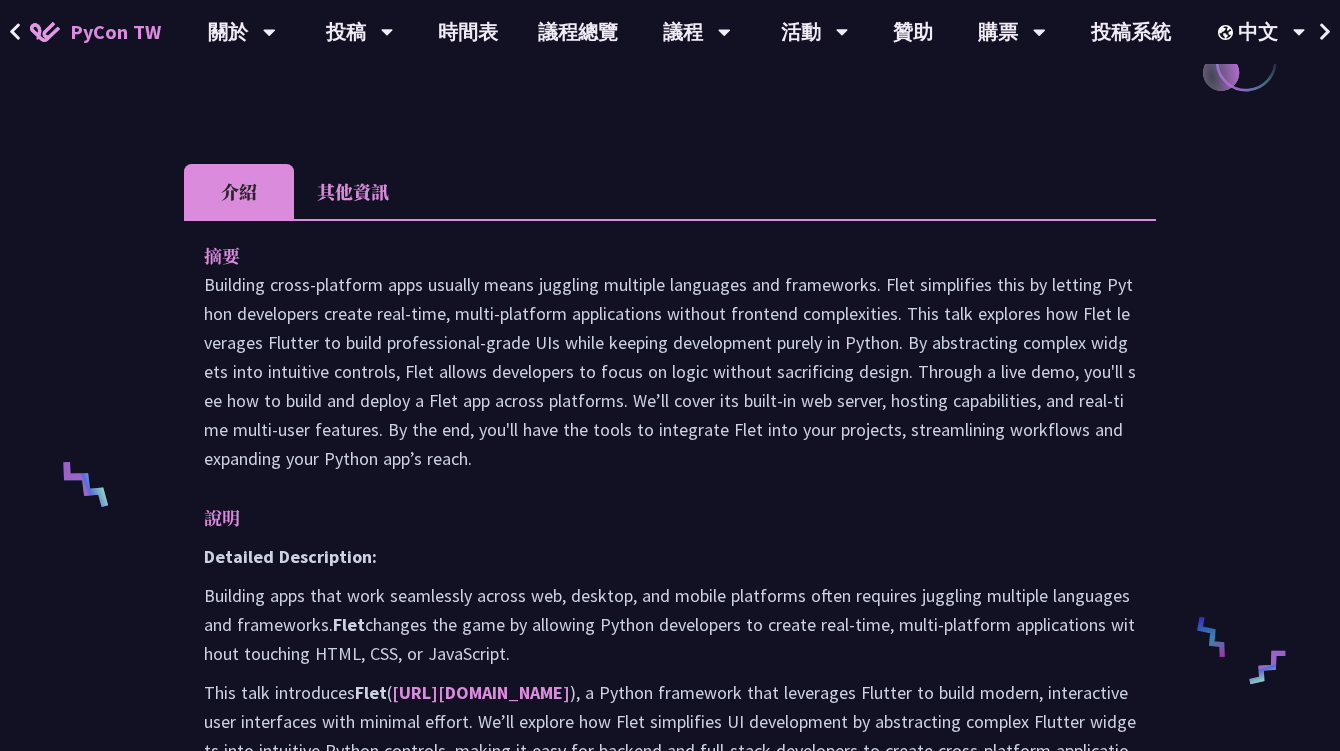 scroll, scrollTop: 500, scrollLeft: 0, axis: vertical 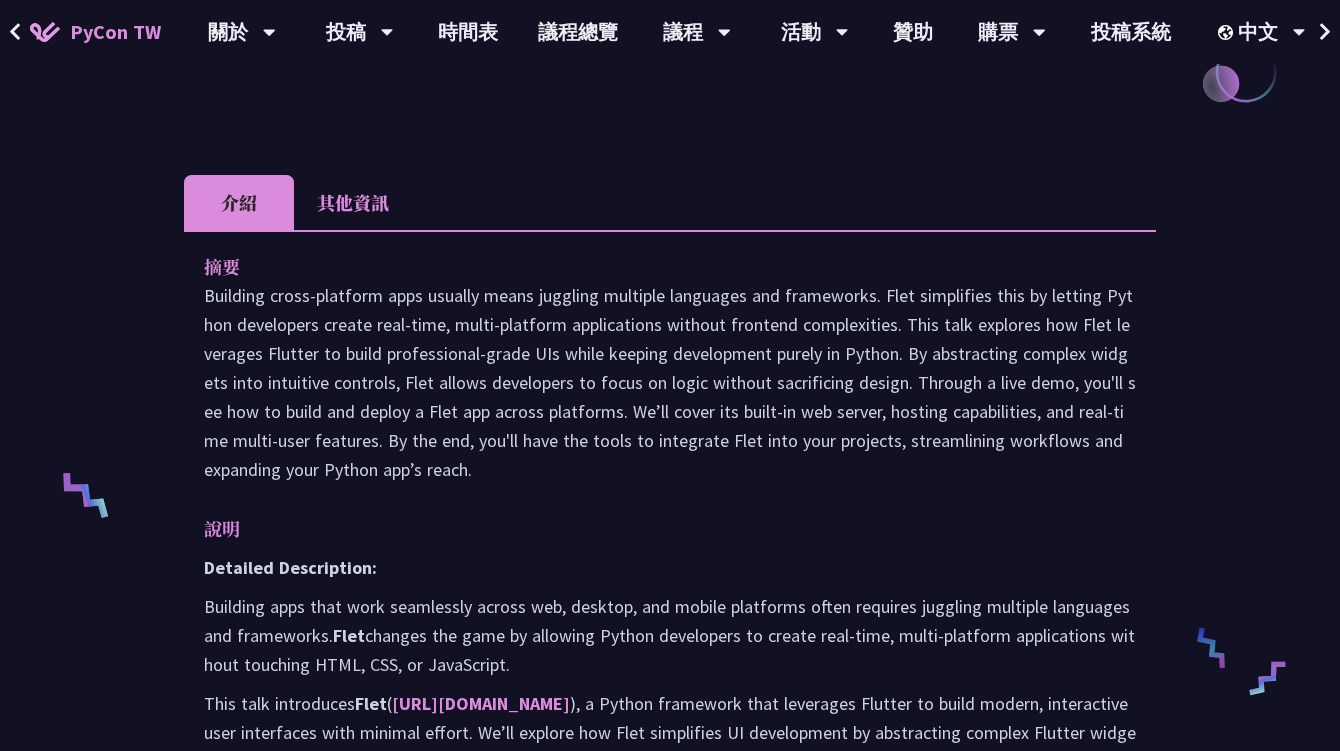 click on "其他資訊" at bounding box center [353, 202] 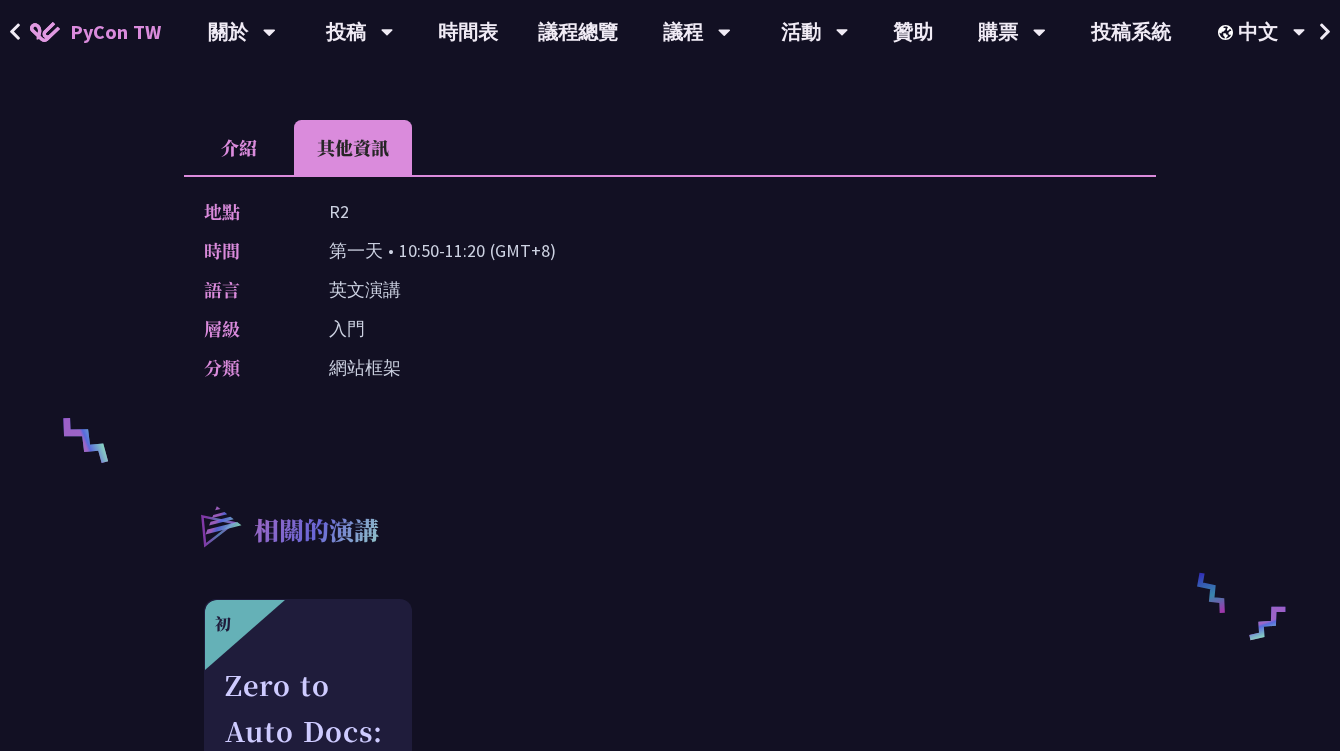 scroll, scrollTop: 800, scrollLeft: 0, axis: vertical 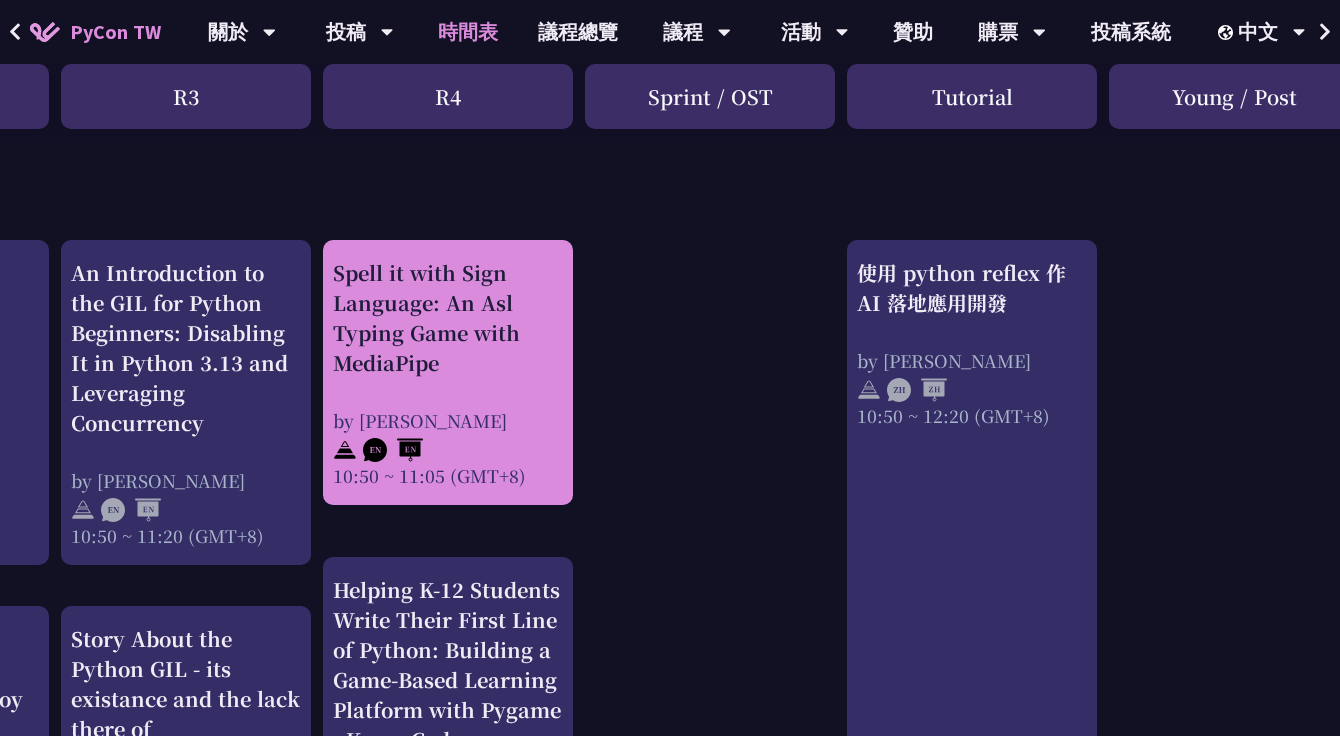 click on "Spell it with Sign Language: An Asl Typing Game with MediaPipe" at bounding box center [448, 318] 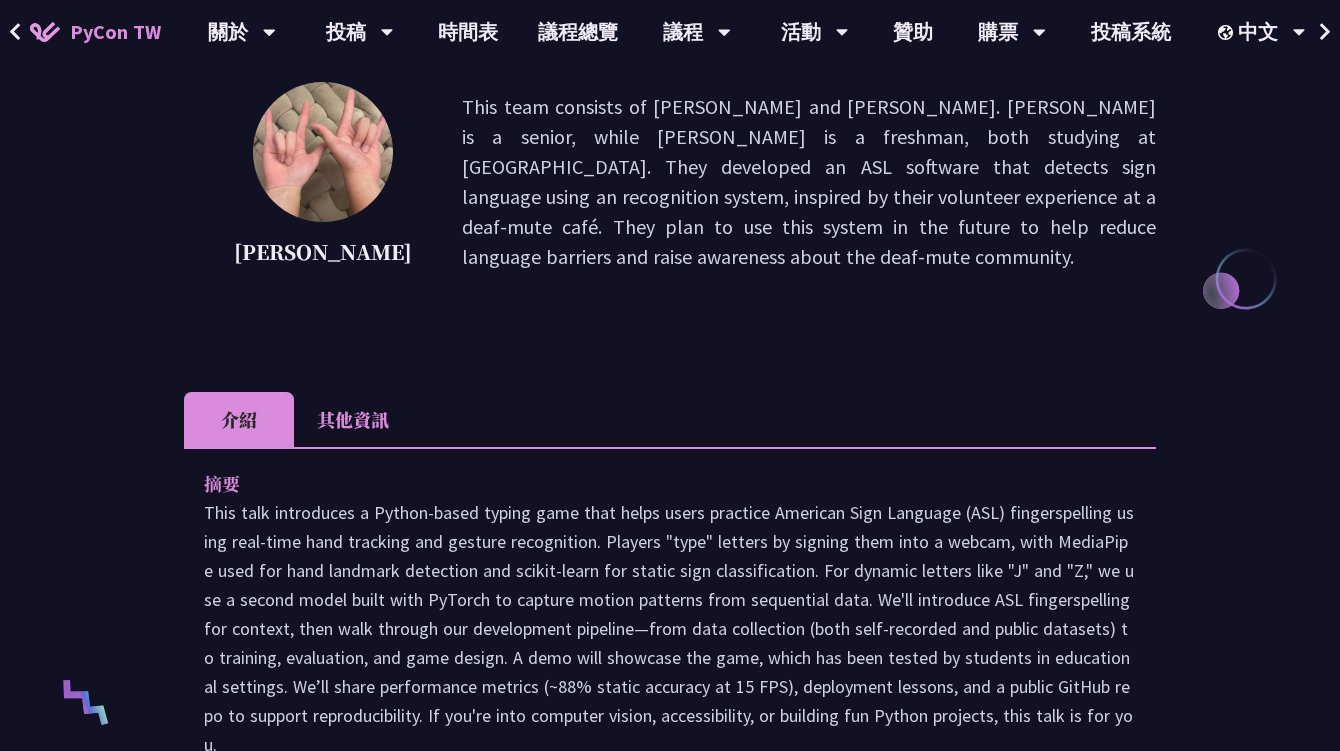 scroll, scrollTop: 300, scrollLeft: 0, axis: vertical 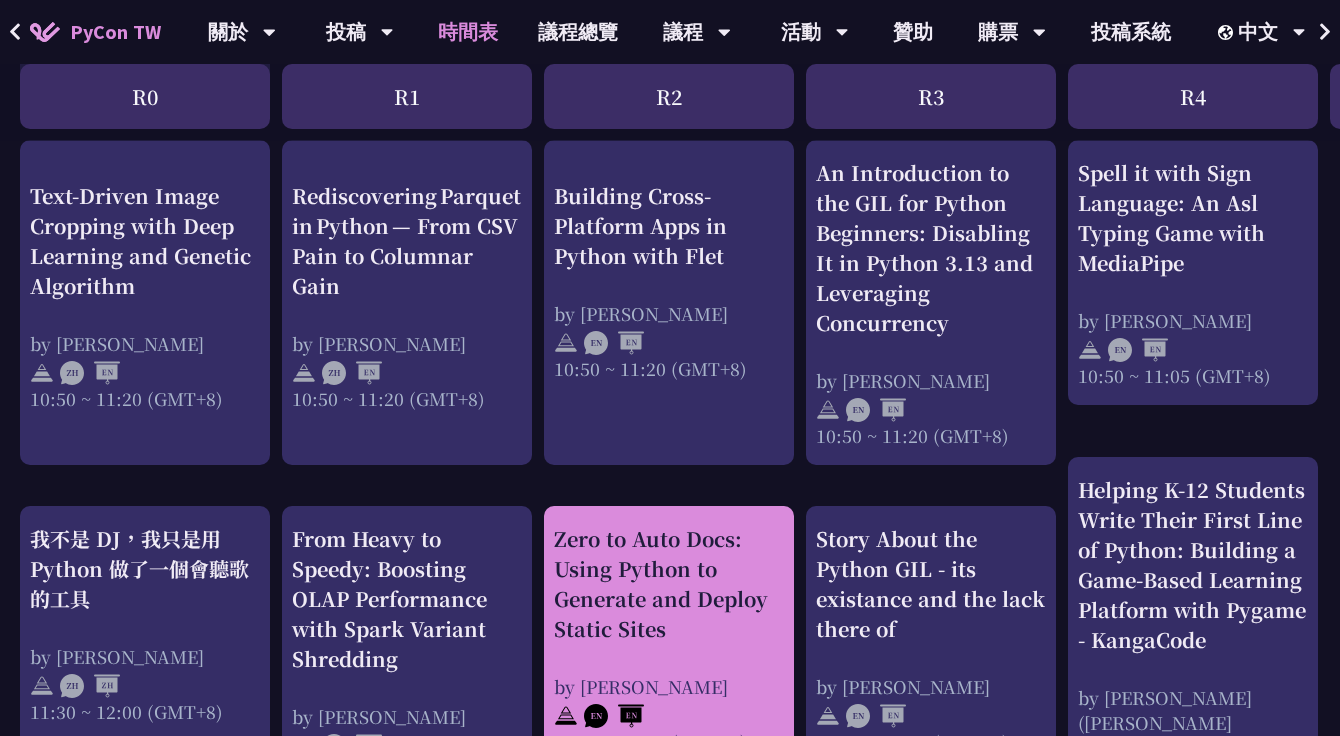 click on "Zero to Auto Docs: Using Python to Generate and Deploy Static Sites" at bounding box center [669, 584] 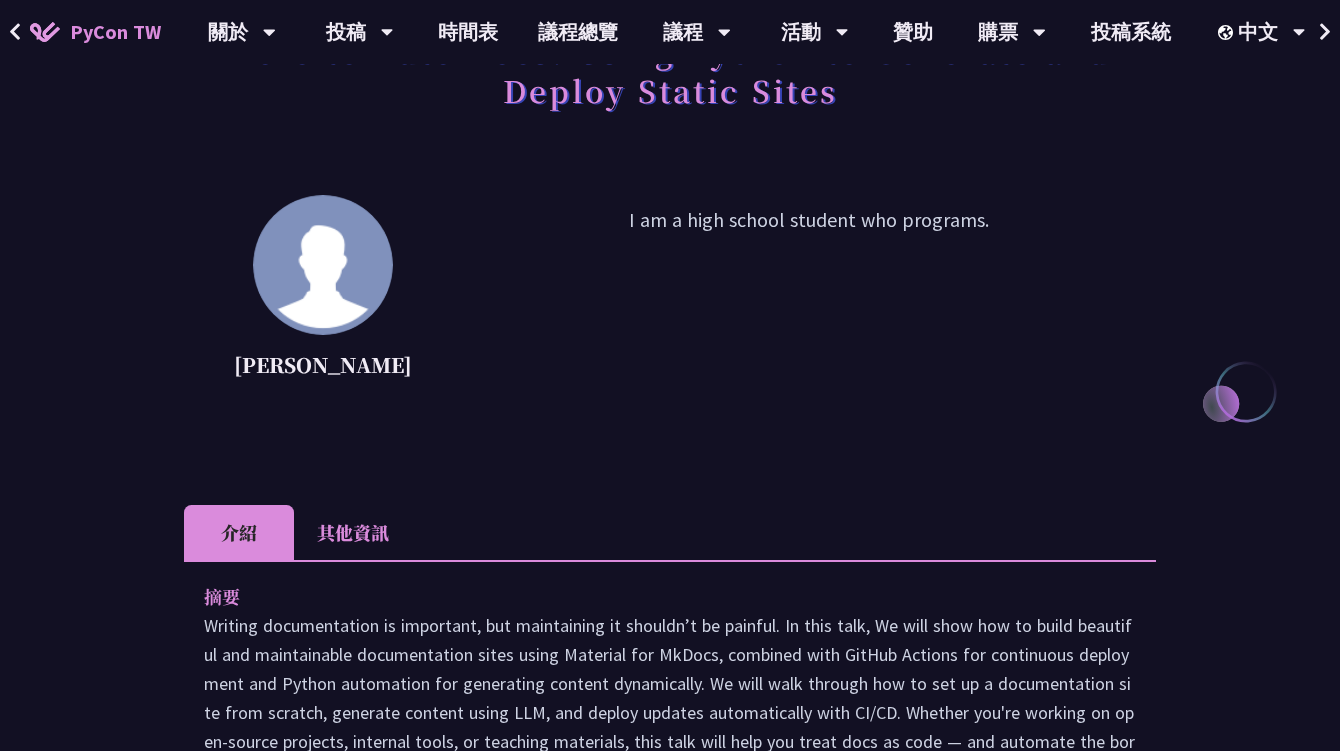 scroll, scrollTop: 400, scrollLeft: 0, axis: vertical 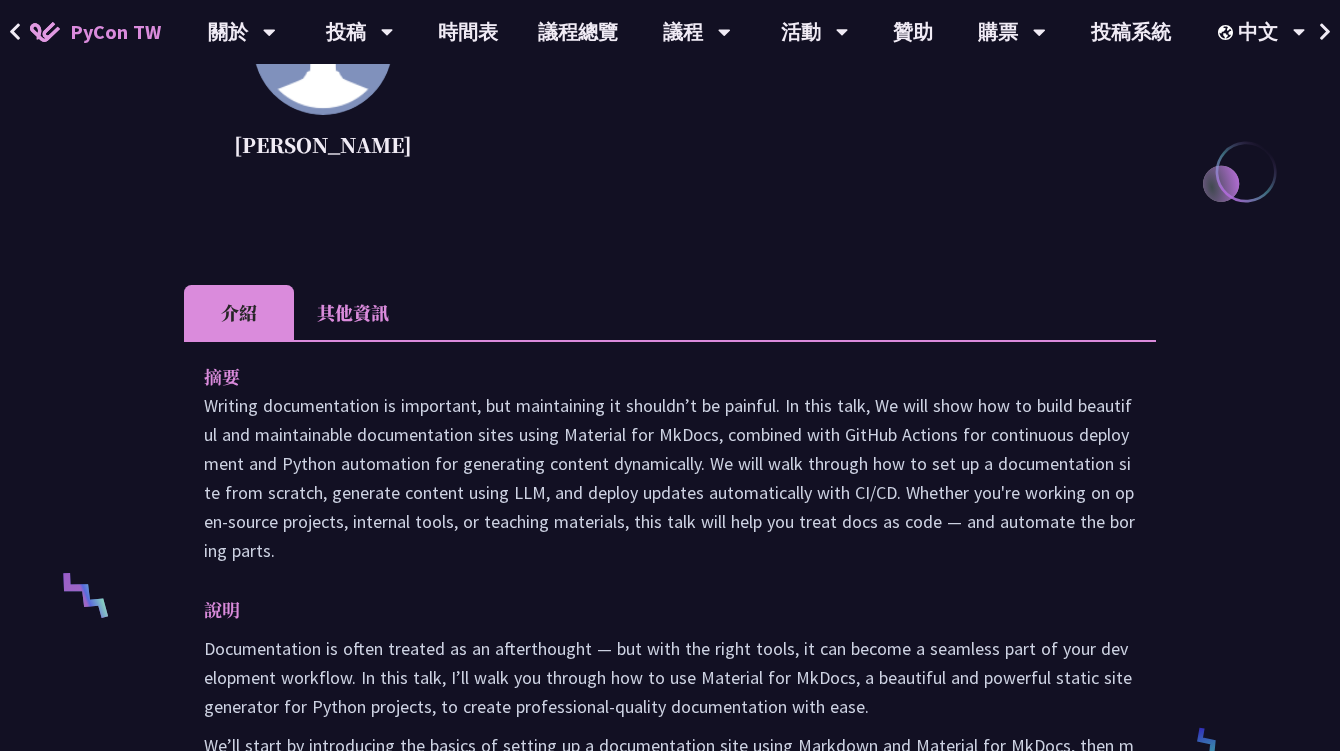 click on "Zero to Auto Docs: Using Python to Generate and Deploy Static Sites     [PERSON_NAME]
I am a high school student who programs.
介紹
其他資訊
摘要
Writing documentation is important, but maintaining it shouldn’t be painful.
In this talk, We will show how to build beautiful and maintainable documentation sites using Material for MkDocs, combined with GitHub Actions for continuous deployment and Python automation for generating content dynamically.
We will walk through how to set up a documentation site from scratch, generate content using LLM, and deploy updates automatically with CI/CD.
Whether you're working on open-source projects, internal tools, or teaching materials, this talk will help you treat docs as code — and automate the boring parts.
說明
Slides" at bounding box center (670, 642) 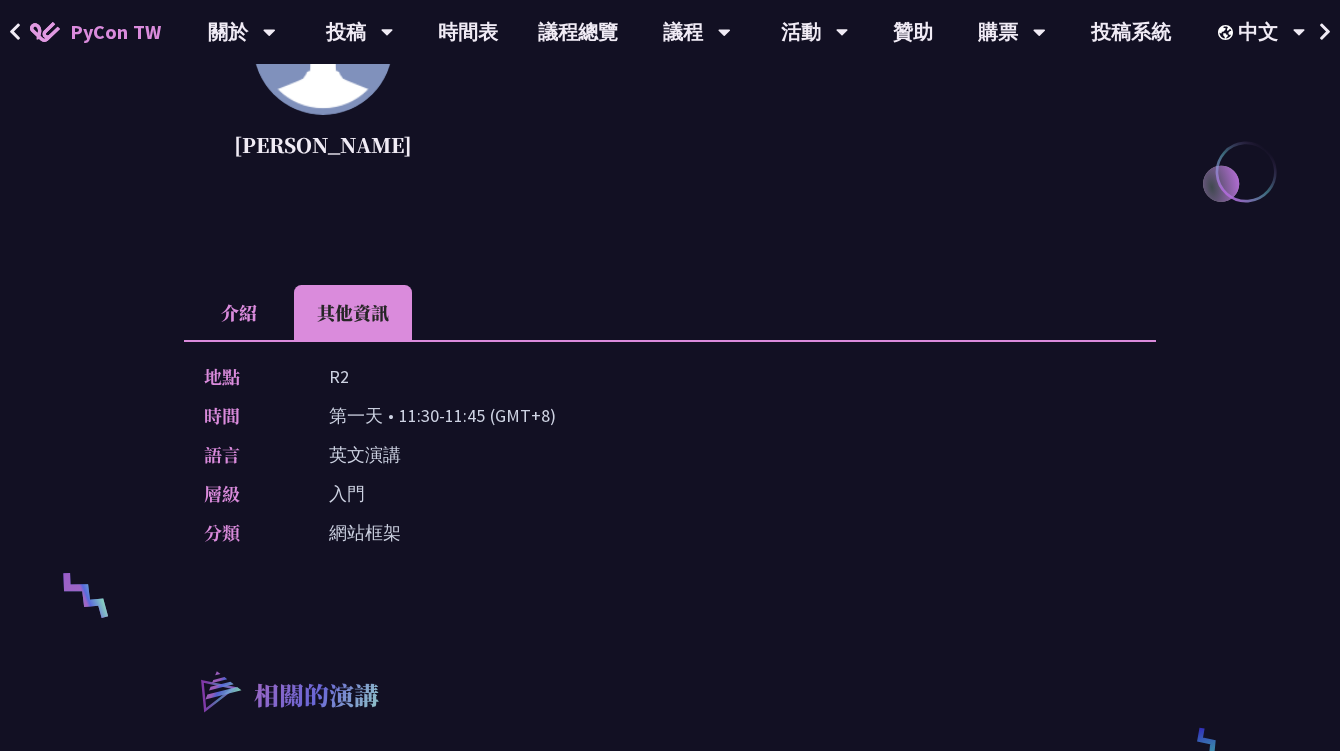 click on "介紹" at bounding box center (239, 312) 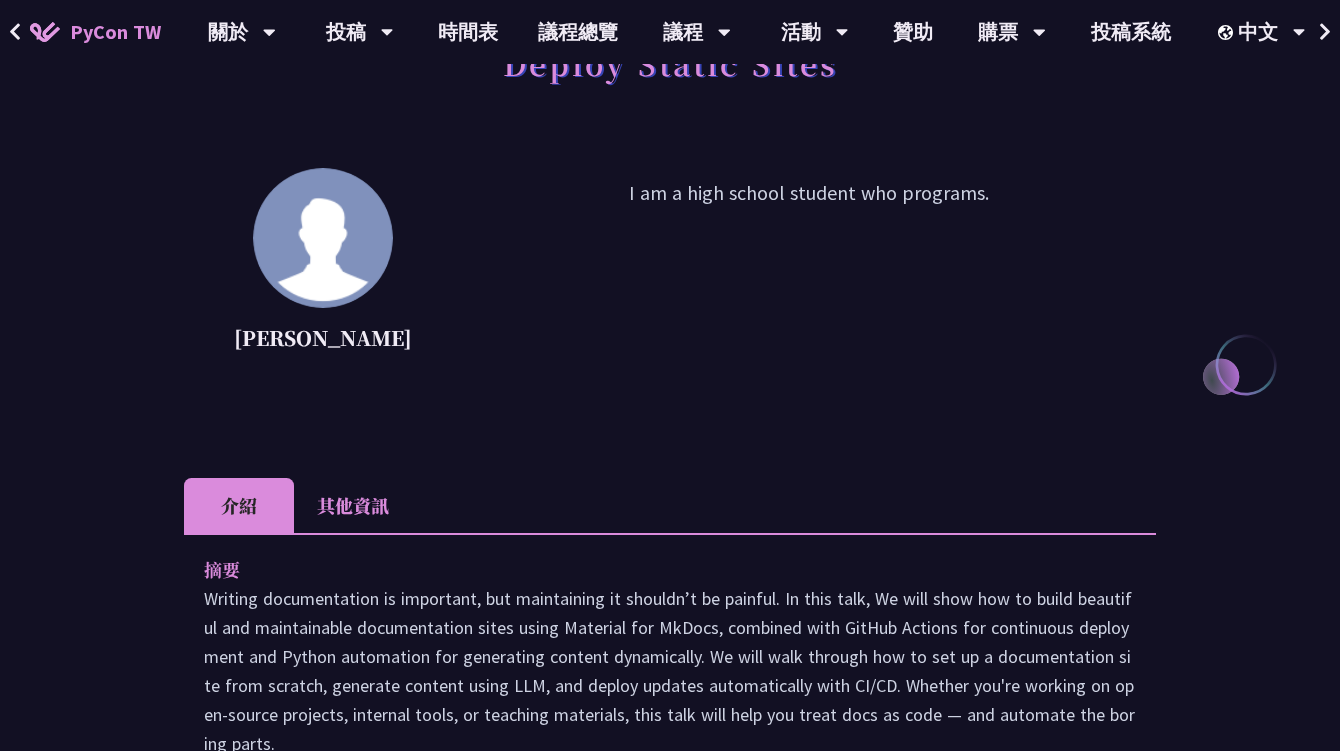 scroll, scrollTop: 200, scrollLeft: 0, axis: vertical 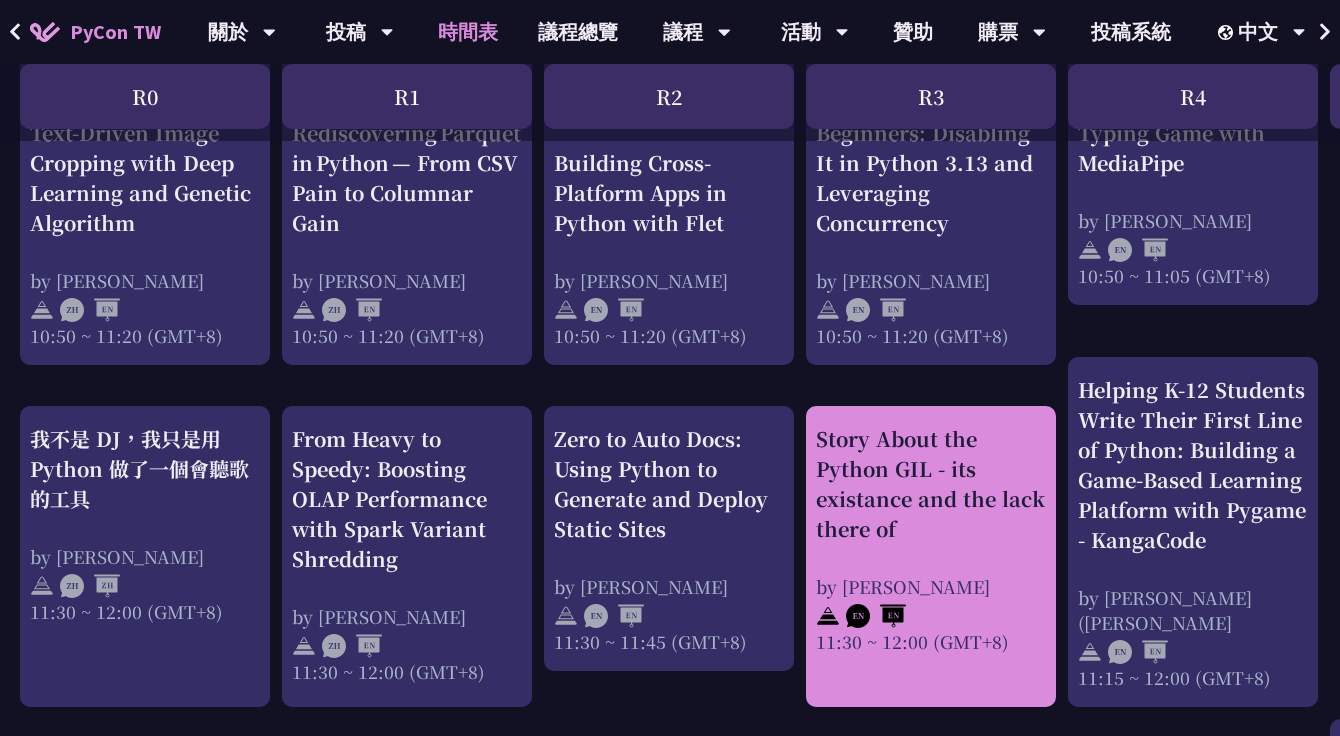 click on "Story About the Python GIL - its existance and the lack there of" at bounding box center (931, 484) 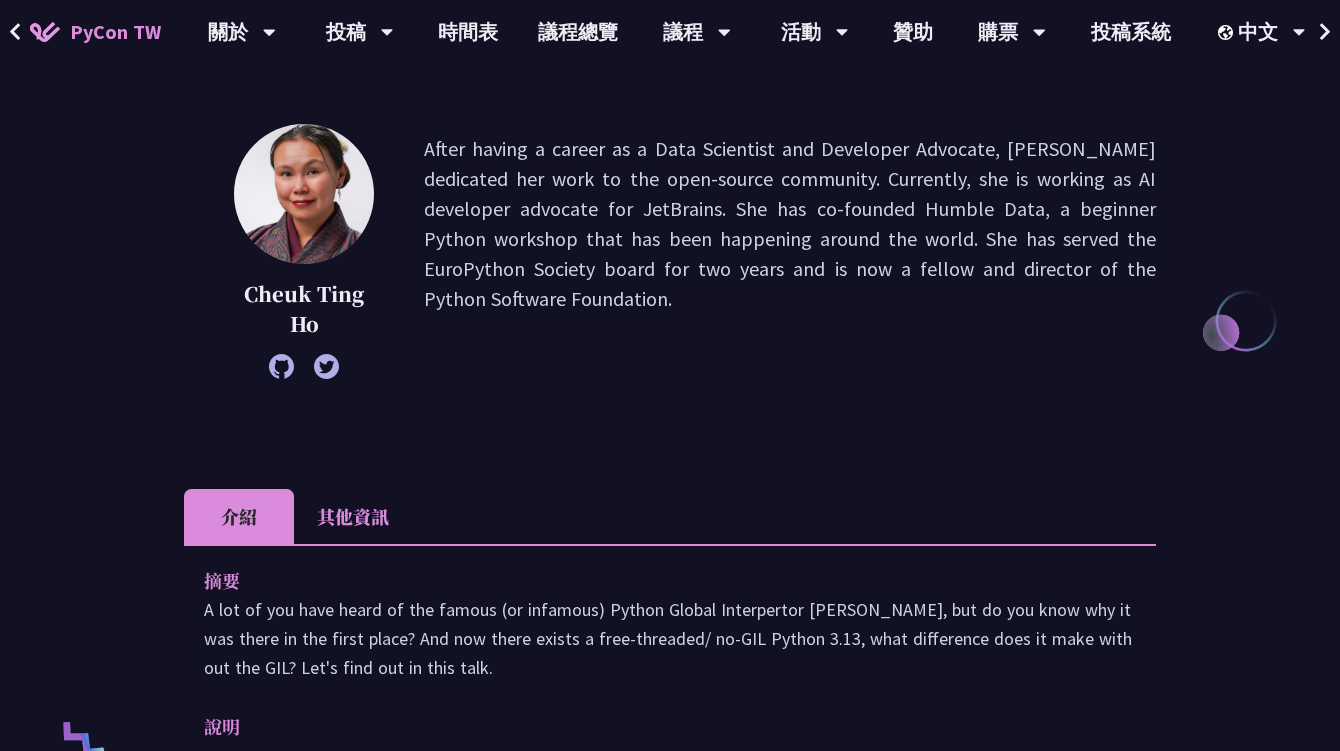 scroll, scrollTop: 300, scrollLeft: 0, axis: vertical 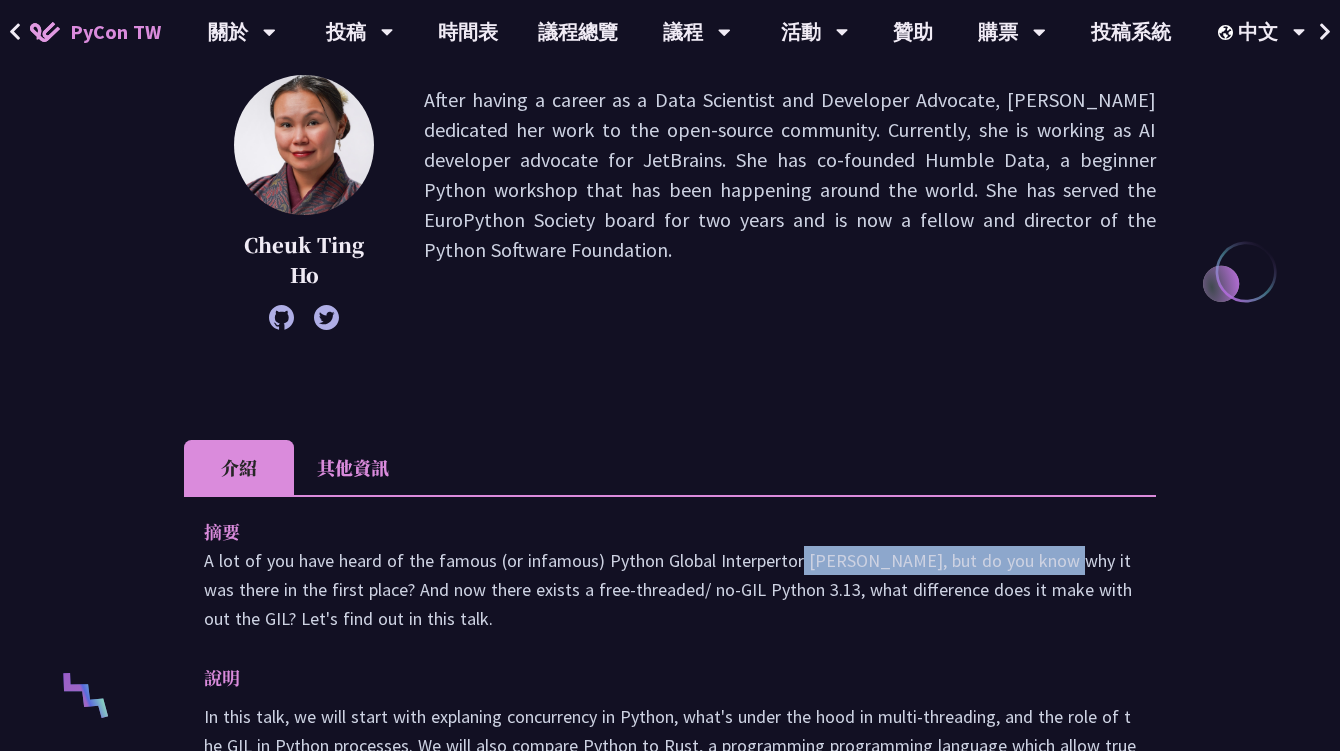 drag, startPoint x: 645, startPoint y: 570, endPoint x: 877, endPoint y: 568, distance: 232.00862 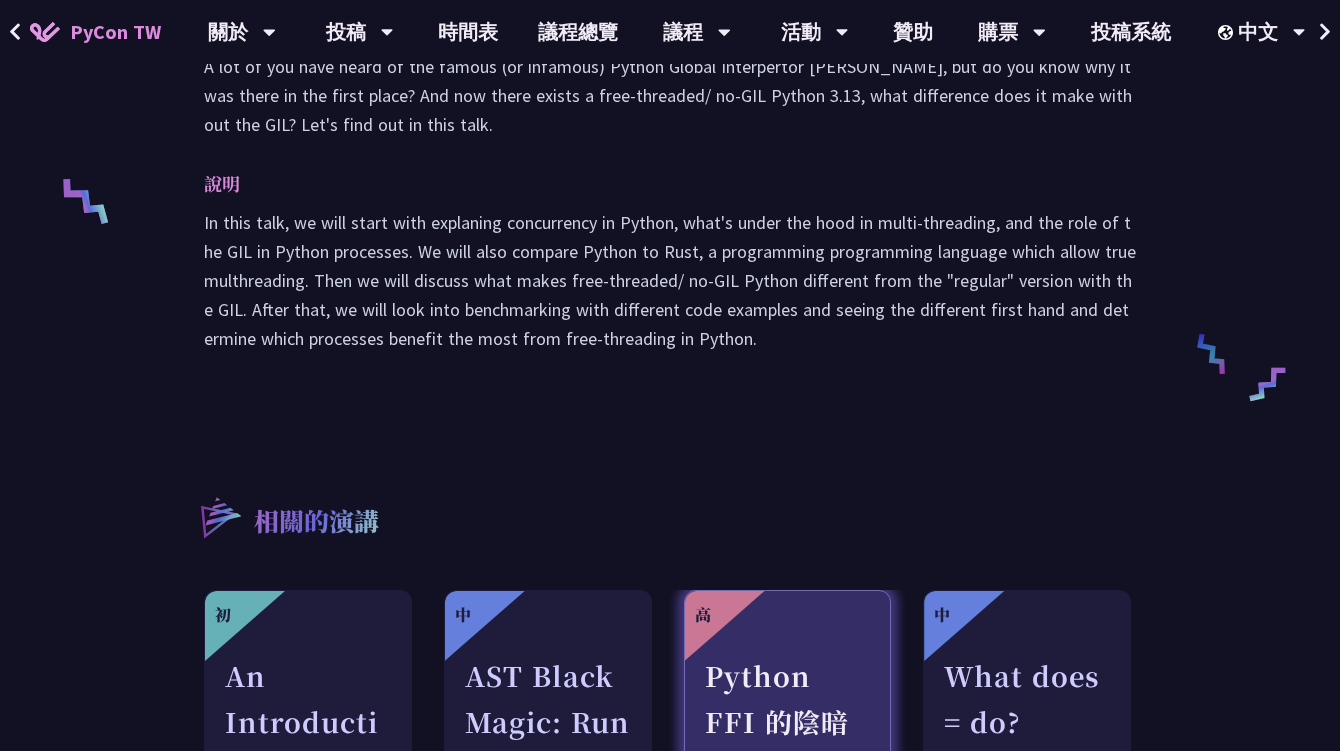 scroll, scrollTop: 900, scrollLeft: 0, axis: vertical 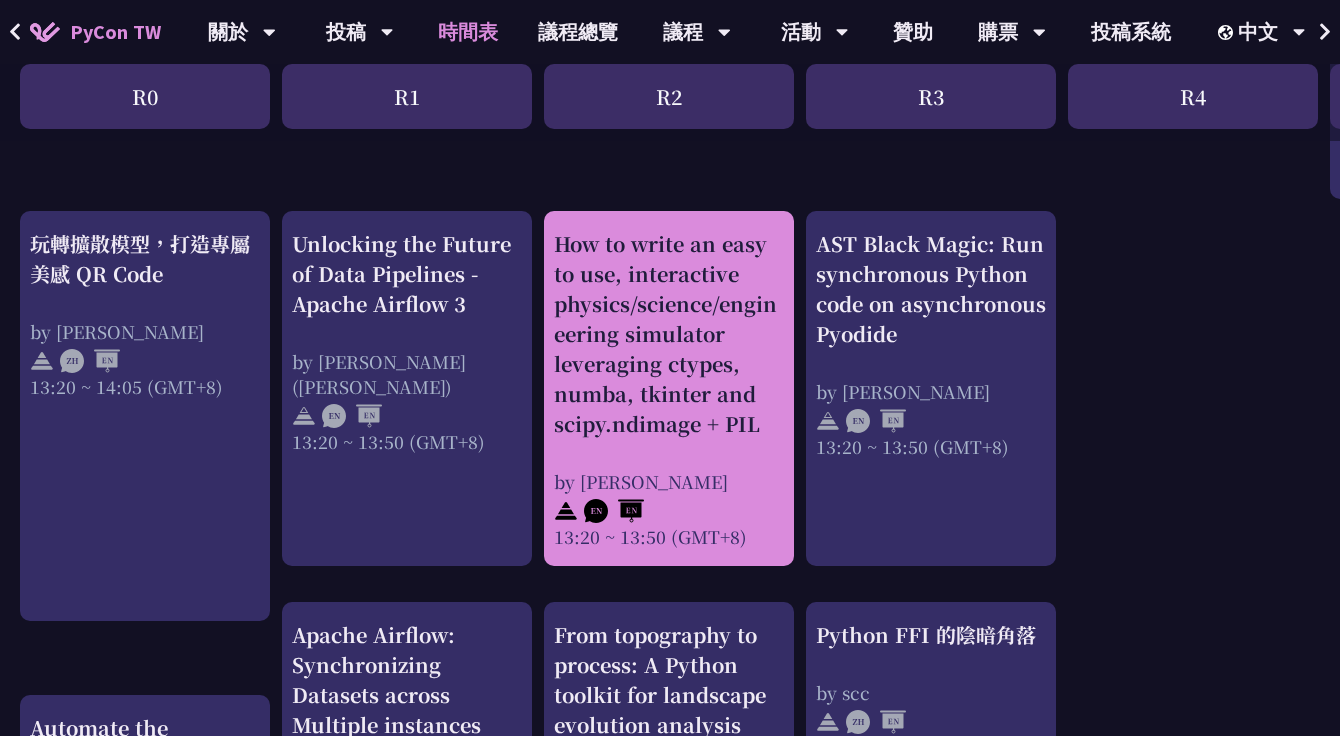click on "How to write an easy to use, interactive physics/science/engineering simulator leveraging ctypes, numba, tkinter and scipy.ndimage + PIL
by [PERSON_NAME]13:20 ~ 13:50 (GMT+8)" at bounding box center [669, 389] 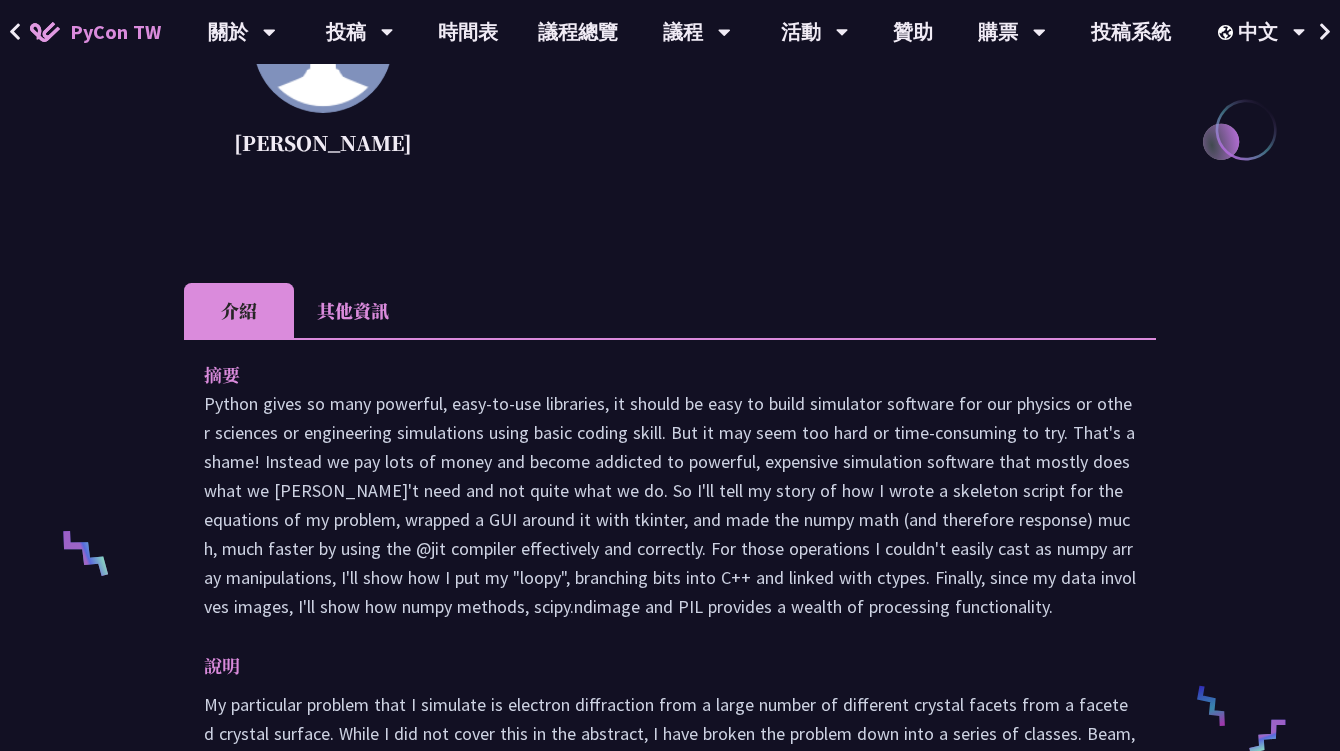scroll, scrollTop: 500, scrollLeft: 0, axis: vertical 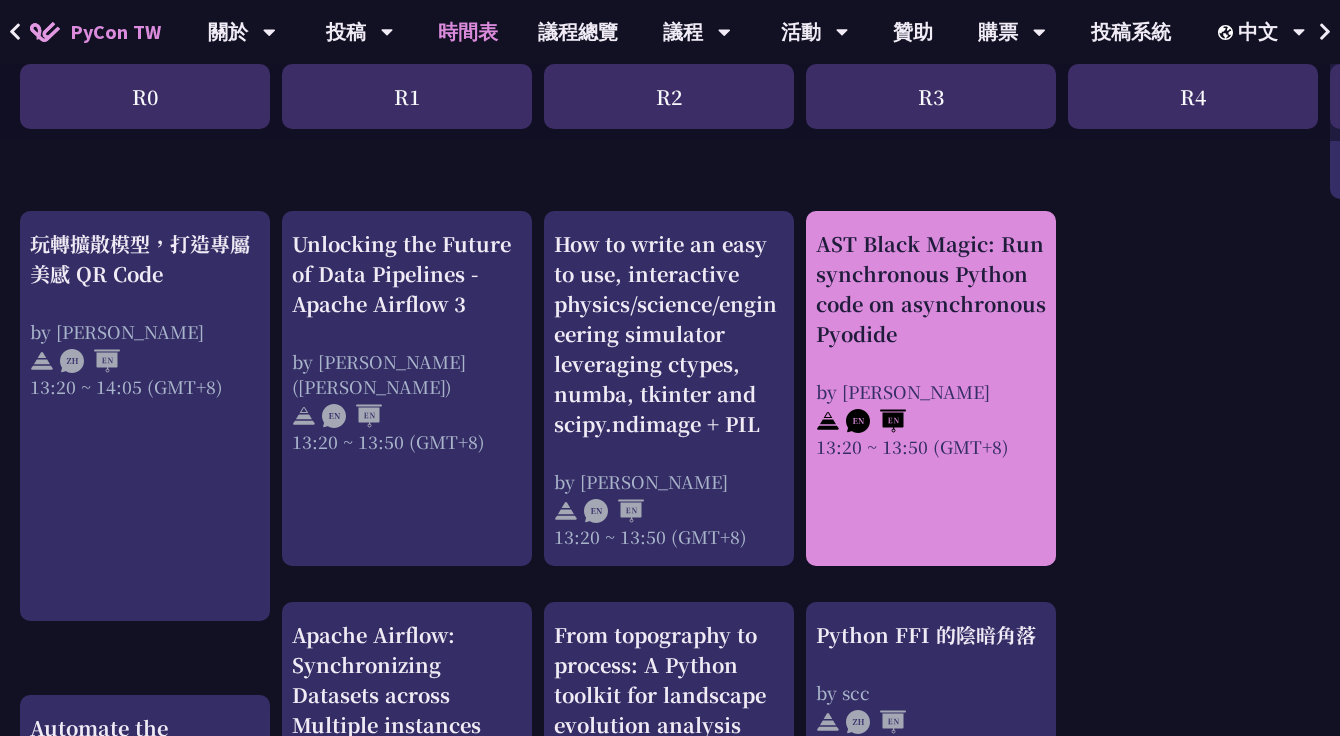 click on "AST Black Magic: Run synchronous Python code on asynchronous Pyodide" at bounding box center [931, 289] 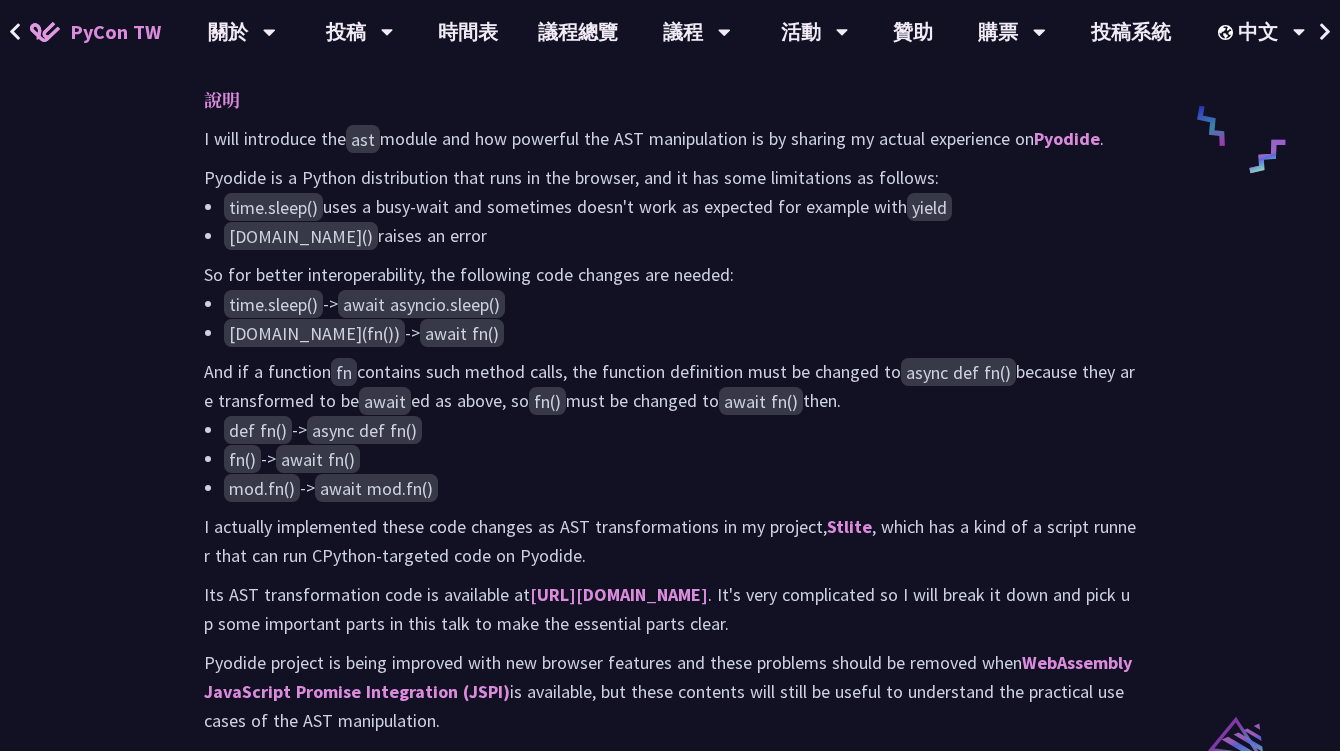 scroll, scrollTop: 900, scrollLeft: 0, axis: vertical 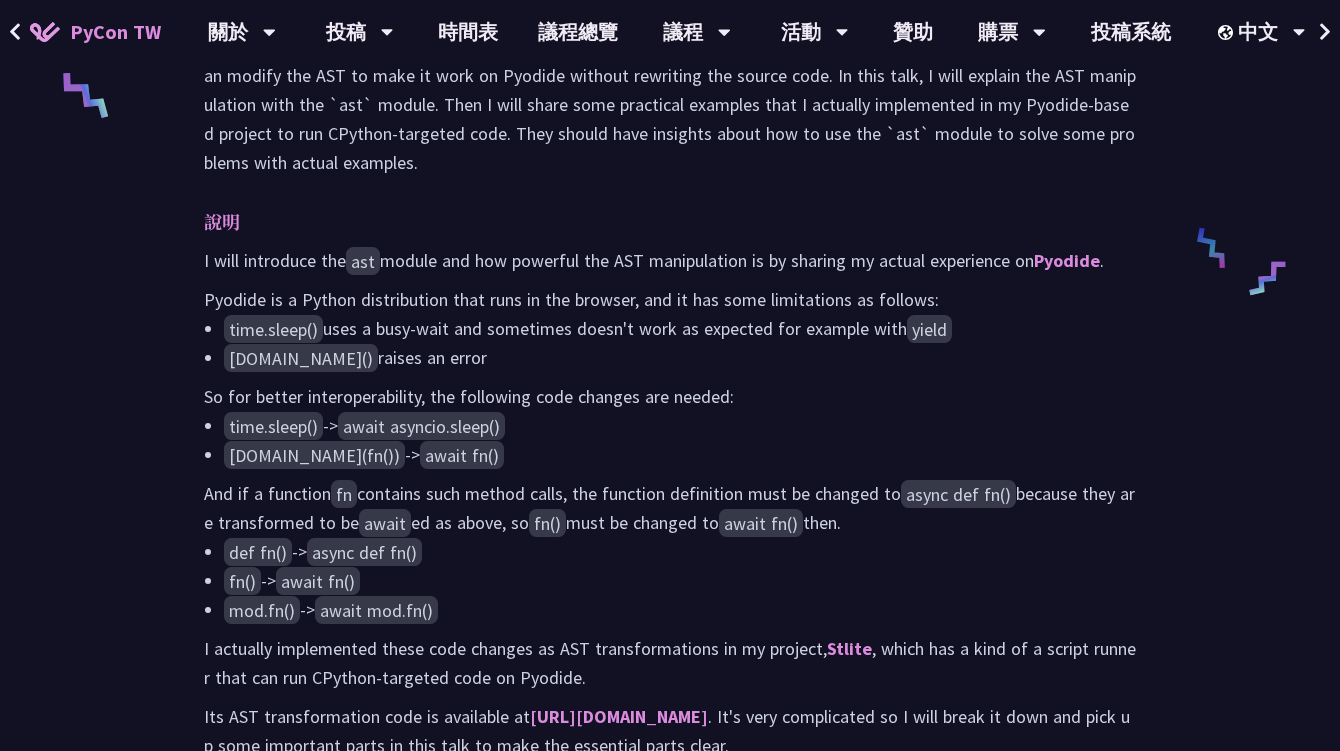 click on "Pyodide is a Python distribution that runs in the browser, and it has some limitations as follows:" at bounding box center [670, 299] 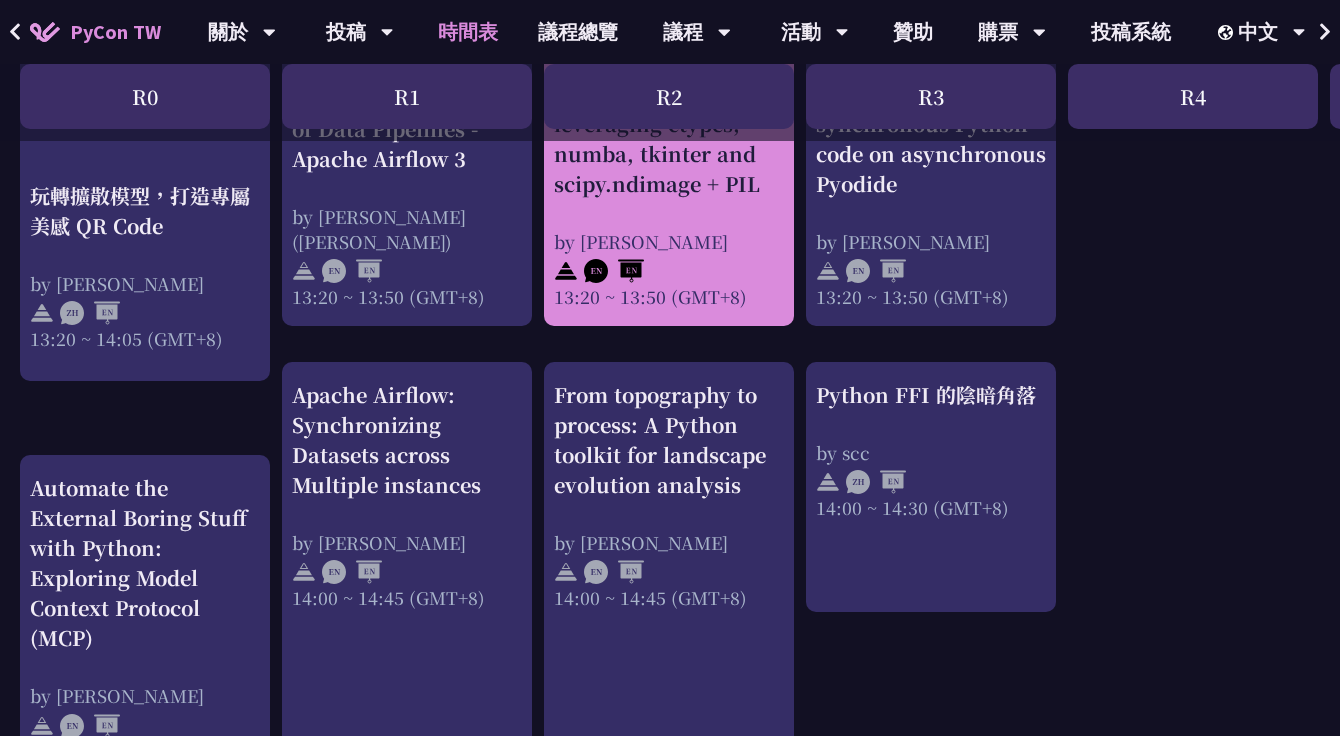 scroll, scrollTop: 1800, scrollLeft: 0, axis: vertical 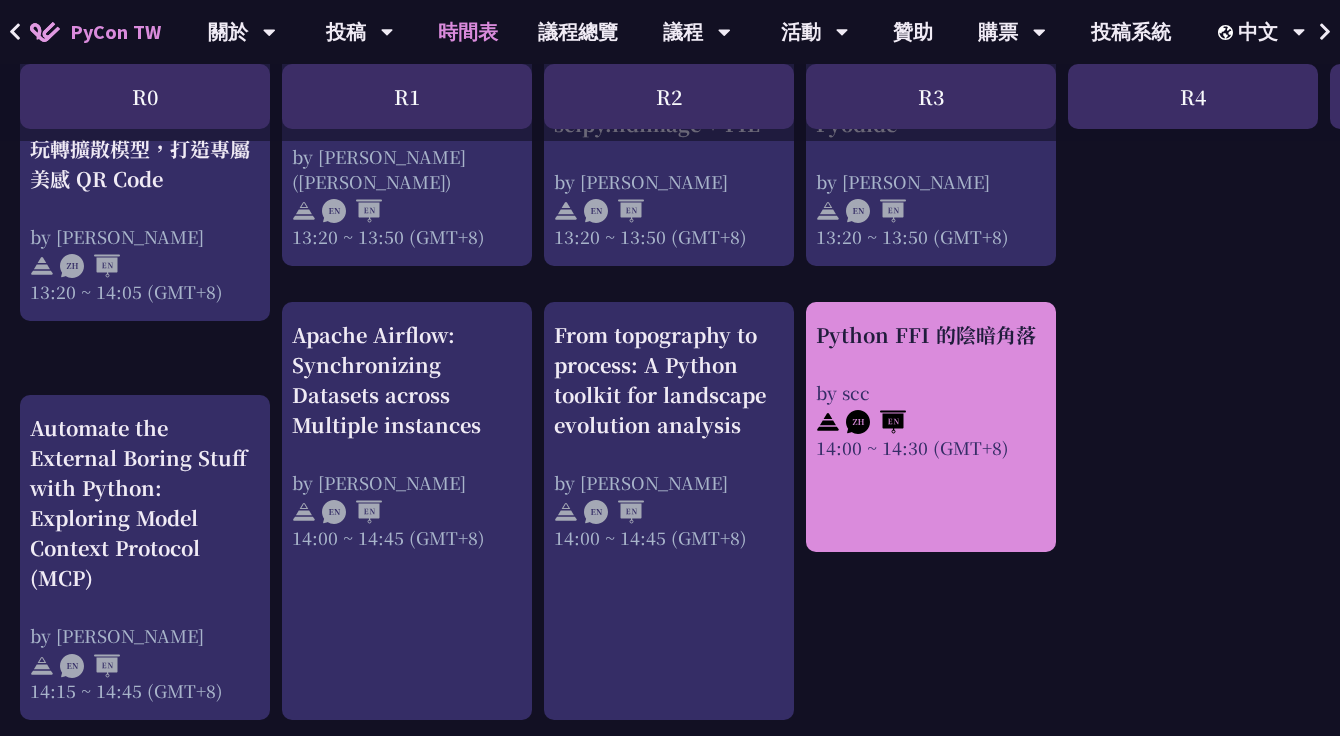 click on "Python FFI 的陰暗角落" at bounding box center [931, 335] 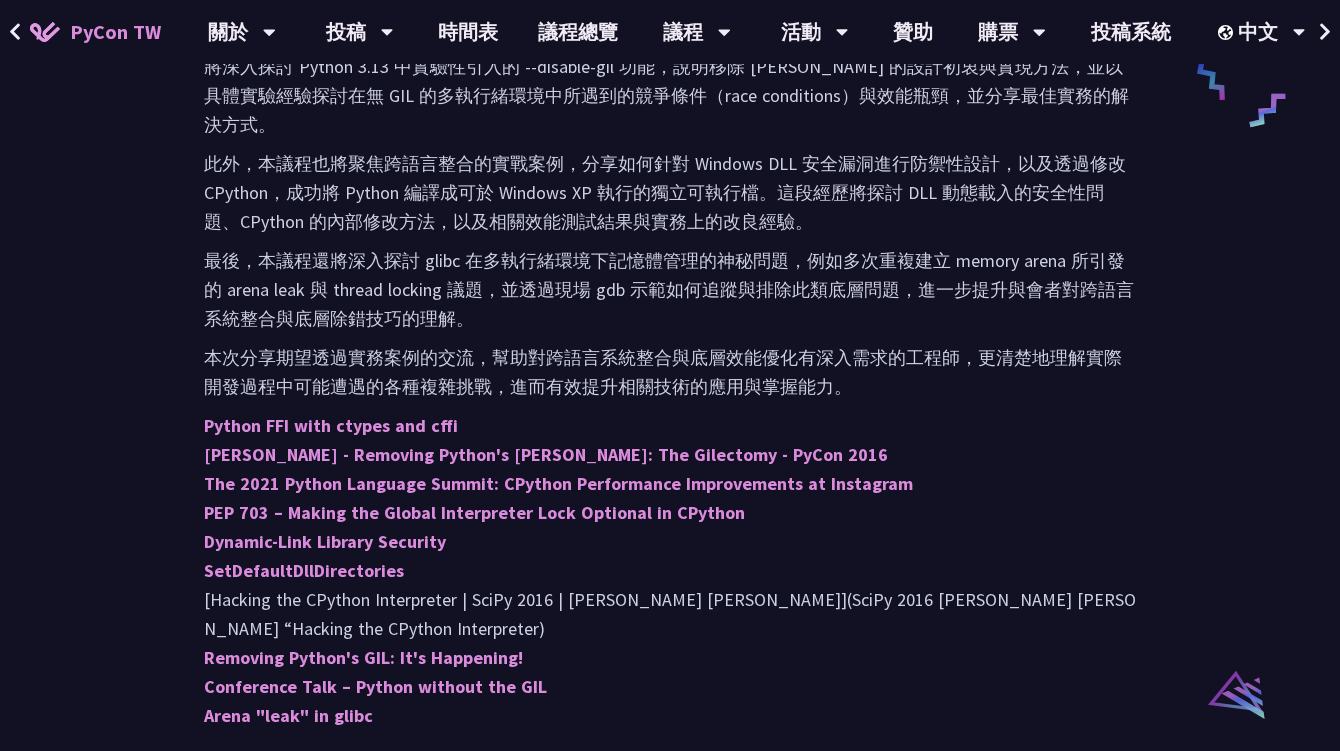 scroll, scrollTop: 1100, scrollLeft: 0, axis: vertical 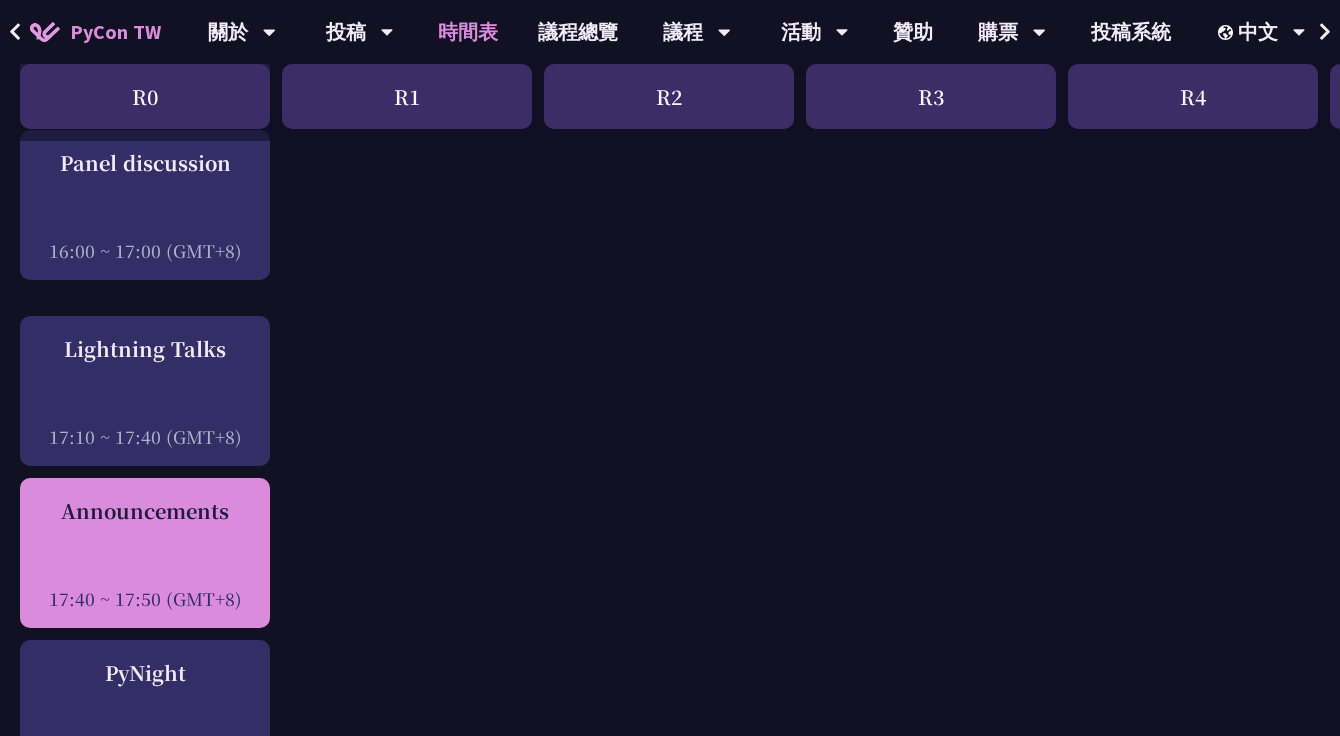 click on "Announcements" at bounding box center [145, 511] 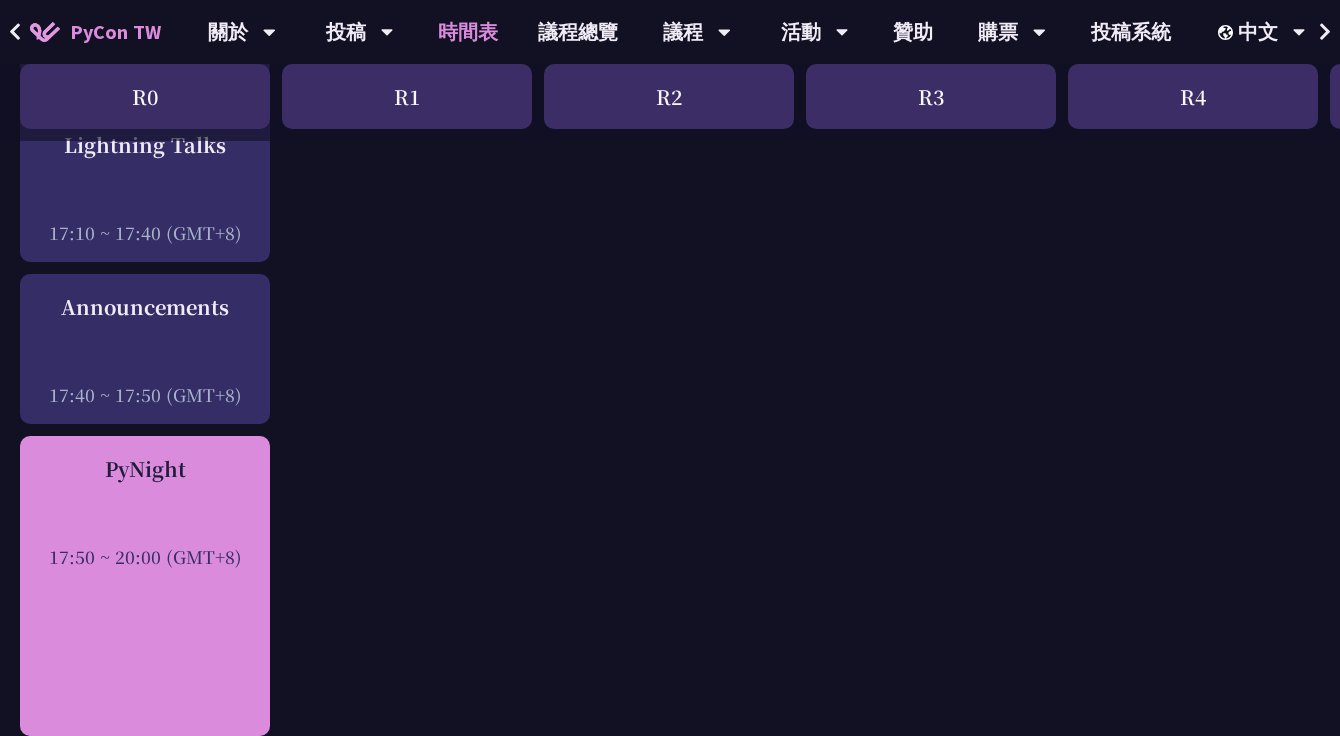 scroll, scrollTop: 2800, scrollLeft: 0, axis: vertical 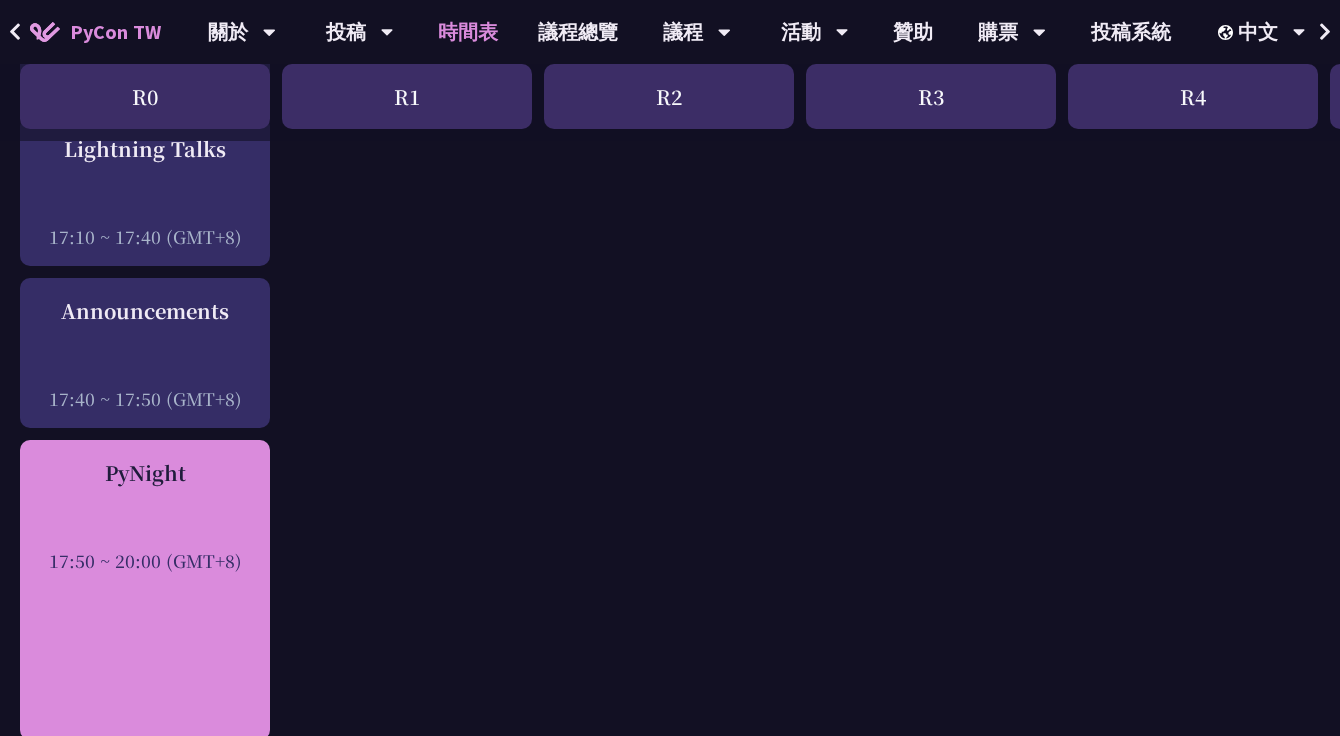 click on "PyNight
17:50 ~ 20:00 (GMT+8)" at bounding box center (145, 515) 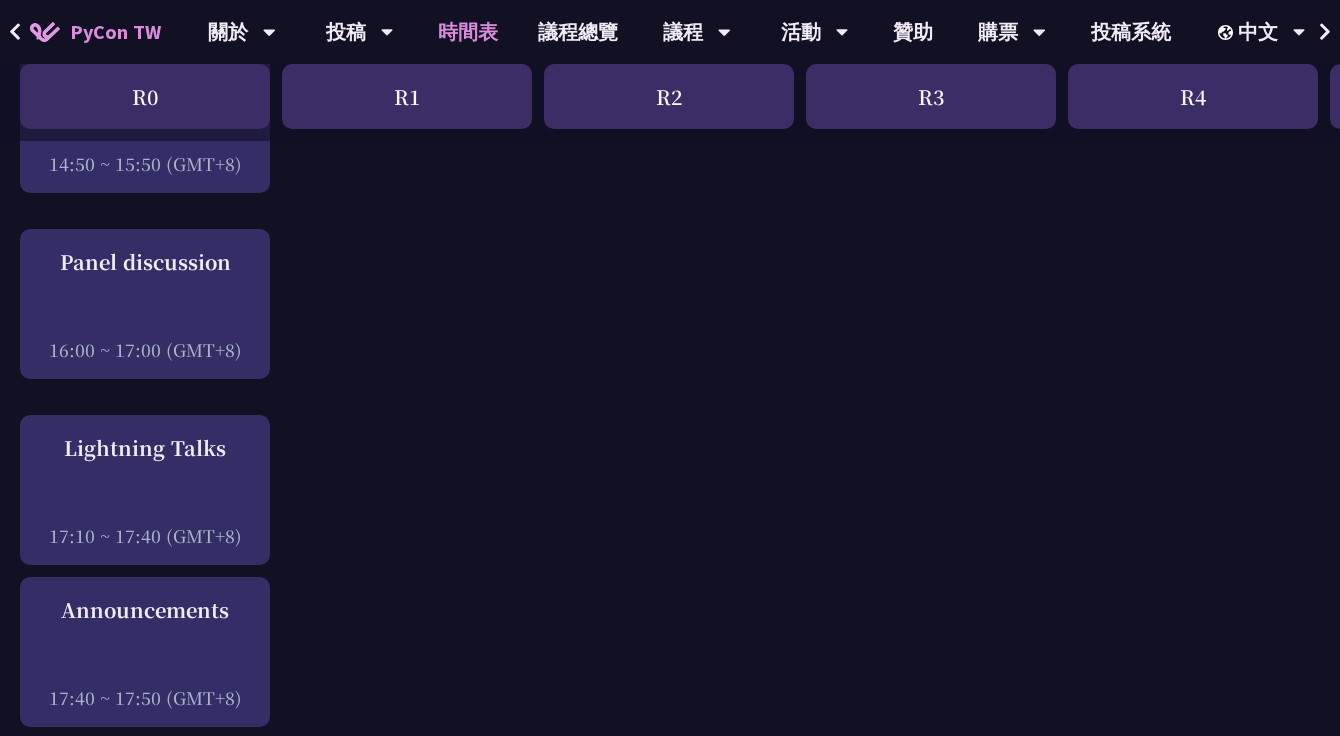 scroll, scrollTop: 2500, scrollLeft: 0, axis: vertical 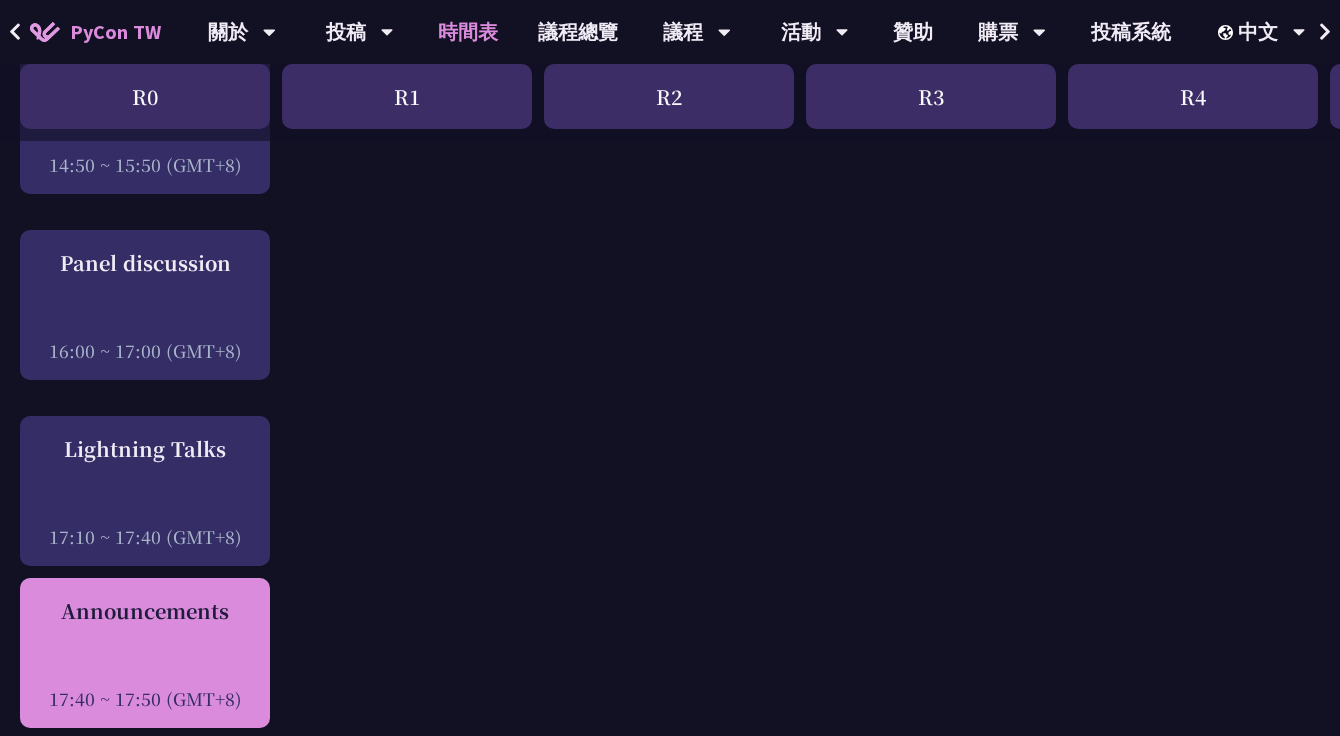 click on "Announcements" at bounding box center [145, 611] 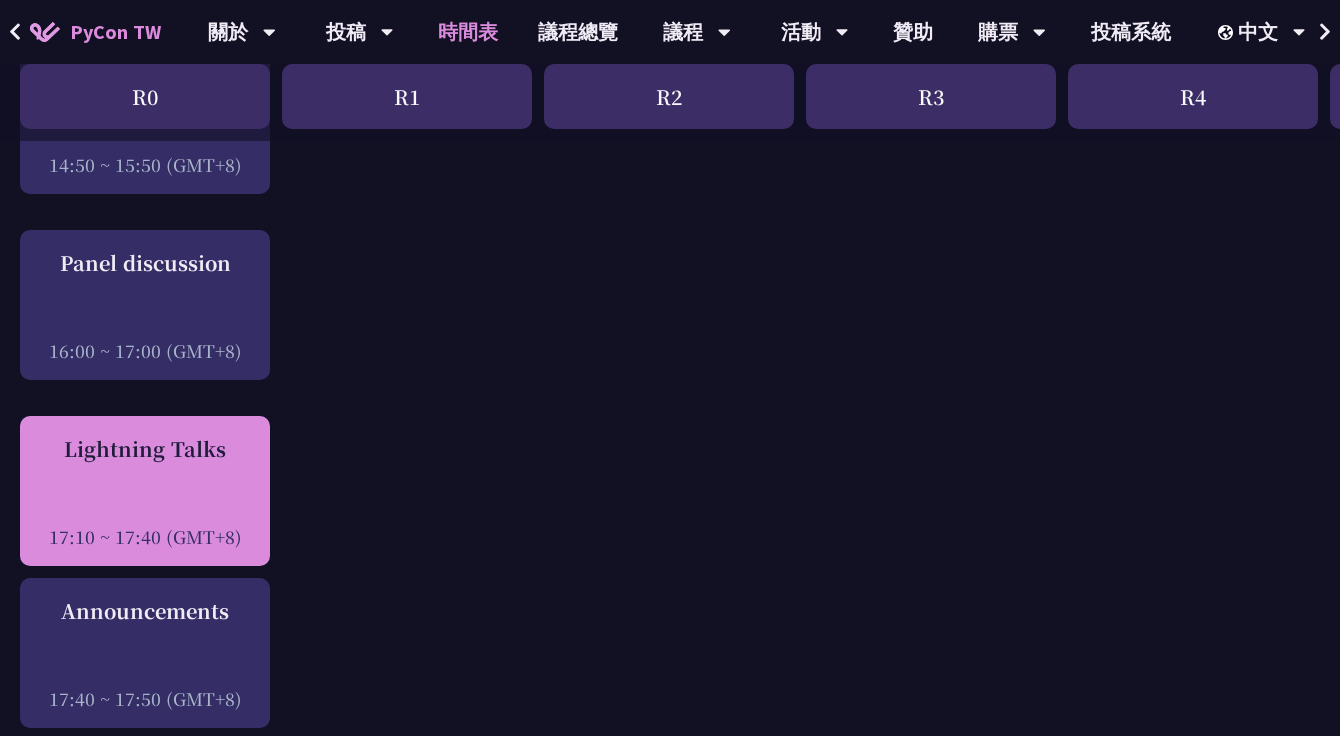 click on "Lightning Talks
17:10 ~ 17:40 (GMT+8)" at bounding box center (145, 491) 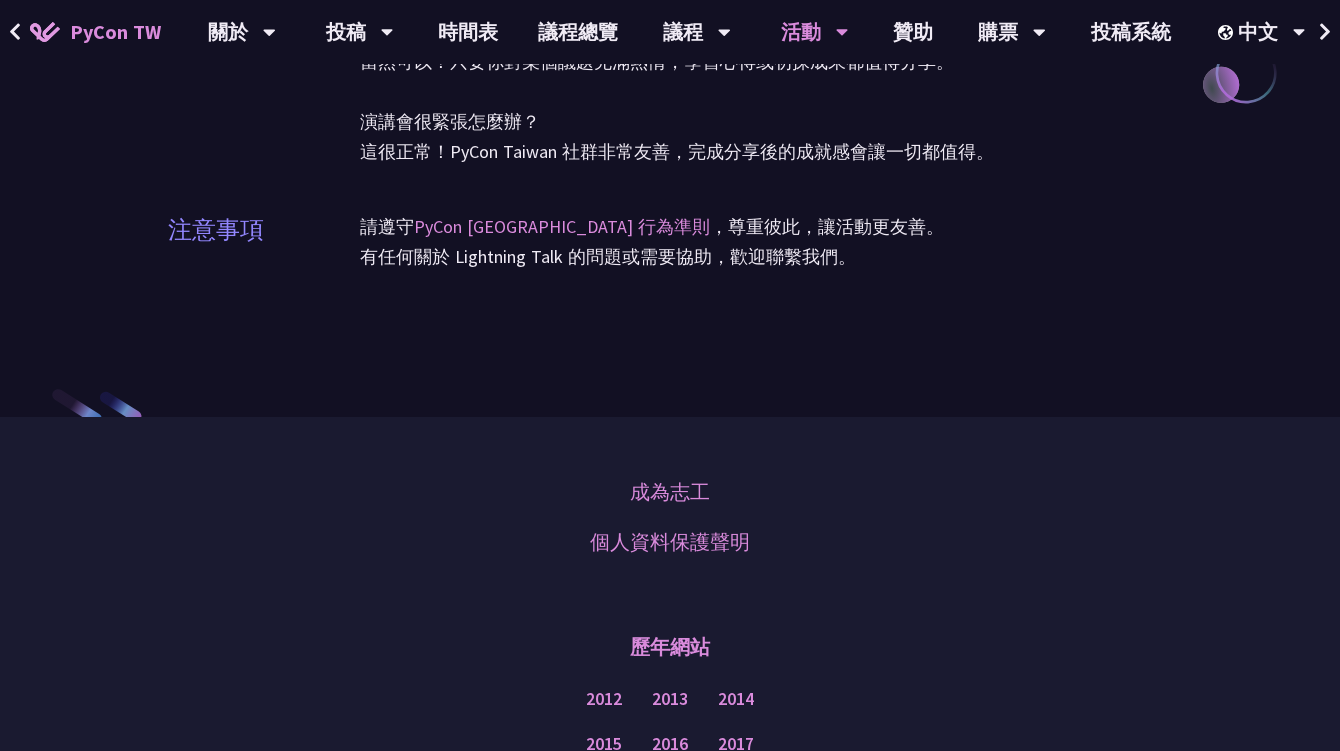 scroll, scrollTop: 2400, scrollLeft: 0, axis: vertical 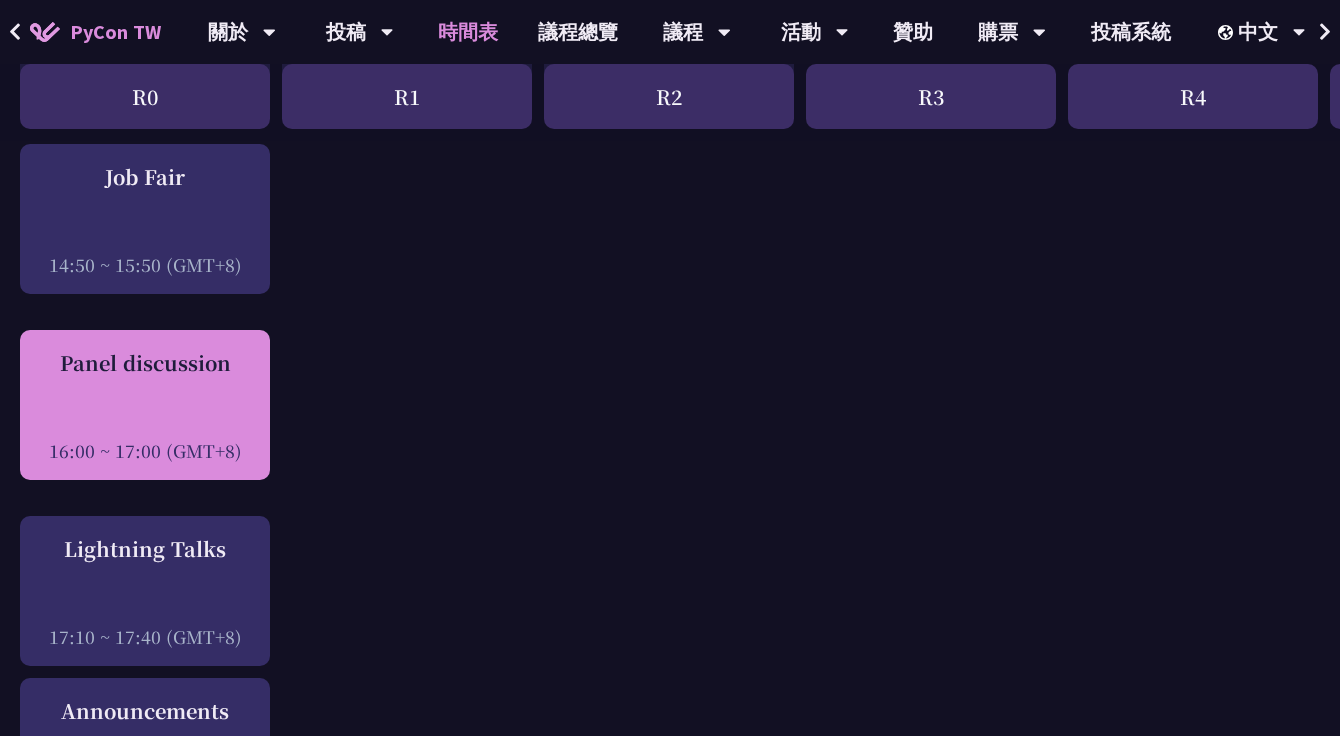 click on "Panel discussion
16:00 ~ 17:00 (GMT+8)" at bounding box center [145, 405] 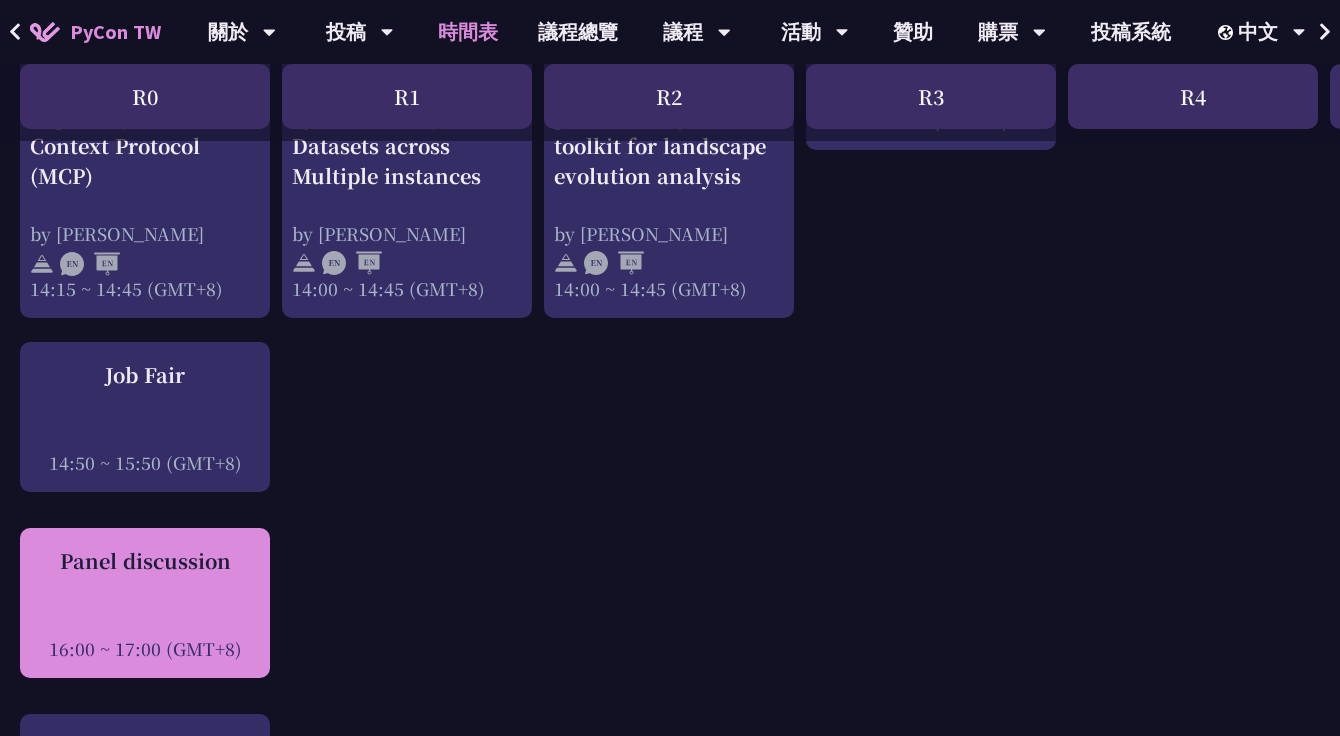 scroll, scrollTop: 2200, scrollLeft: 0, axis: vertical 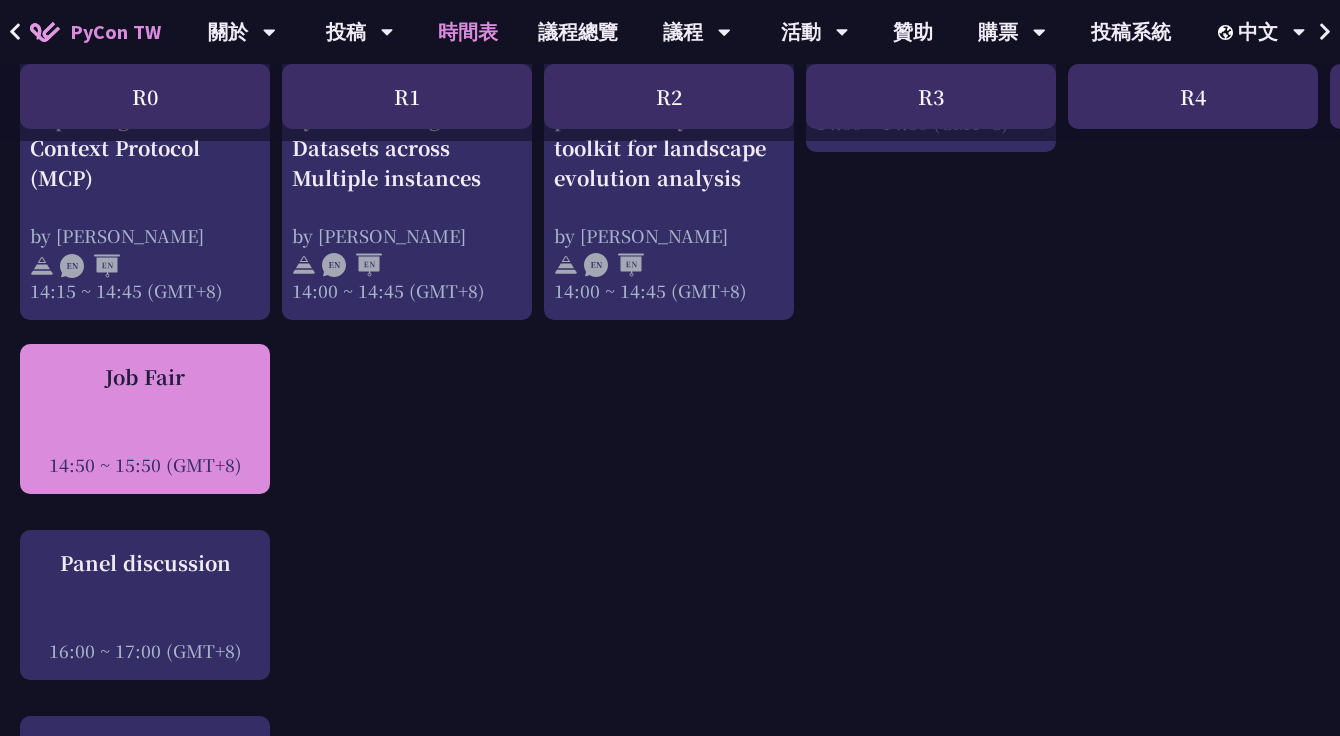 click on "Job Fair" at bounding box center (145, 377) 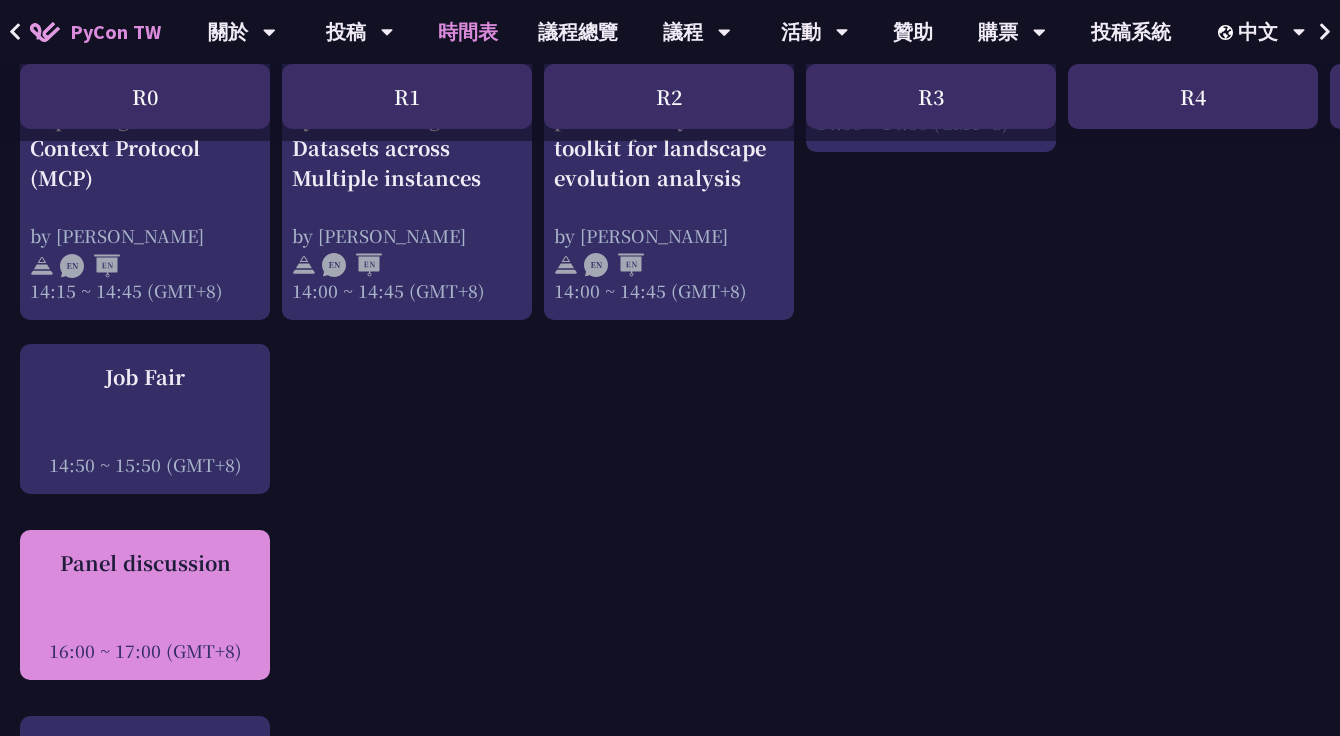 click on "Panel discussion" at bounding box center (145, 563) 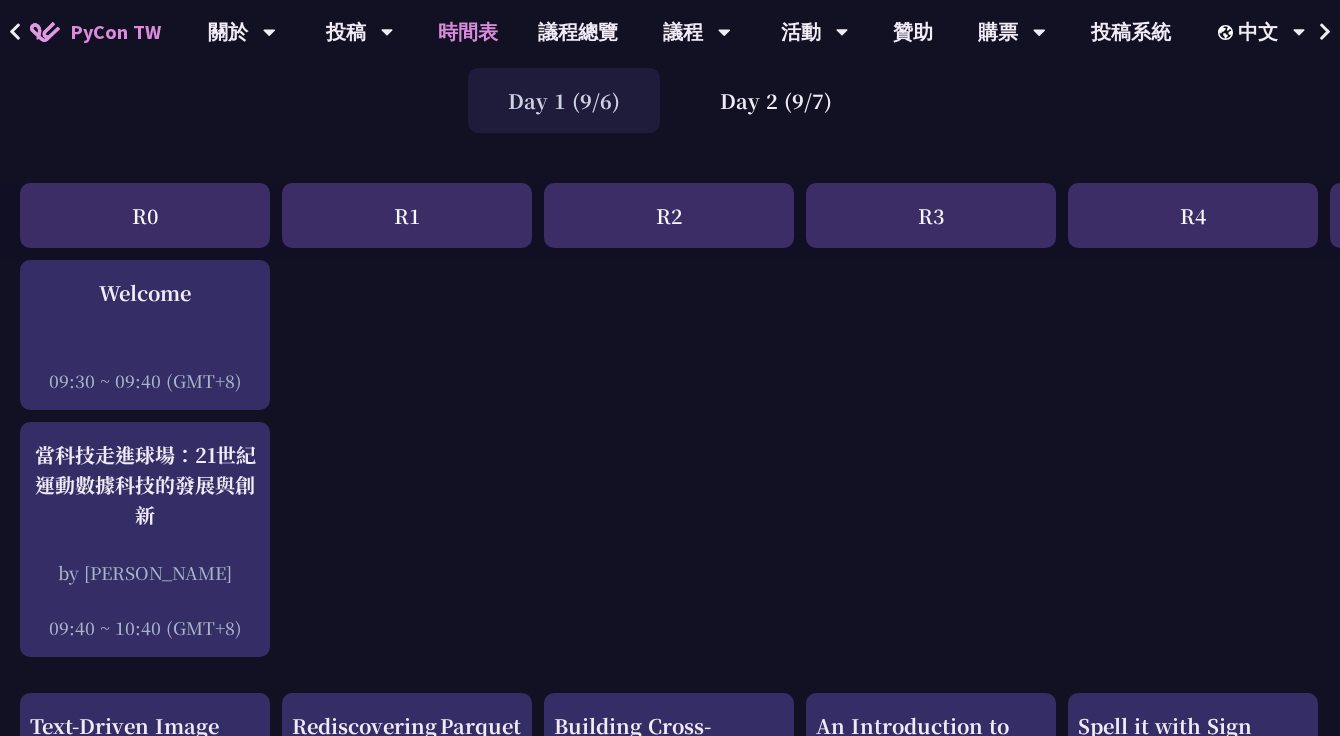 scroll, scrollTop: 400, scrollLeft: 0, axis: vertical 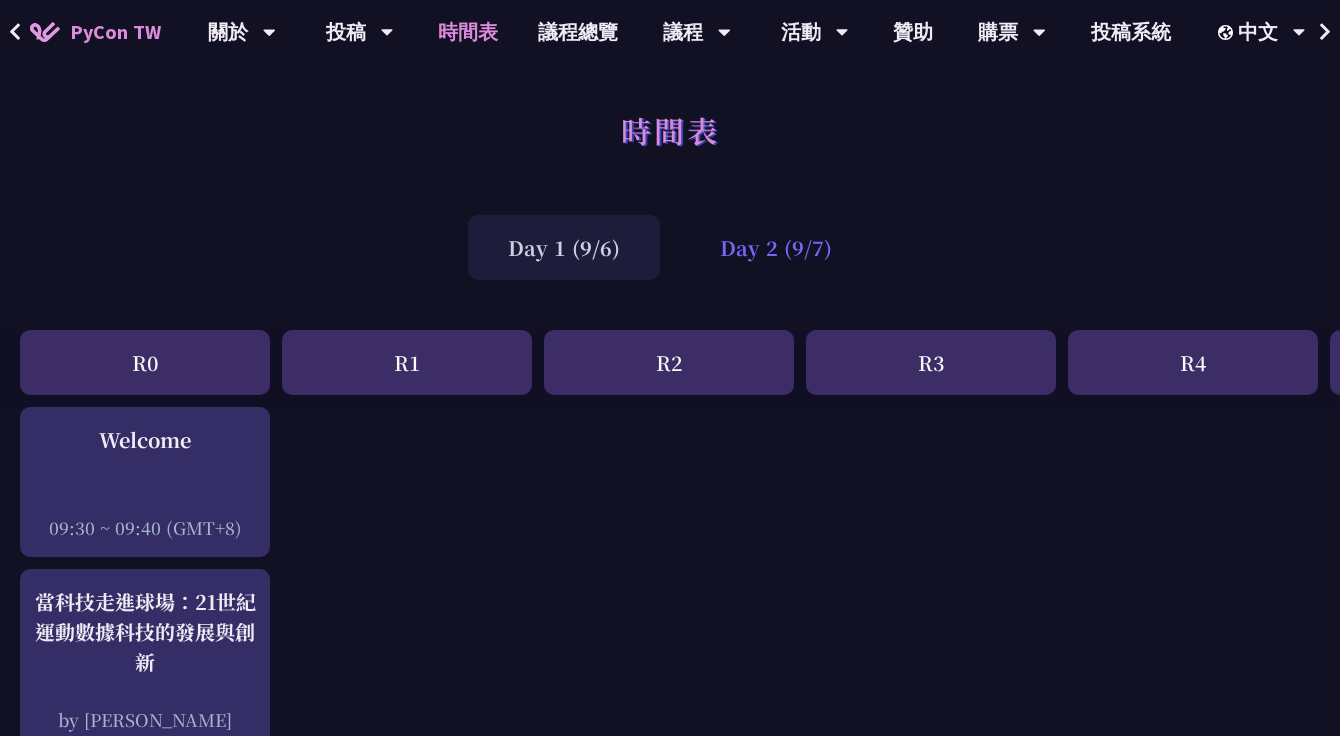 click on "Day 2 (9/7)" at bounding box center [776, 247] 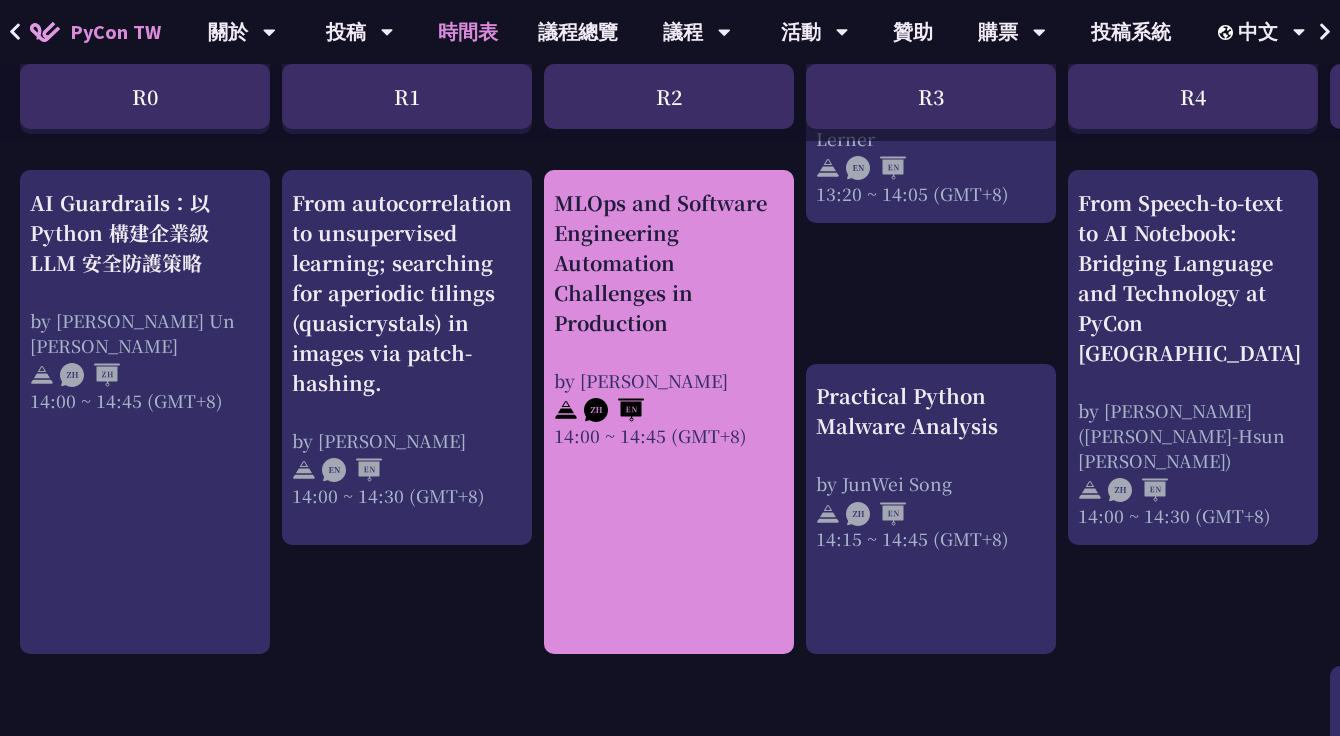 scroll, scrollTop: 2000, scrollLeft: 0, axis: vertical 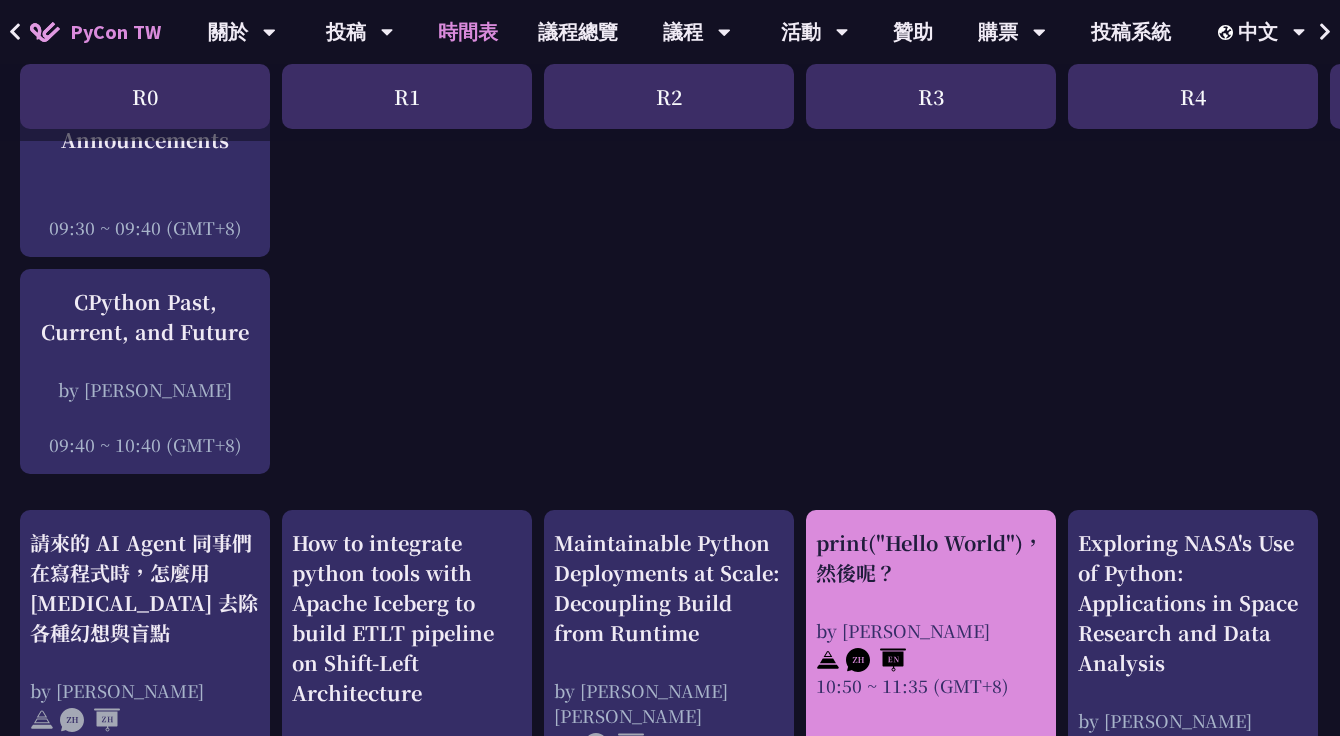 click on "print("Hello World")，然後呢？" at bounding box center (931, 558) 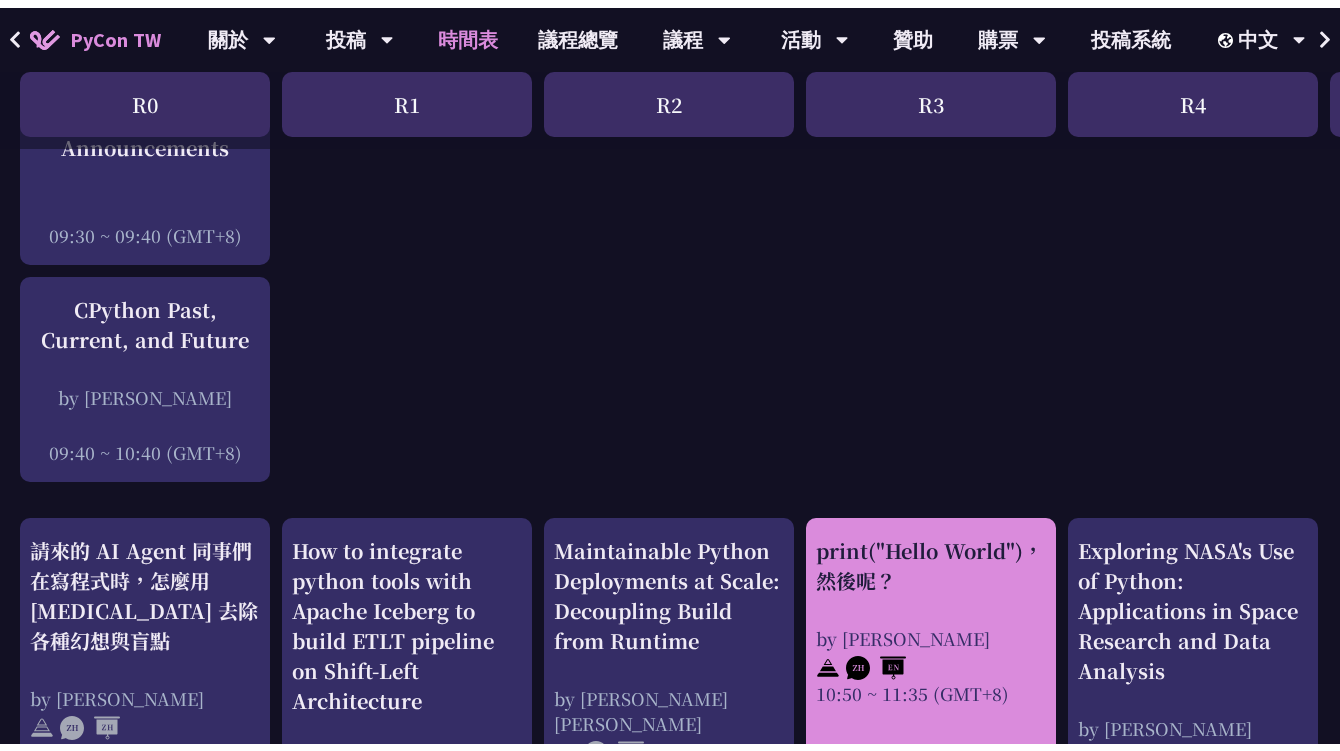 scroll, scrollTop: 0, scrollLeft: 0, axis: both 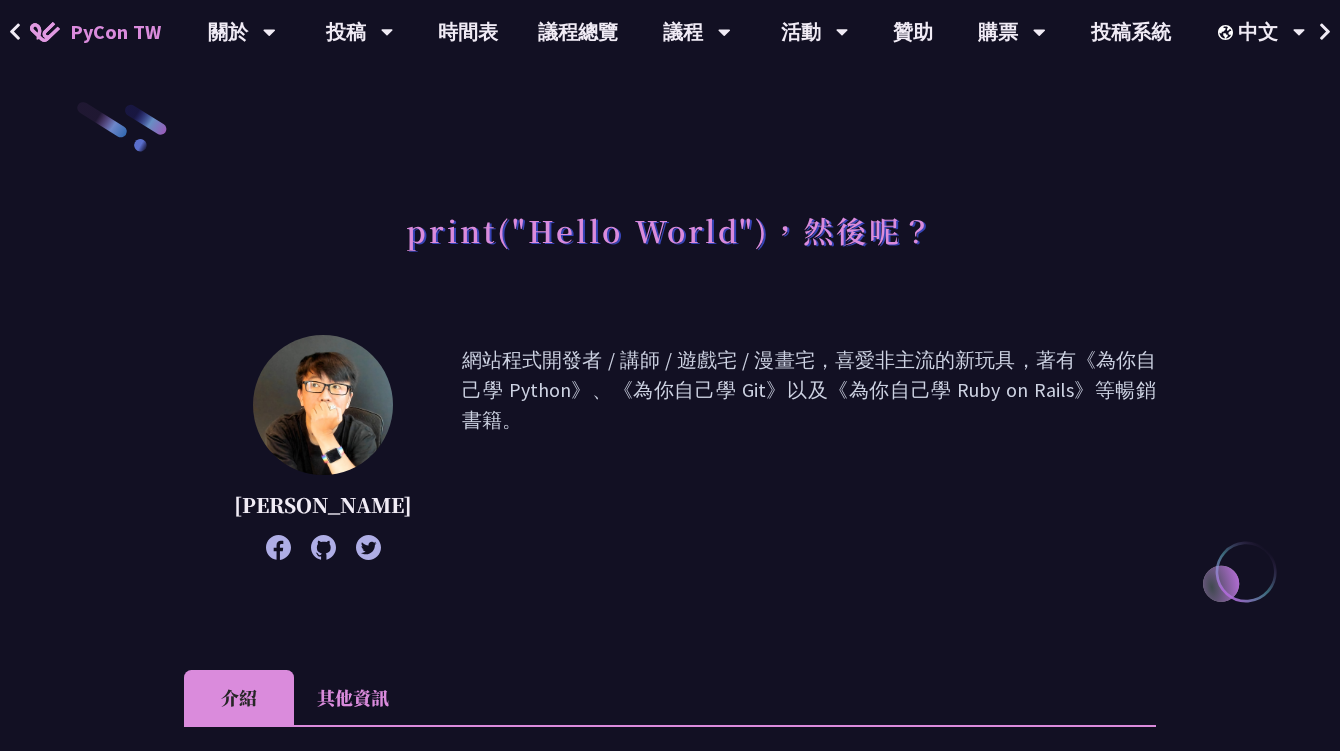 click on "其他資訊" at bounding box center [353, 697] 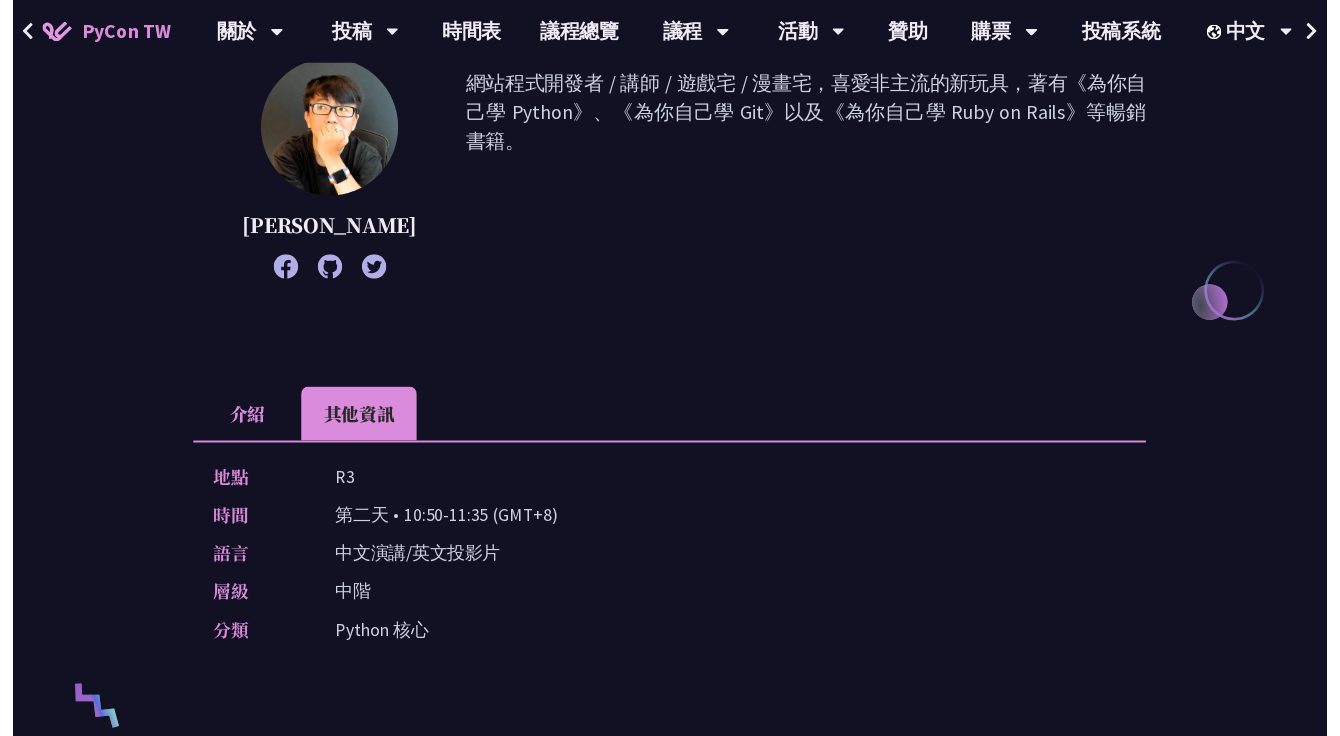 scroll, scrollTop: 300, scrollLeft: 0, axis: vertical 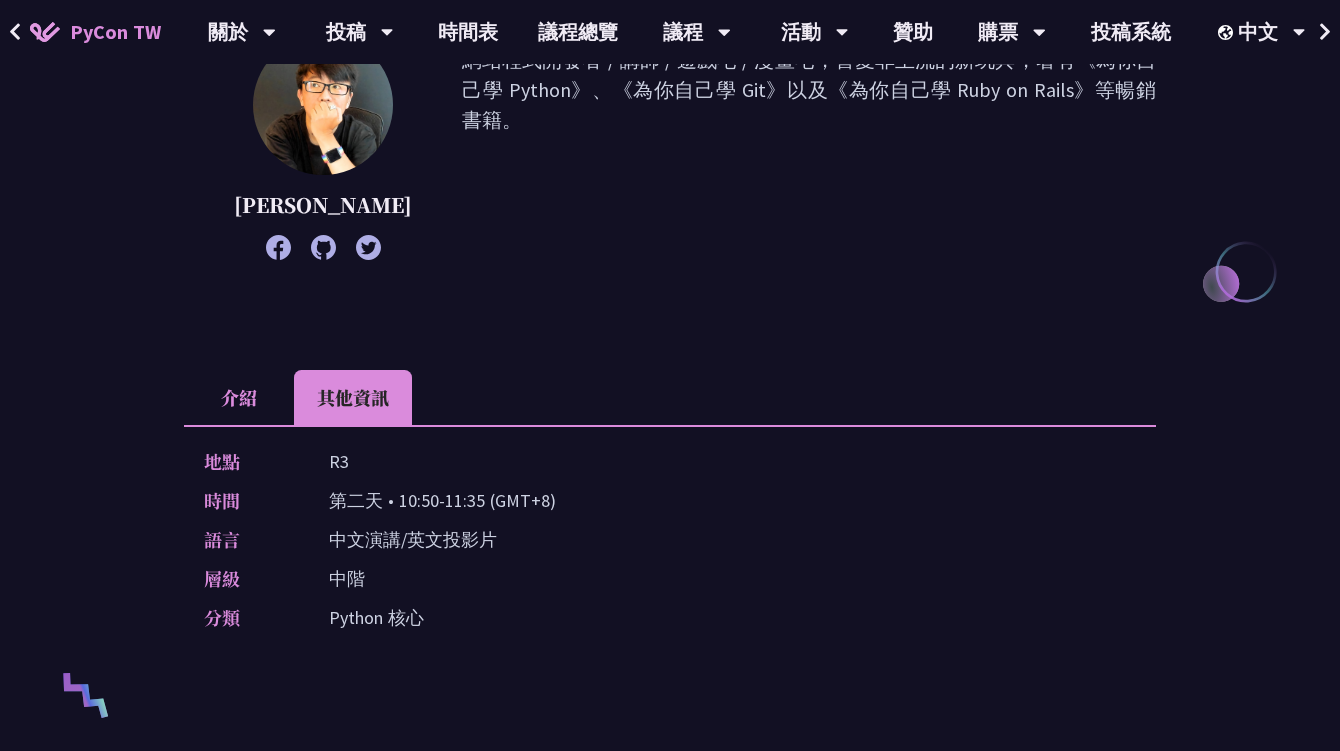 click on "介紹" at bounding box center (239, 397) 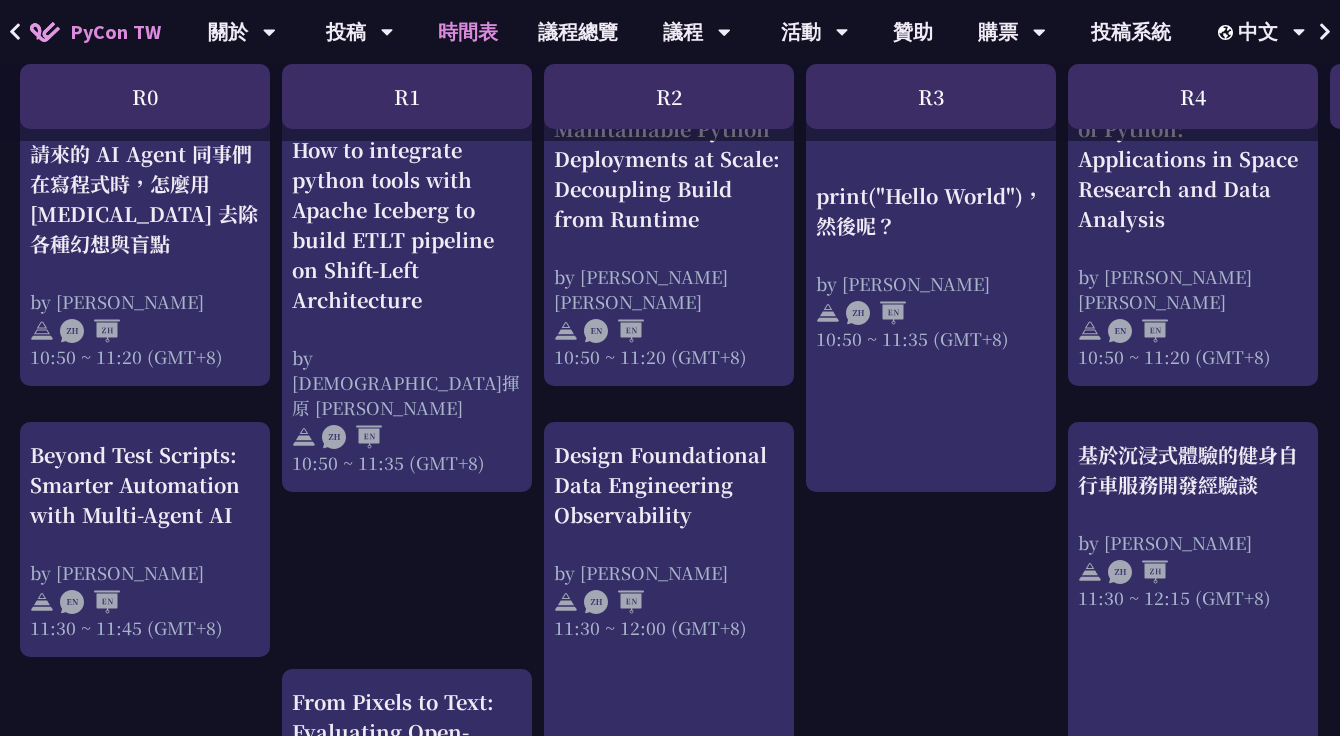 scroll, scrollTop: 800, scrollLeft: 0, axis: vertical 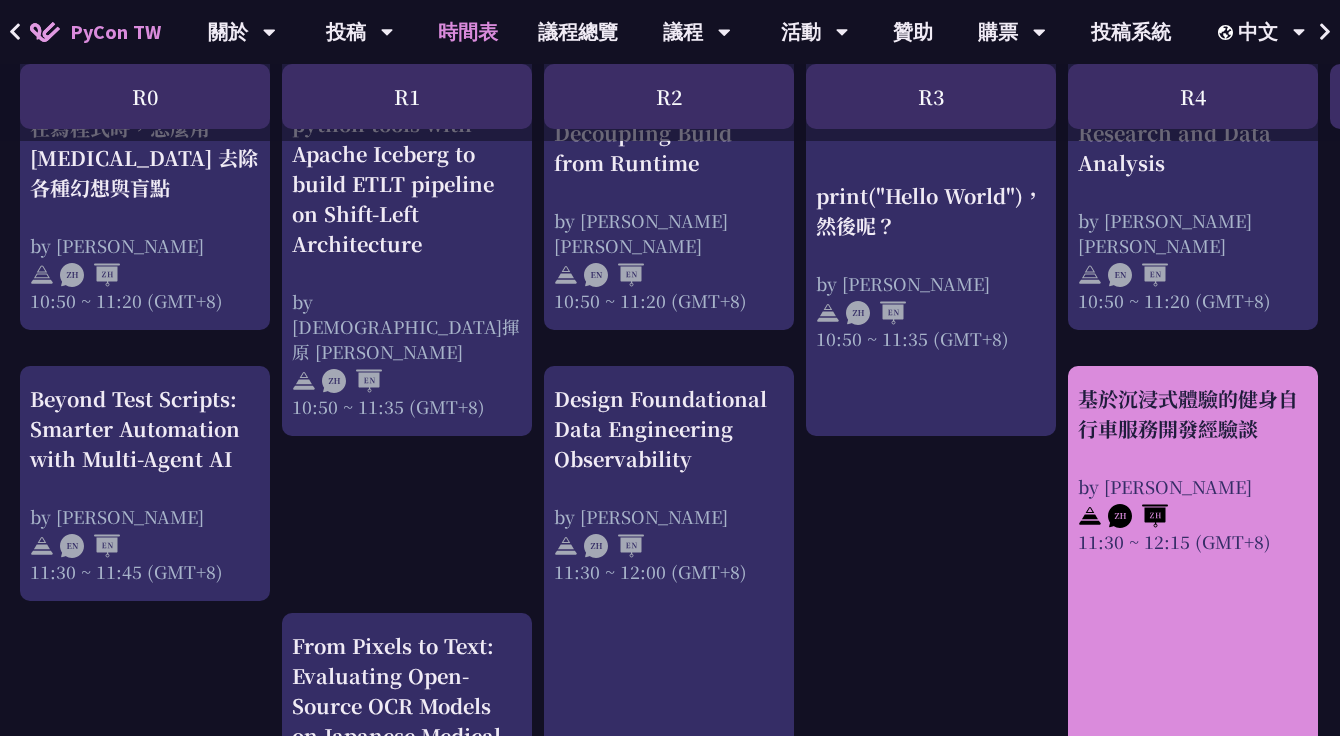 click on "基於沉浸式體驗的健身自行車服務開發經驗談" at bounding box center [1193, 414] 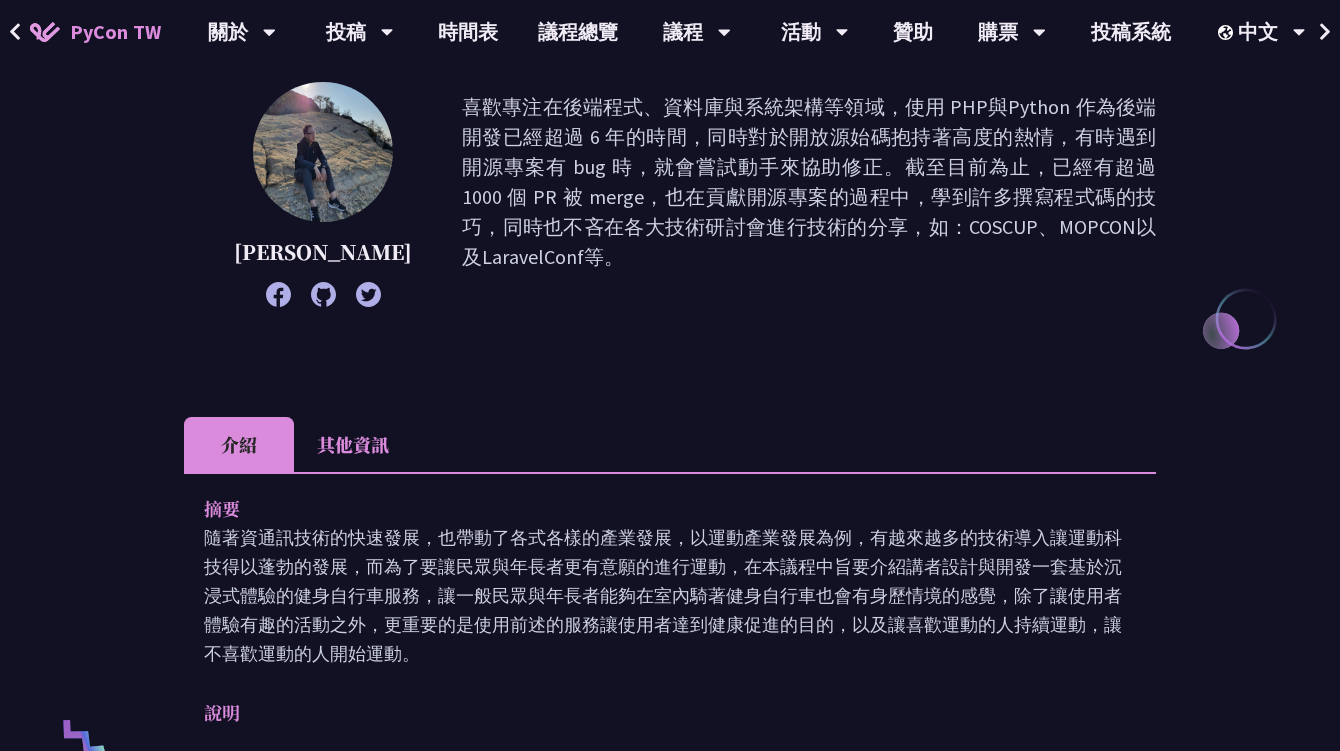 scroll, scrollTop: 300, scrollLeft: 0, axis: vertical 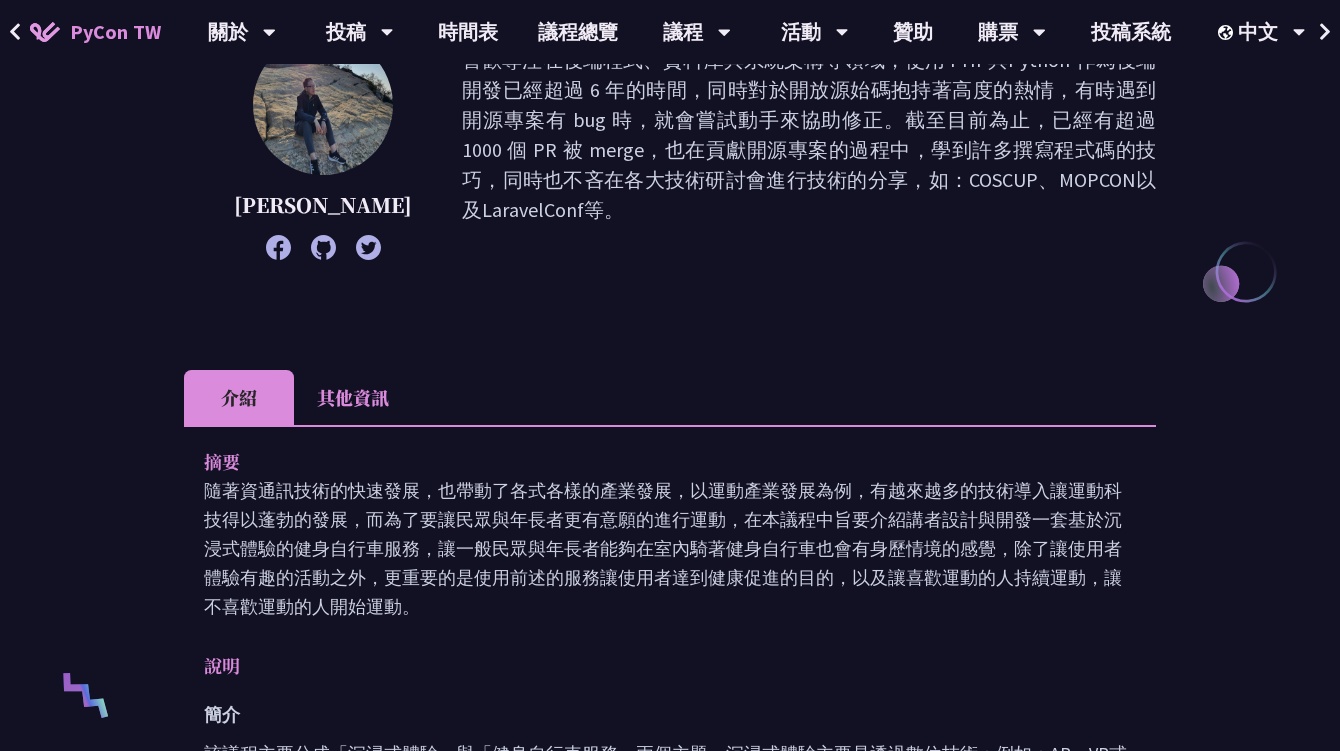 click on "隨著資通訊技術的快速發展，也帶動了各式各樣的產業發展，以運動產業發展為例，有越來越多的技術導入讓運動科技得以蓬勃的發展，而為了要讓民眾與年長者更有意願的進行運動，在本議程中旨要介紹講者設計與開發一套基於沉浸式體驗的健身自行車服務，讓一般民眾與年長者能夠在室內騎著健身自行車也會有身歷情境的感覺，除了讓使用者體驗有趣的活動之外，更重要的是使用前述的服務讓使用者達到健康促進的目的，以及讓喜歡運動的人持續運動，讓不喜歡運動的人開始運動。" at bounding box center [670, 548] 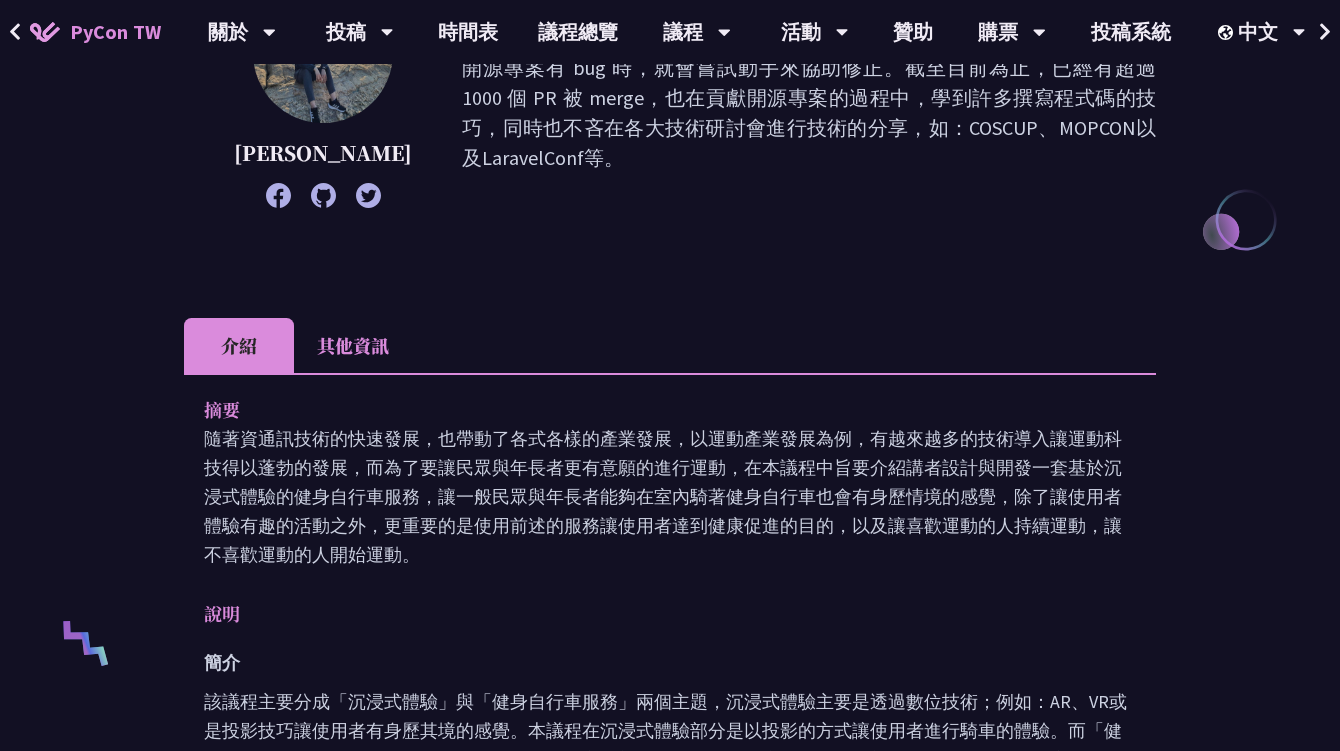 scroll, scrollTop: 300, scrollLeft: 0, axis: vertical 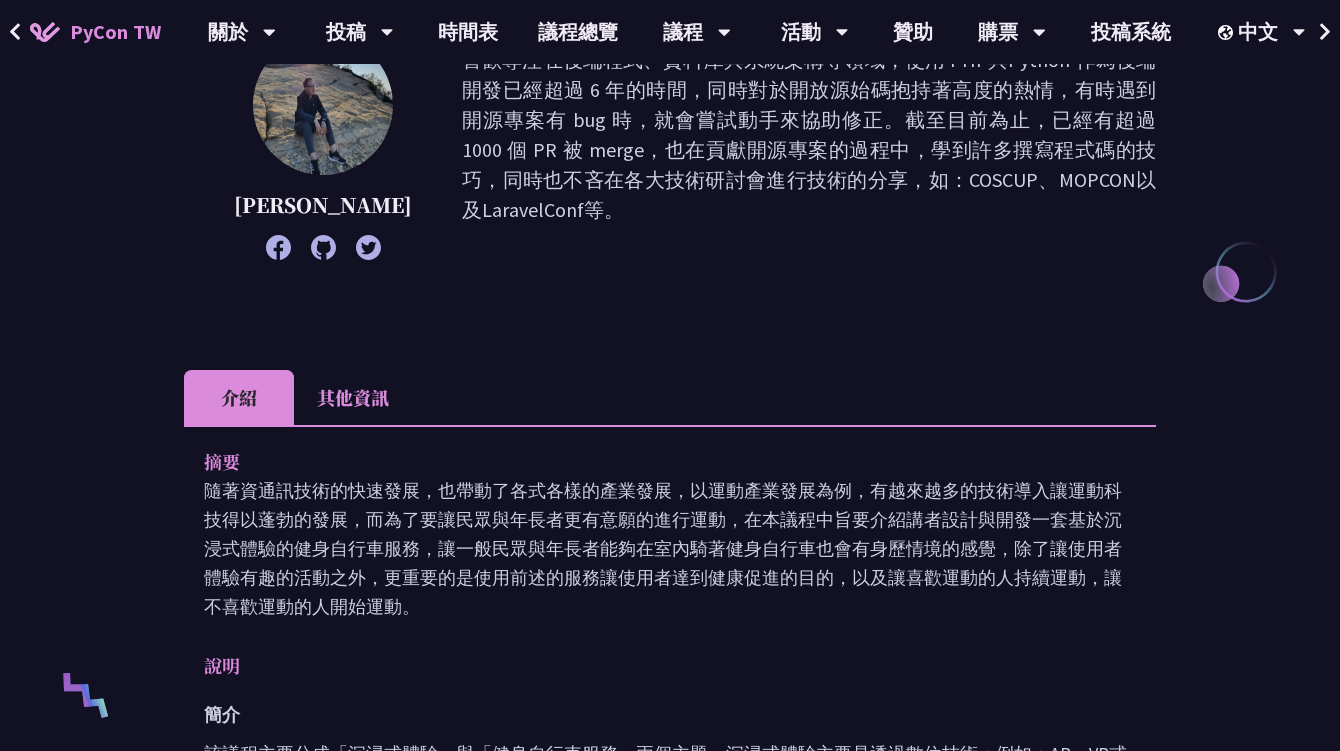 click on "其他資訊" at bounding box center [353, 397] 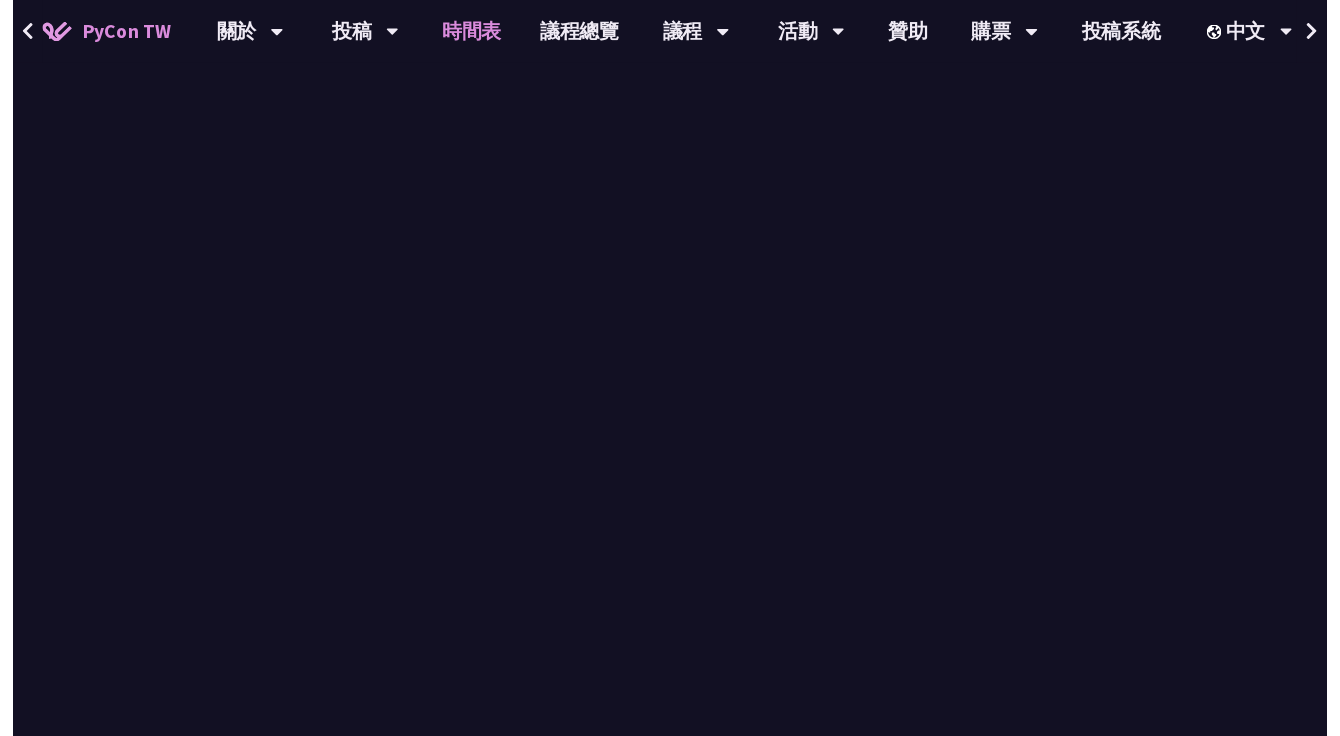 scroll, scrollTop: 800, scrollLeft: 0, axis: vertical 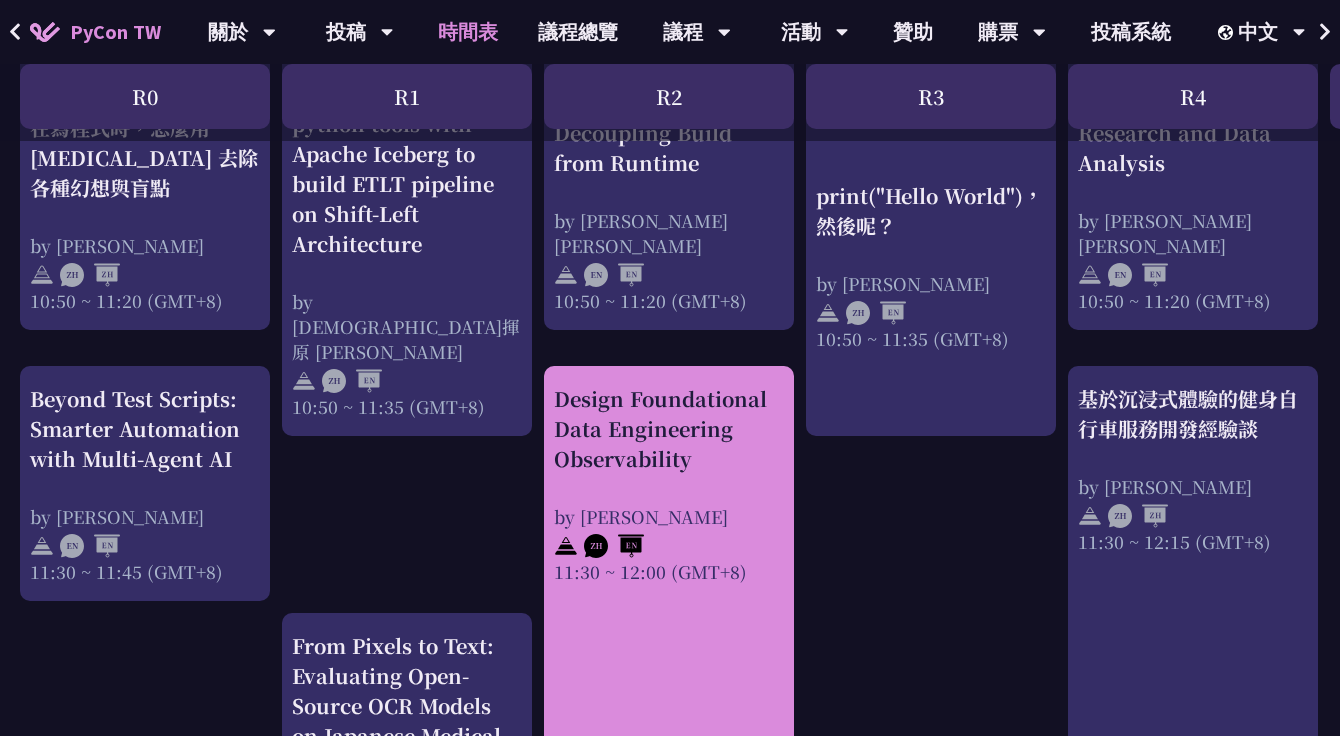 click on "Design Foundational Data Engineering Observability" at bounding box center (669, 429) 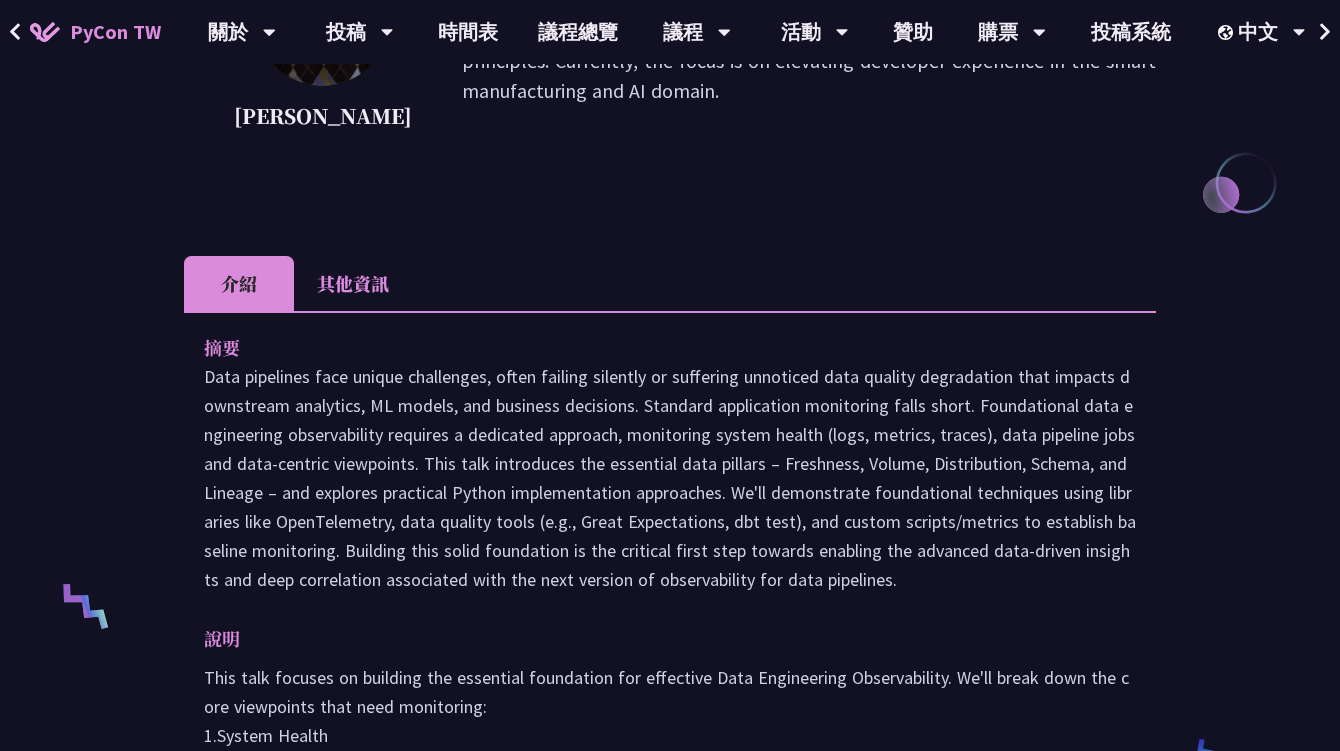 scroll, scrollTop: 300, scrollLeft: 0, axis: vertical 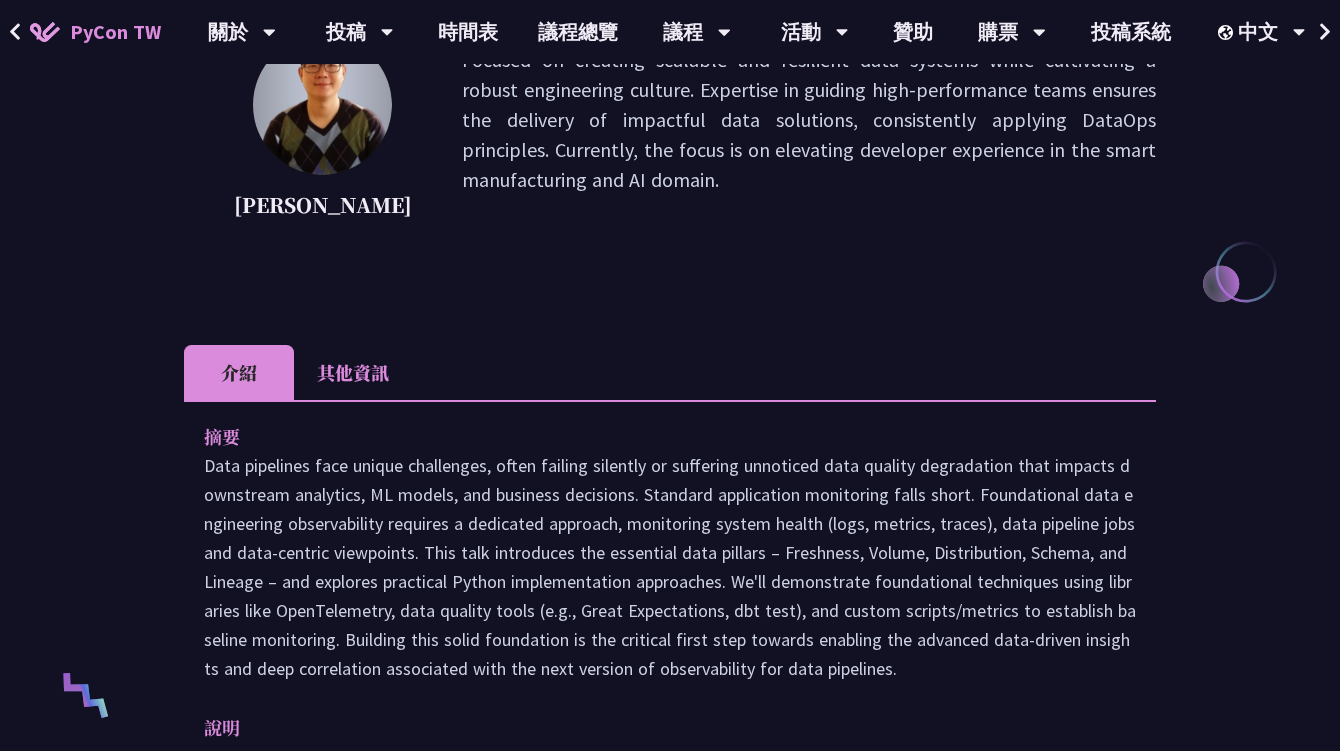 click on "其他資訊" at bounding box center [353, 372] 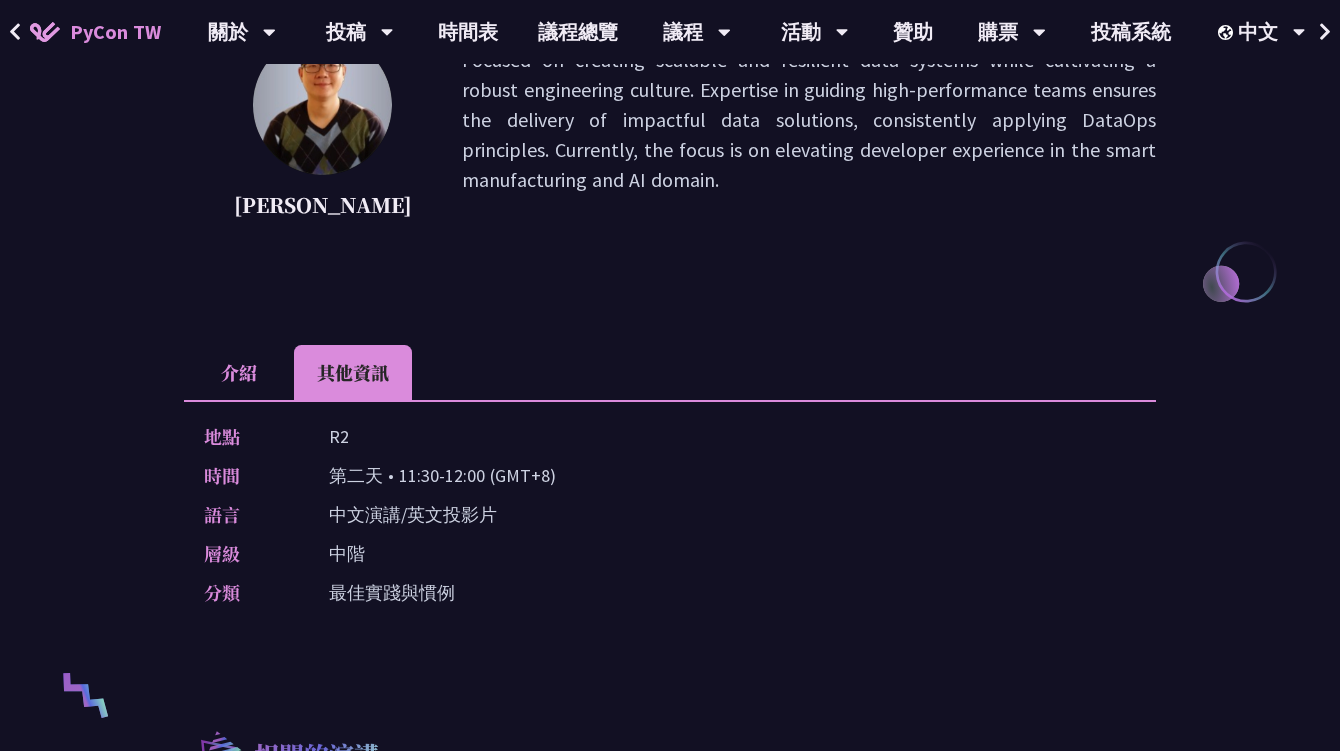 click on "介紹" at bounding box center [239, 372] 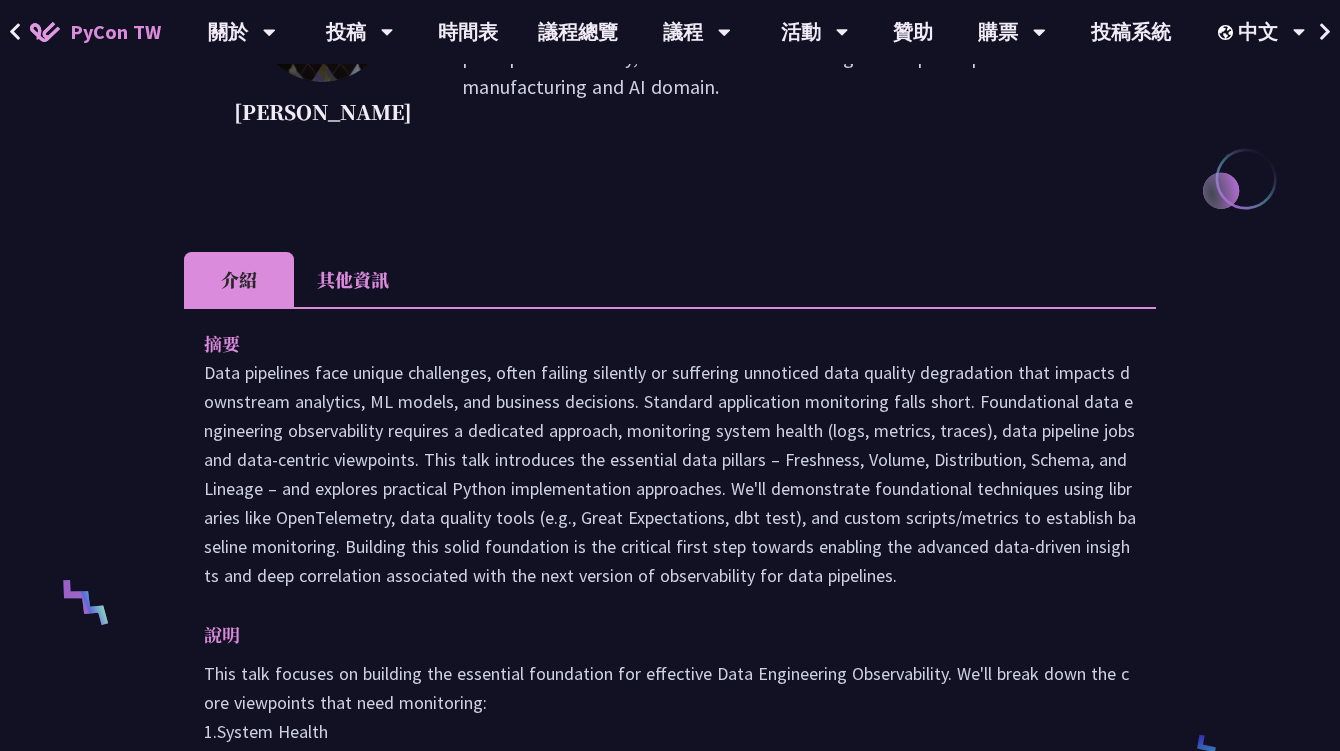 scroll, scrollTop: 400, scrollLeft: 0, axis: vertical 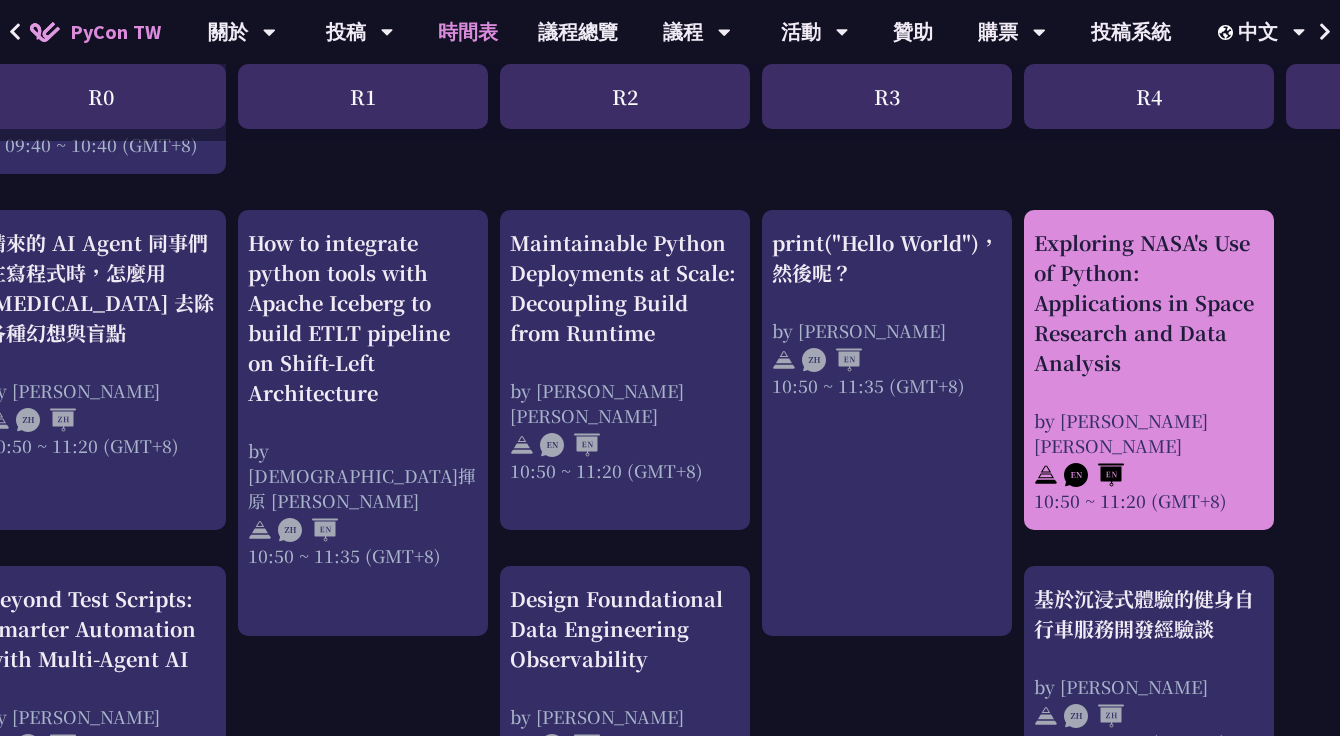 click on "Exploring NASA's Use of Python: Applications in Space Research and Data Analysis" at bounding box center [1149, 303] 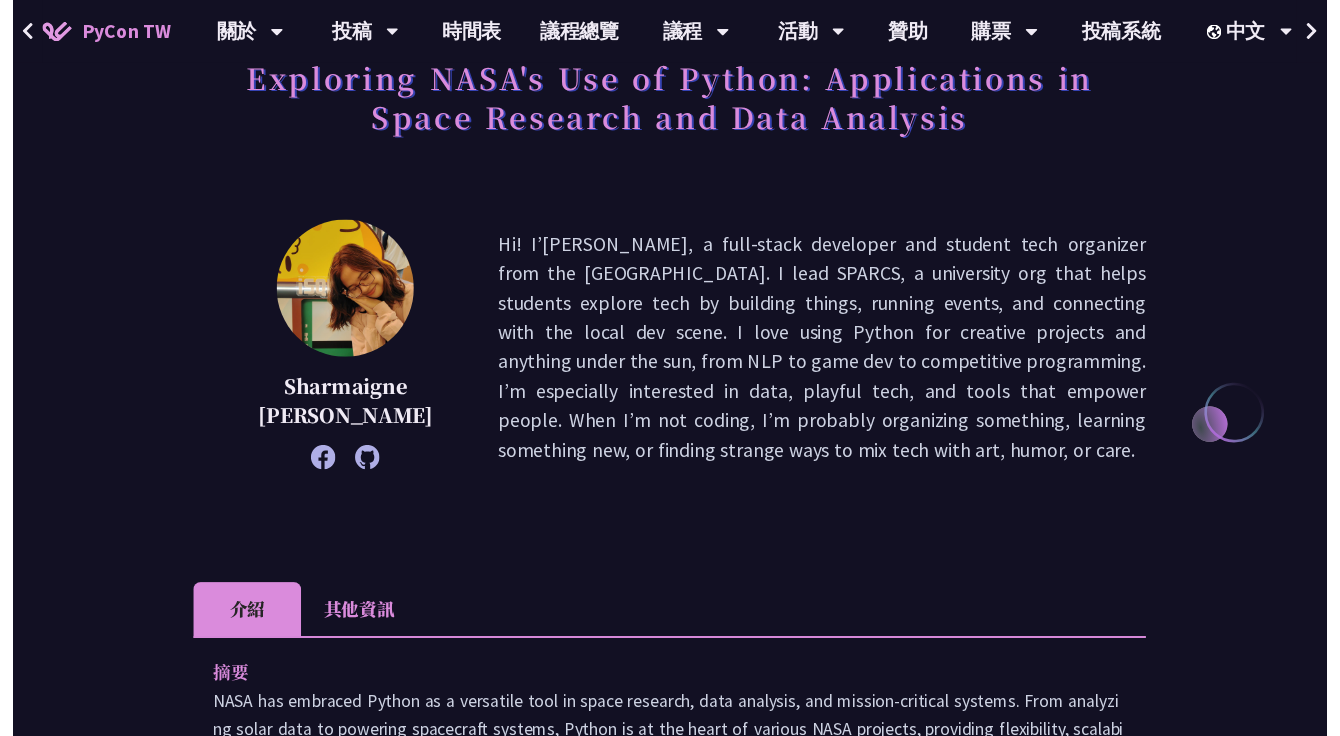 scroll, scrollTop: 600, scrollLeft: 0, axis: vertical 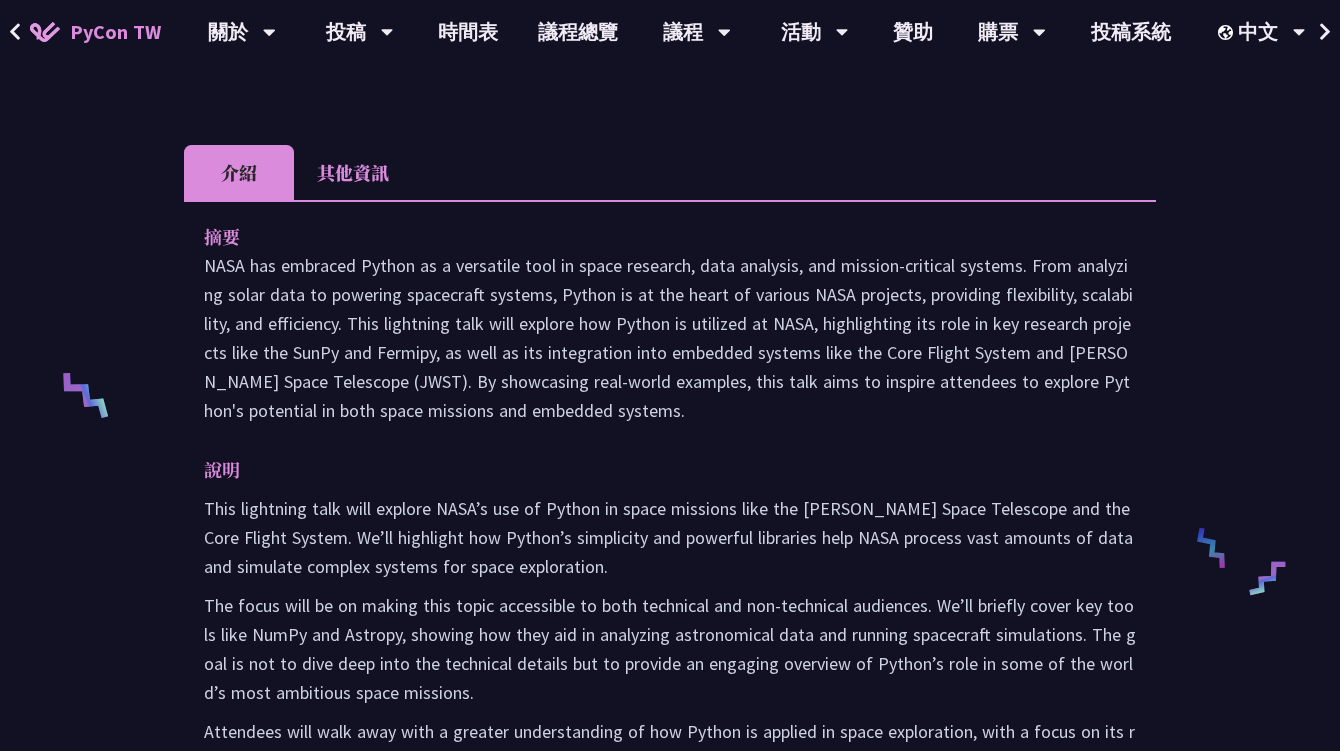 click on "其他資訊" at bounding box center [353, 172] 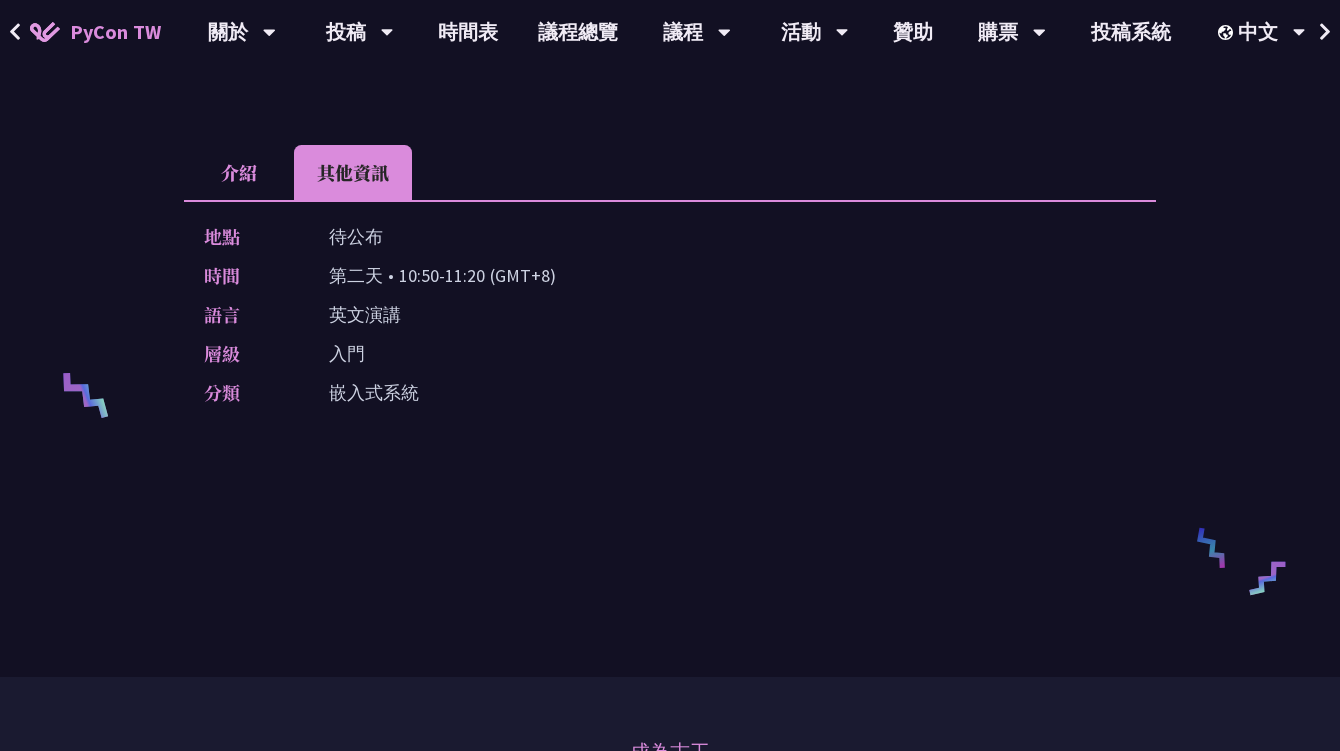 click on "介紹" at bounding box center [239, 172] 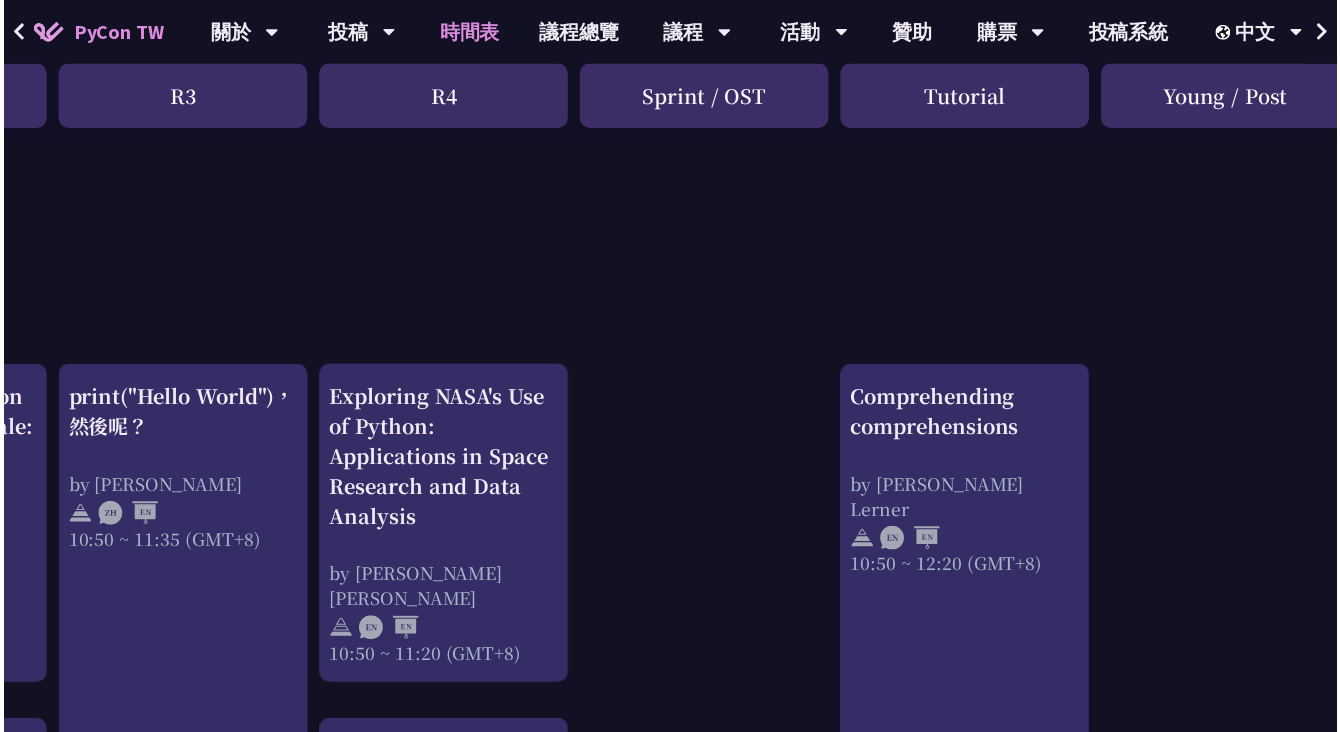 scroll, scrollTop: 400, scrollLeft: 751, axis: both 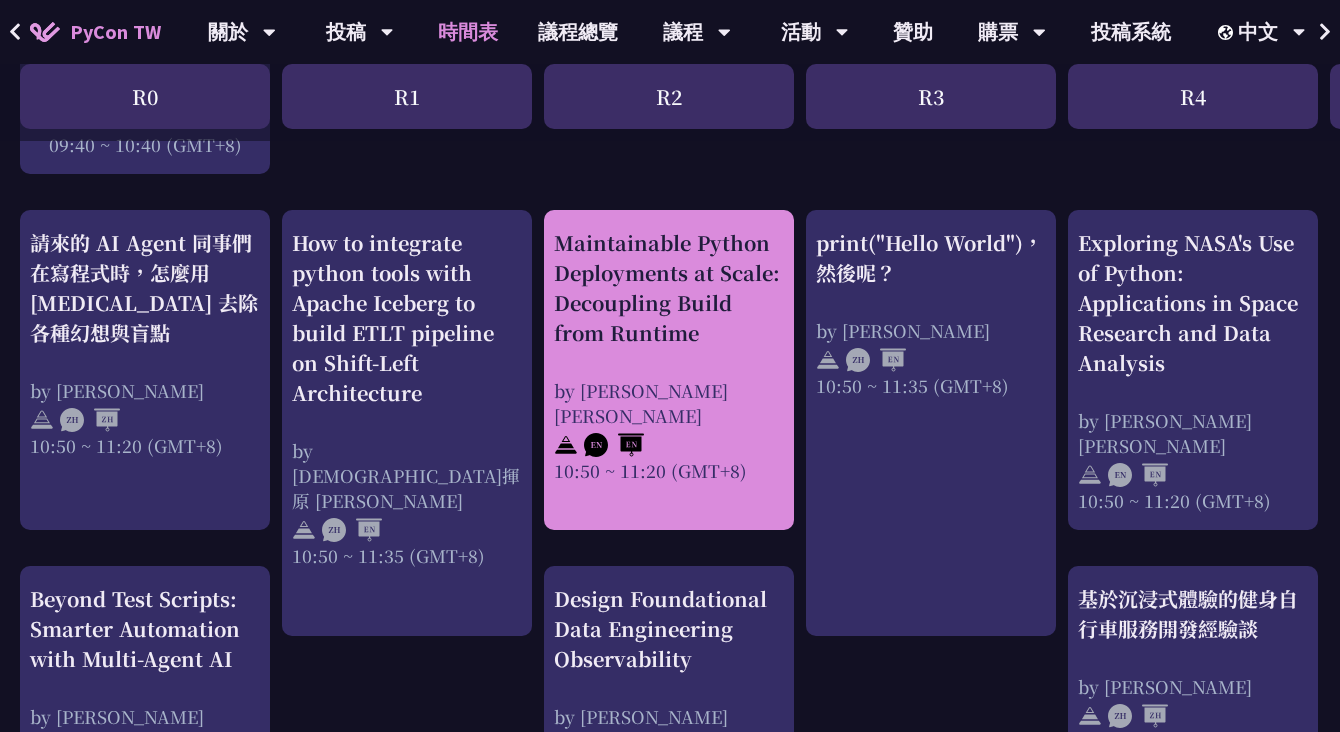 click on "Maintainable Python Deployments at Scale: Decoupling Build from Runtime" at bounding box center (669, 288) 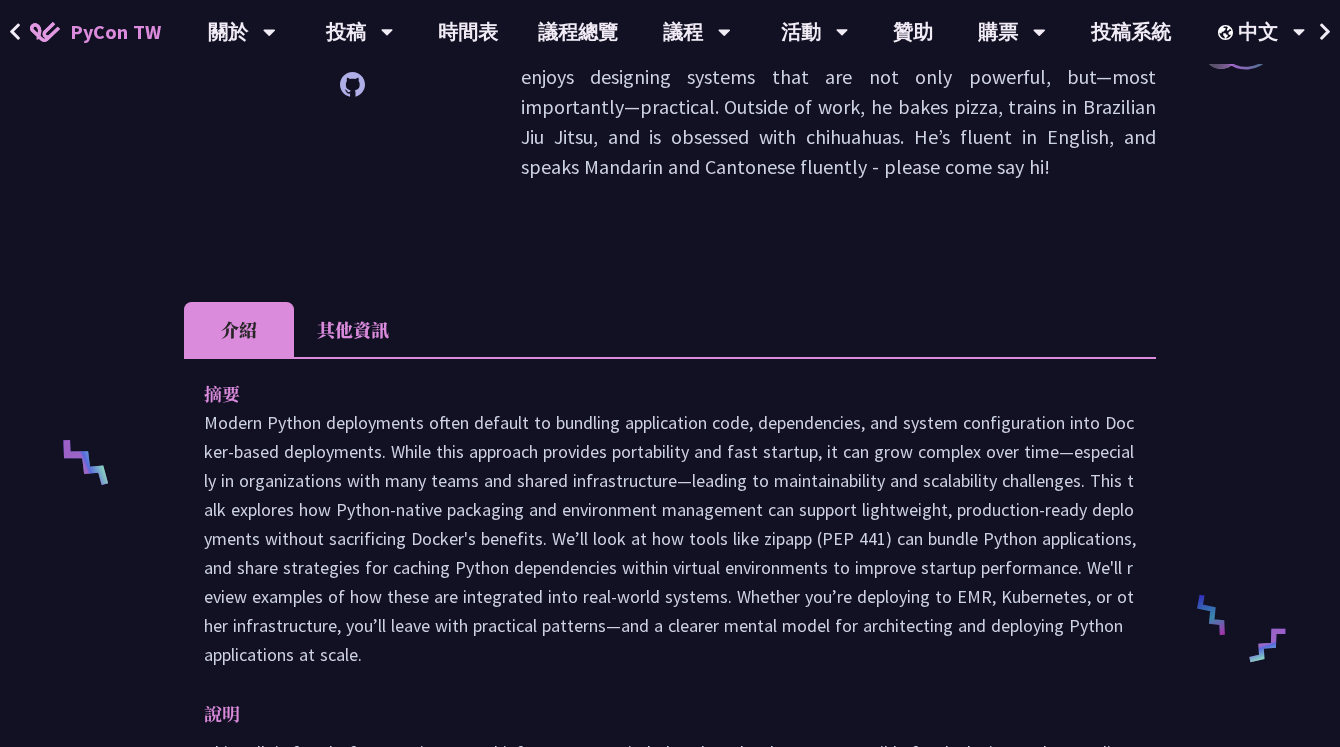 scroll, scrollTop: 500, scrollLeft: 0, axis: vertical 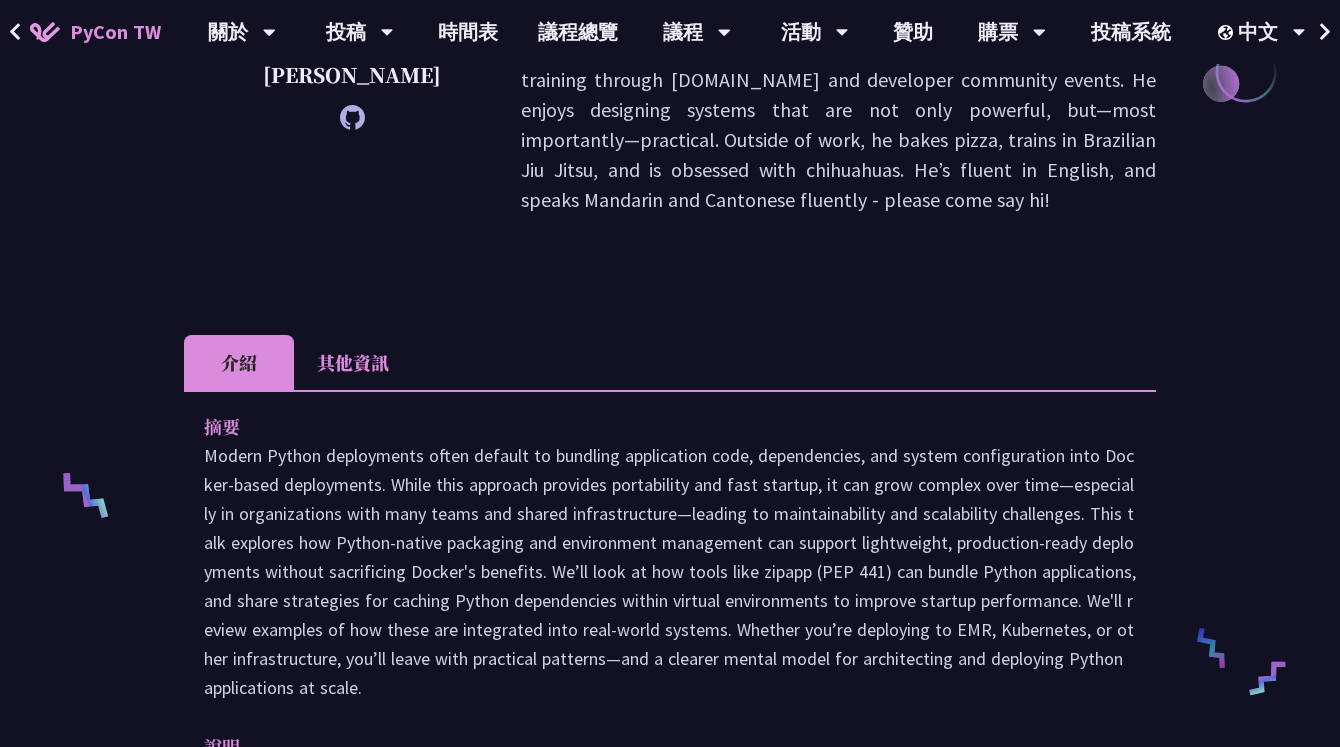 click on "其他資訊" at bounding box center (353, 362) 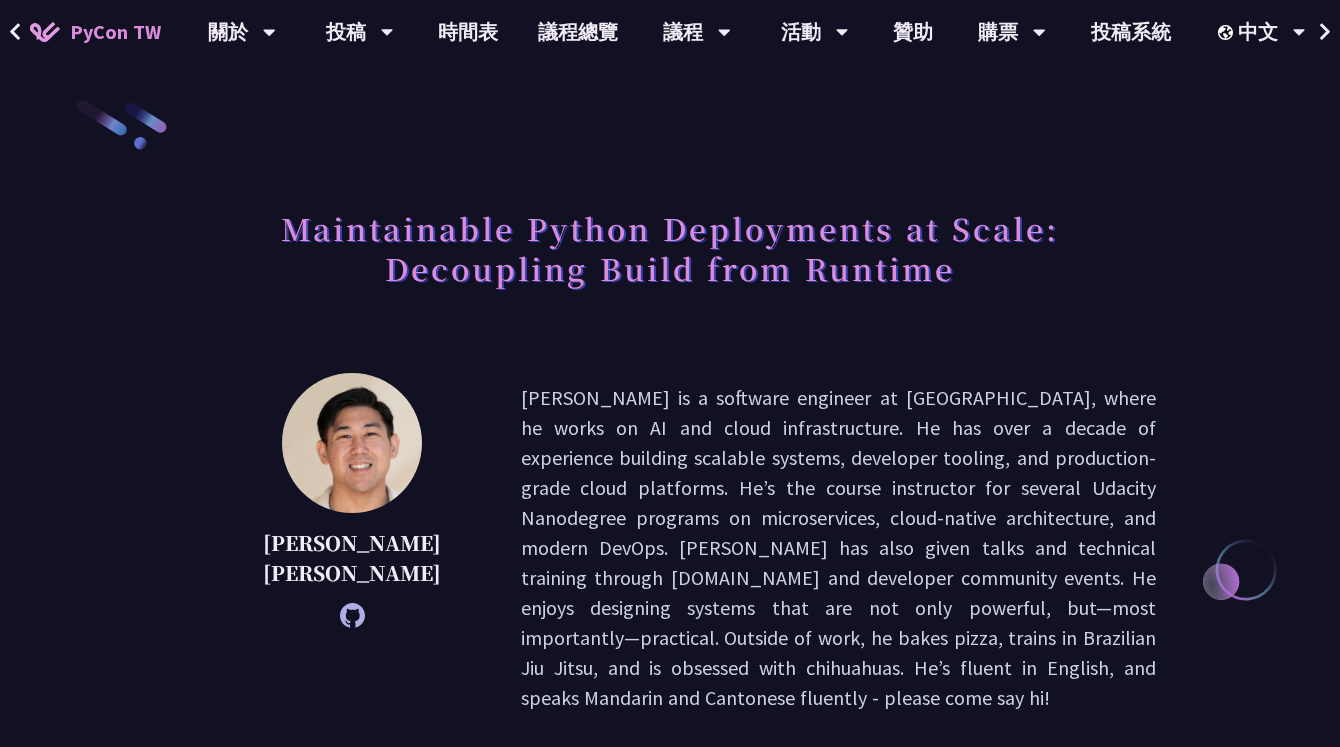 scroll, scrollTop: 0, scrollLeft: 0, axis: both 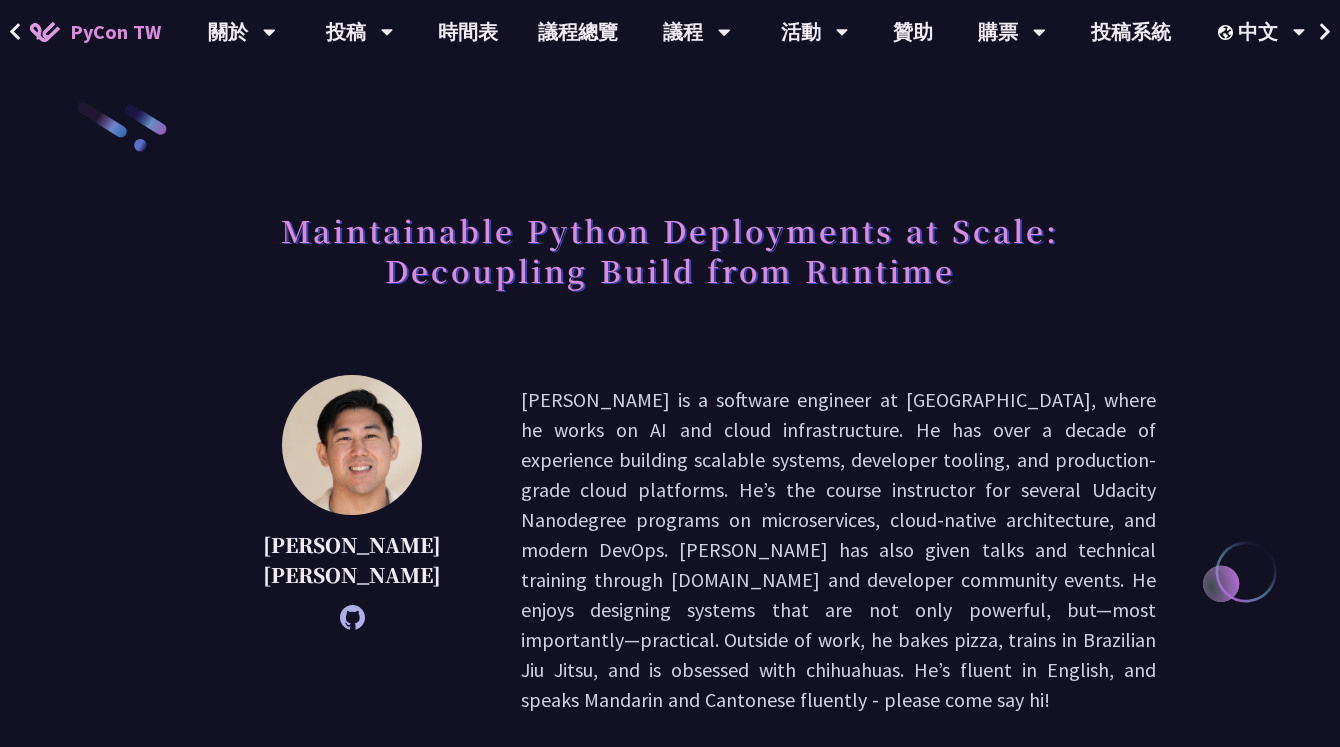 click 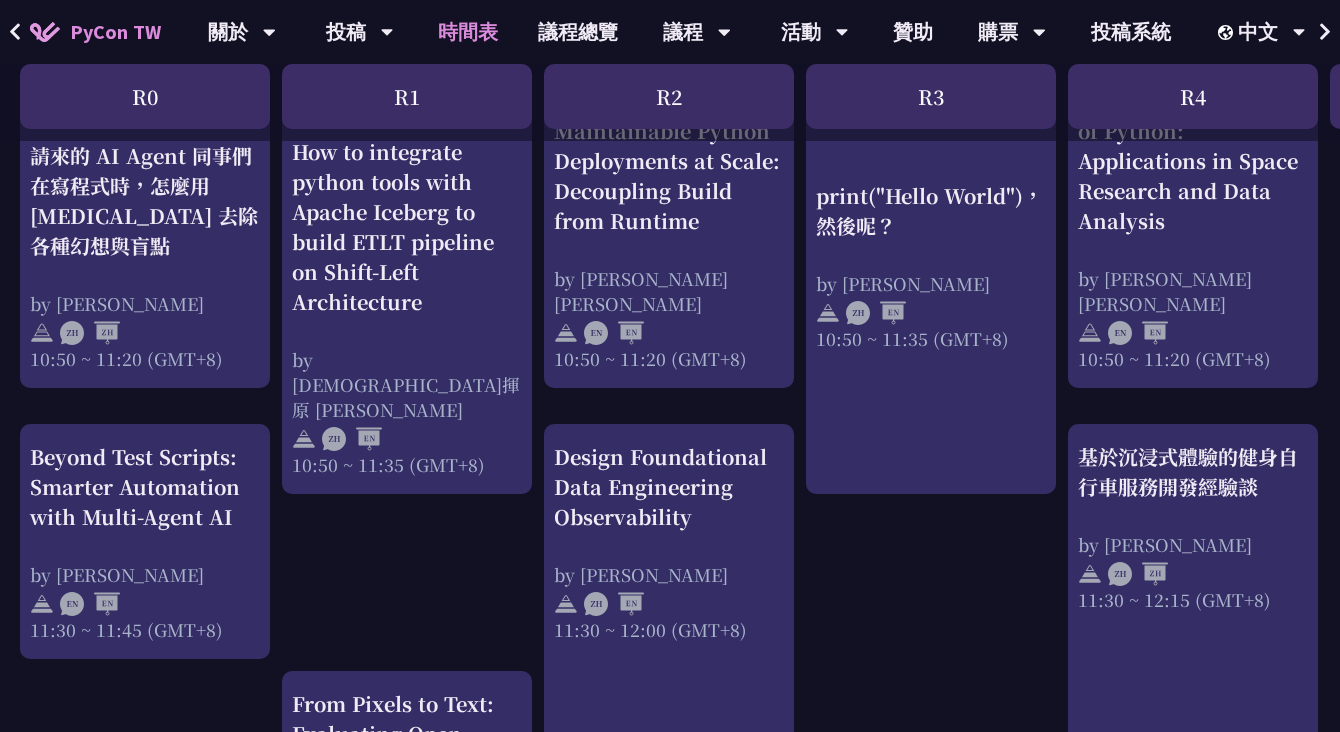 scroll, scrollTop: 800, scrollLeft: 0, axis: vertical 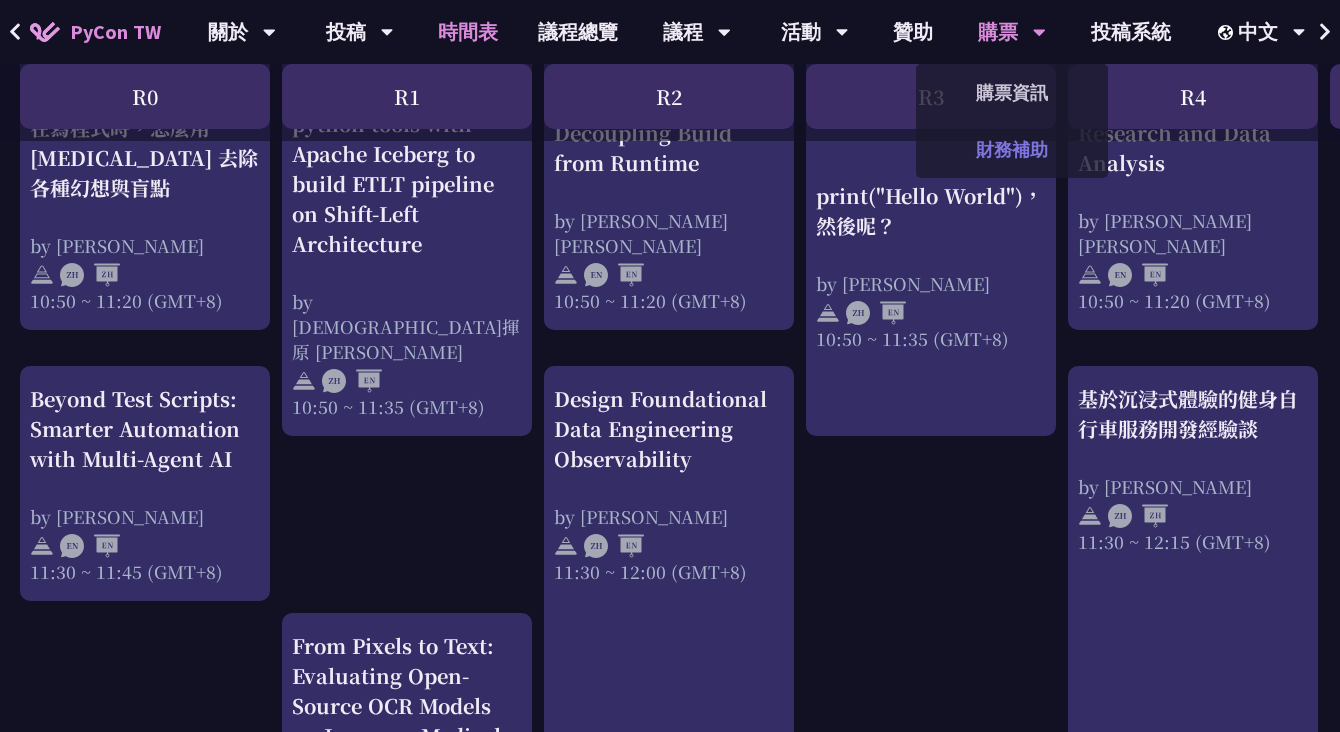 click on "財務補助" at bounding box center [1012, 149] 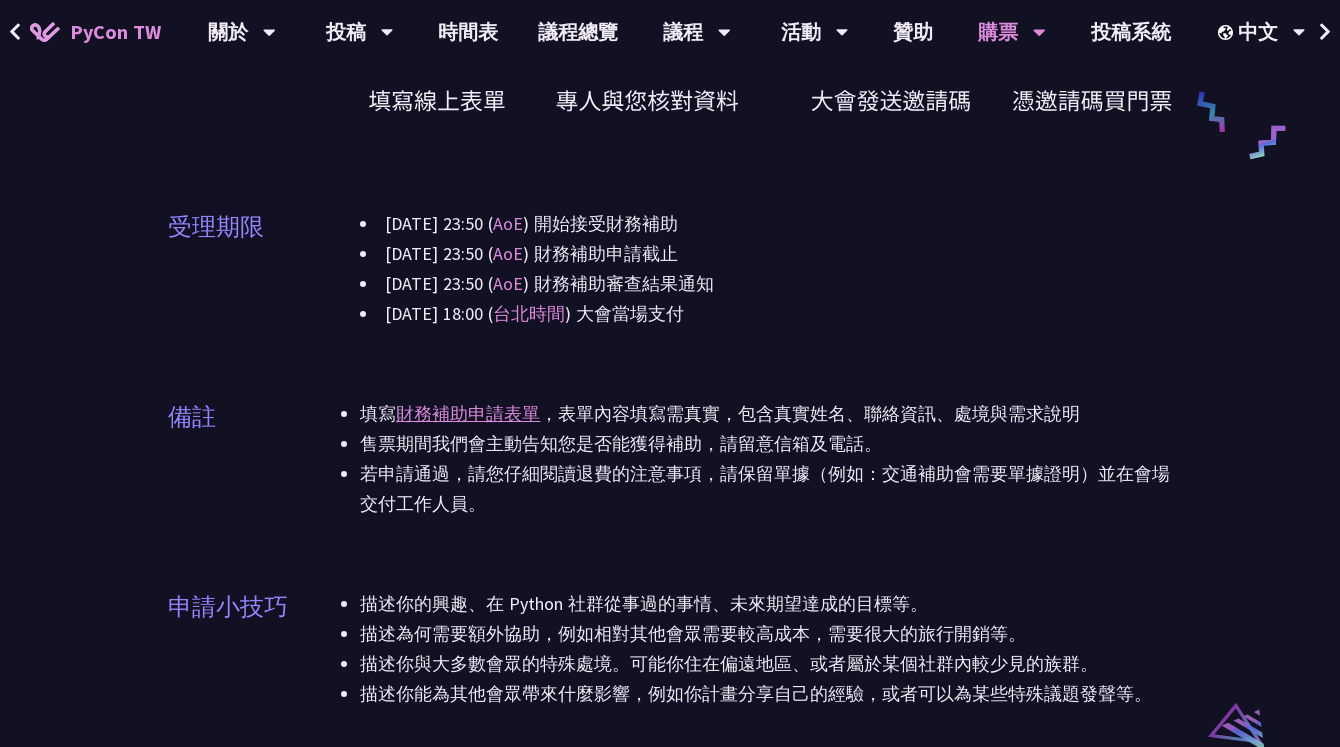 scroll, scrollTop: 336, scrollLeft: 0, axis: vertical 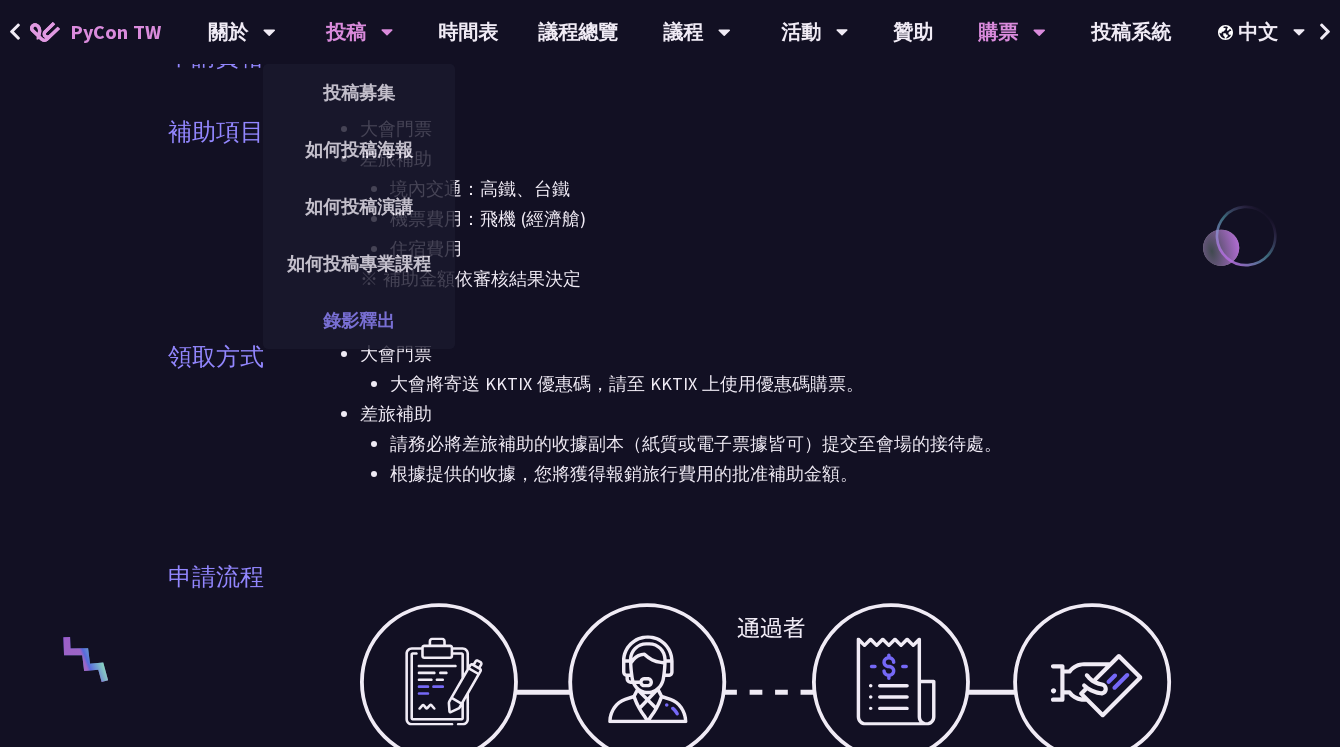 click on "錄影釋出" at bounding box center (359, 320) 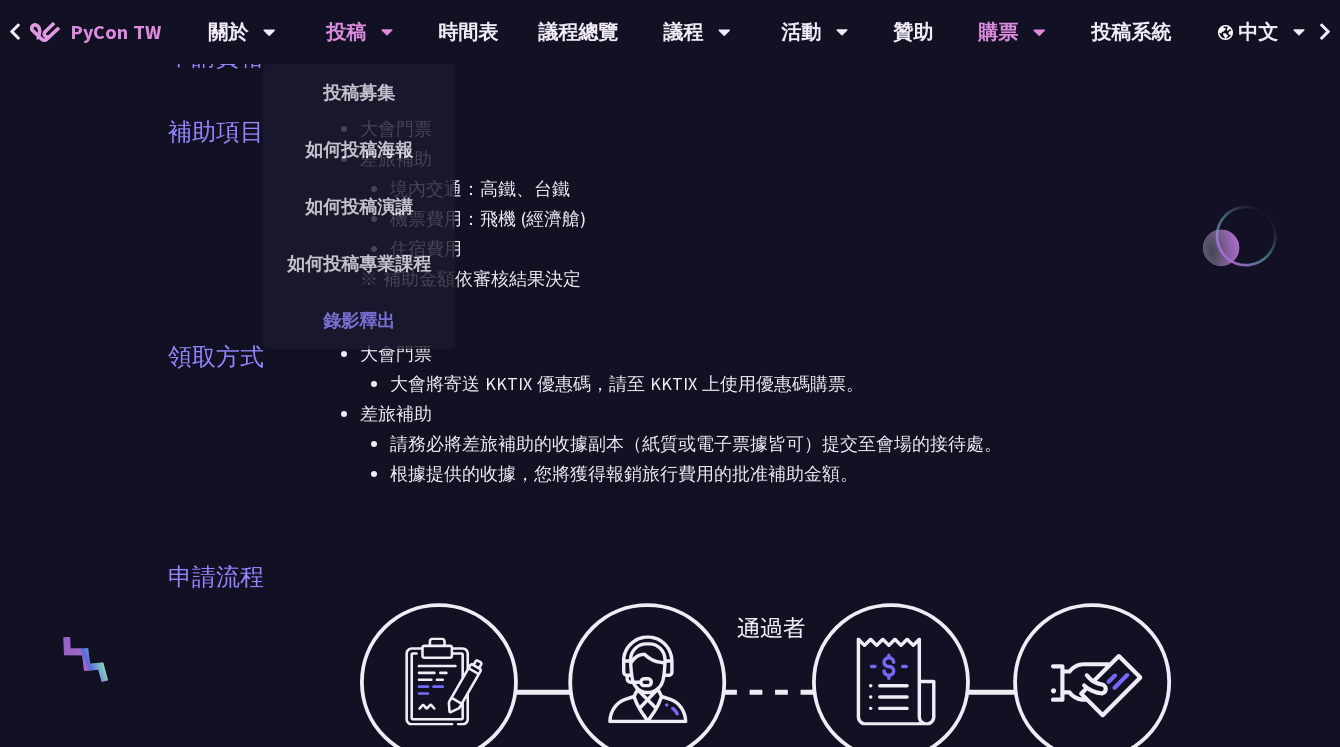 scroll, scrollTop: 0, scrollLeft: 0, axis: both 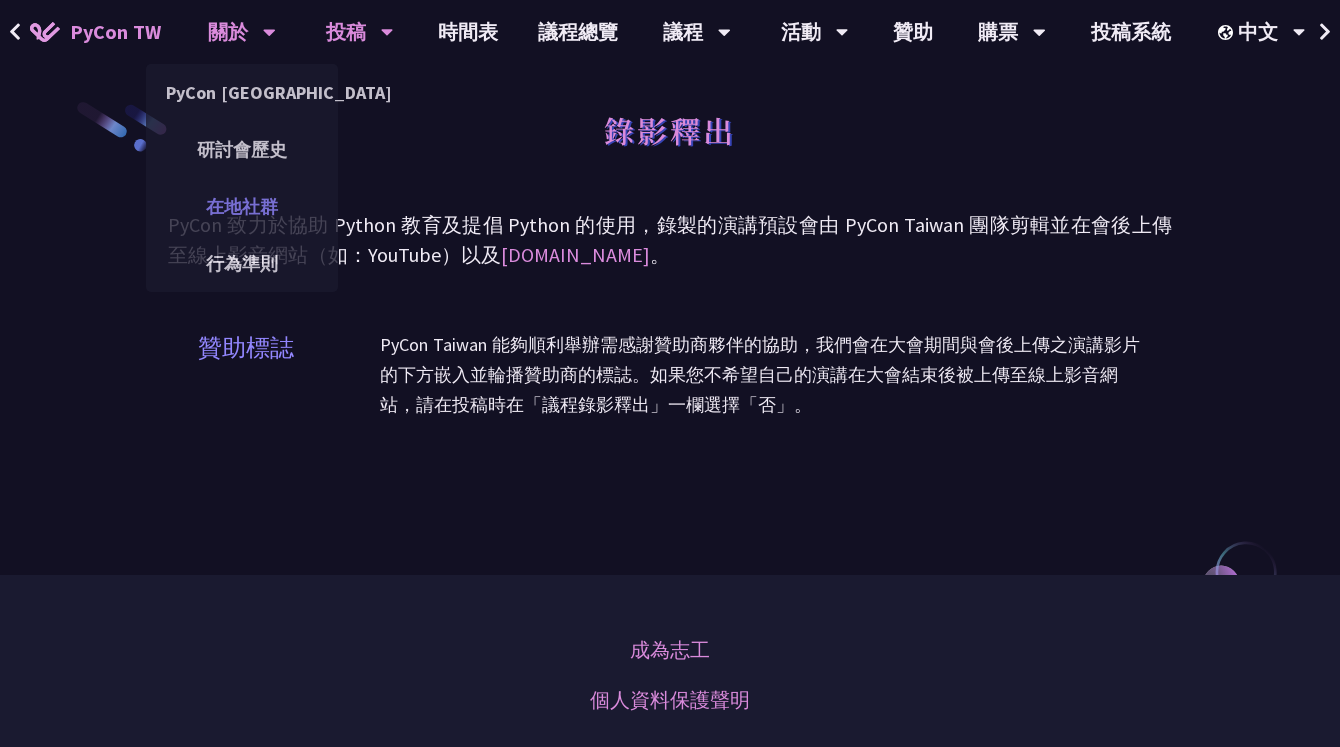 click on "在地社群" at bounding box center (242, 206) 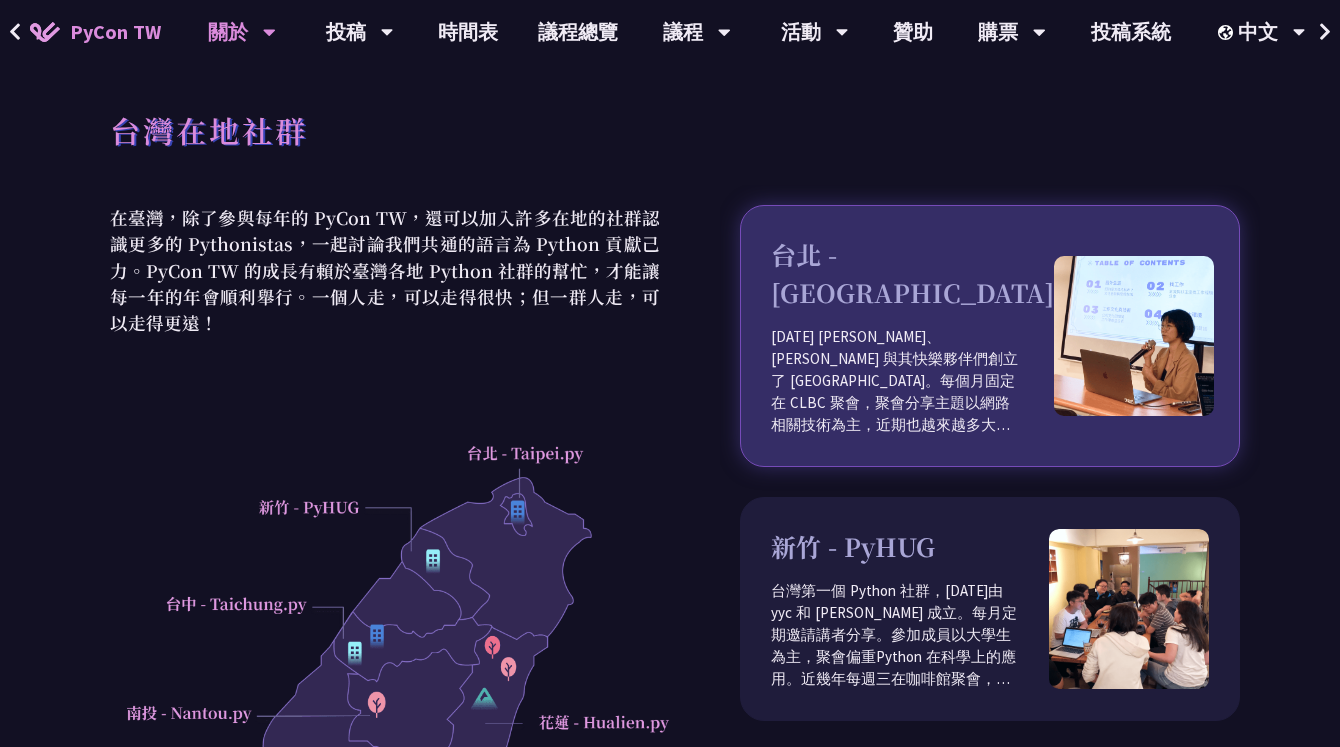 click on "[DATE] [PERSON_NAME]、[PERSON_NAME] 與其快樂夥伴們創立了 [GEOGRAPHIC_DATA]。每個月固定在 CLBC 聚會，聚會分享主題以網路相關技術為主，近期也越來越多大數據相關的分享。由於創辦者們多數在網路相關行業，因此除了每月例會，也會舉辦讀書會等活動。" at bounding box center (912, 381) 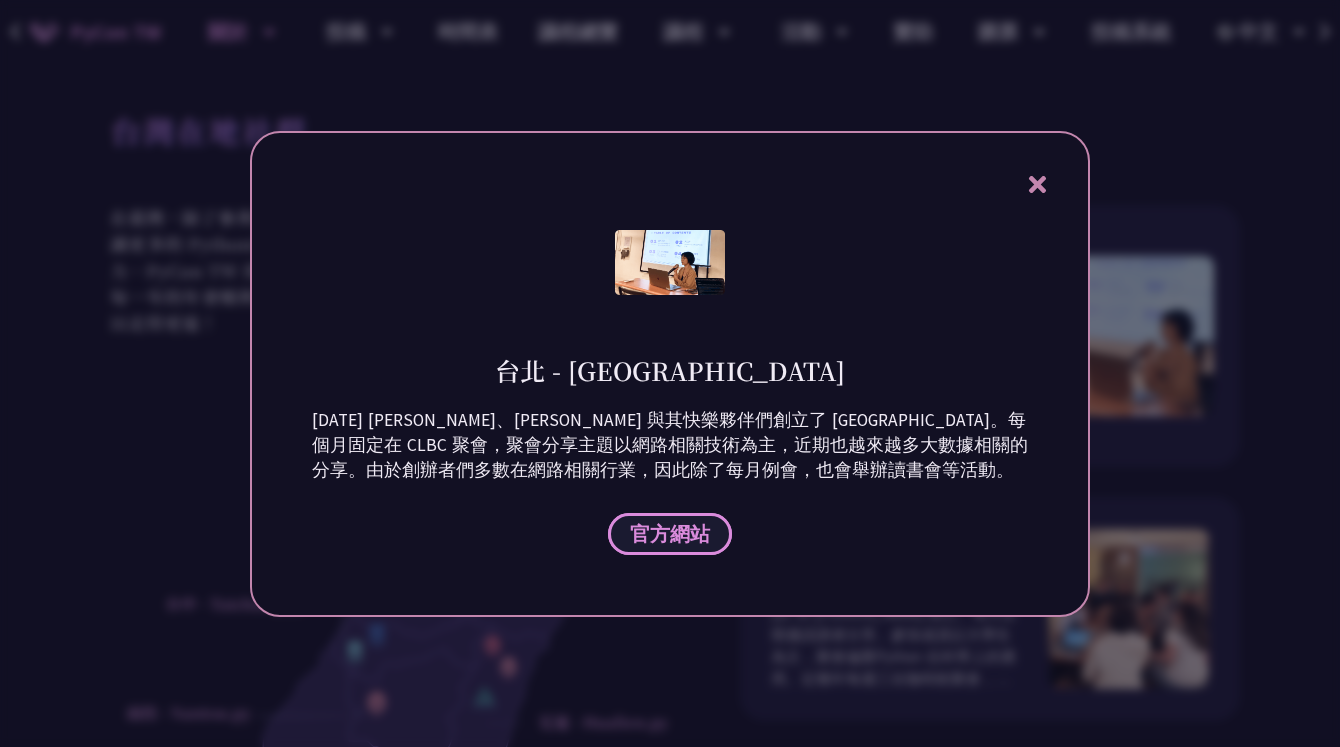 click on "官方網站" at bounding box center [670, 533] 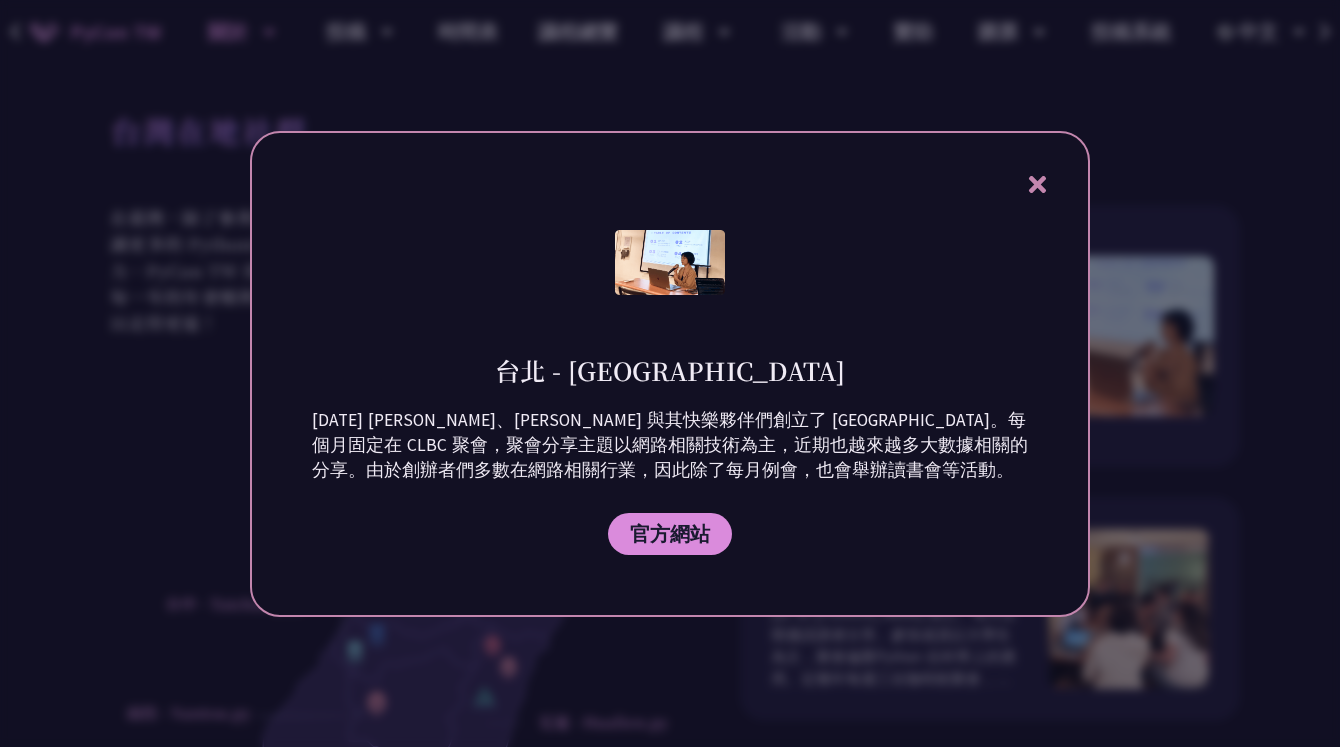 click 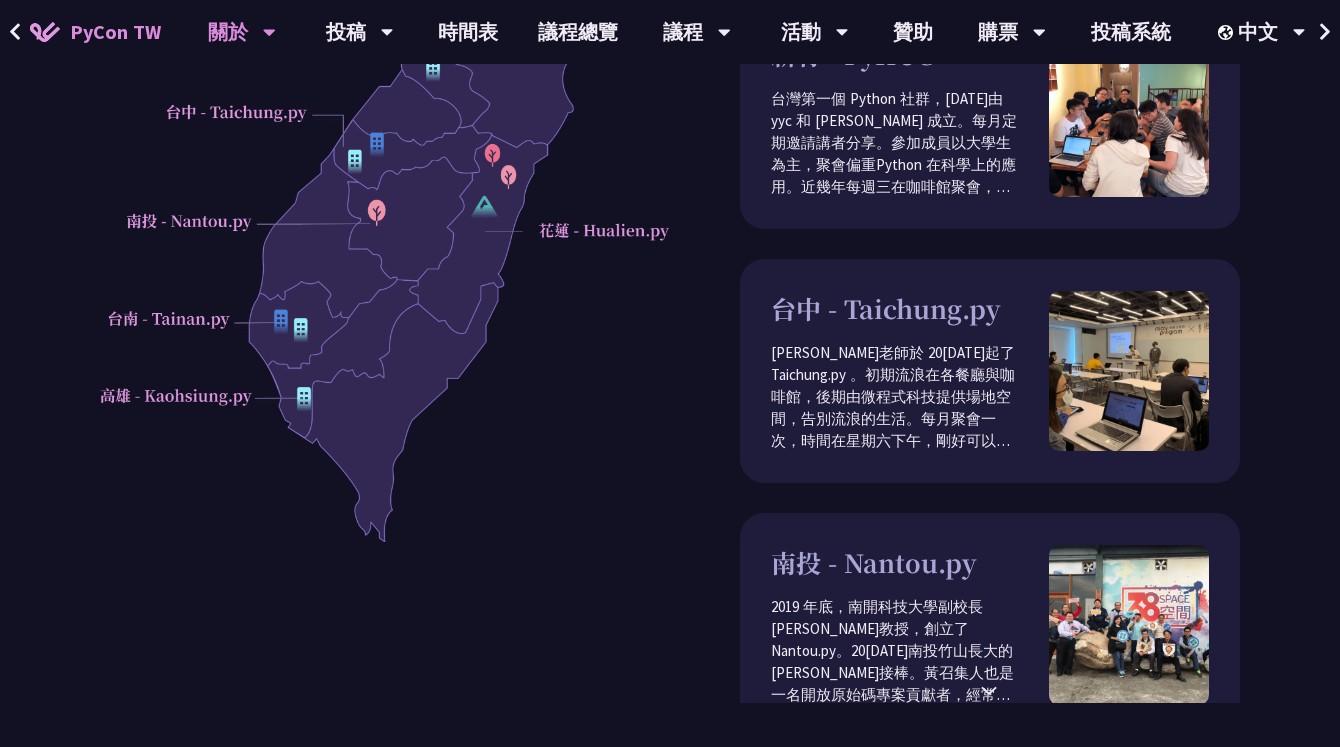 scroll, scrollTop: 500, scrollLeft: 0, axis: vertical 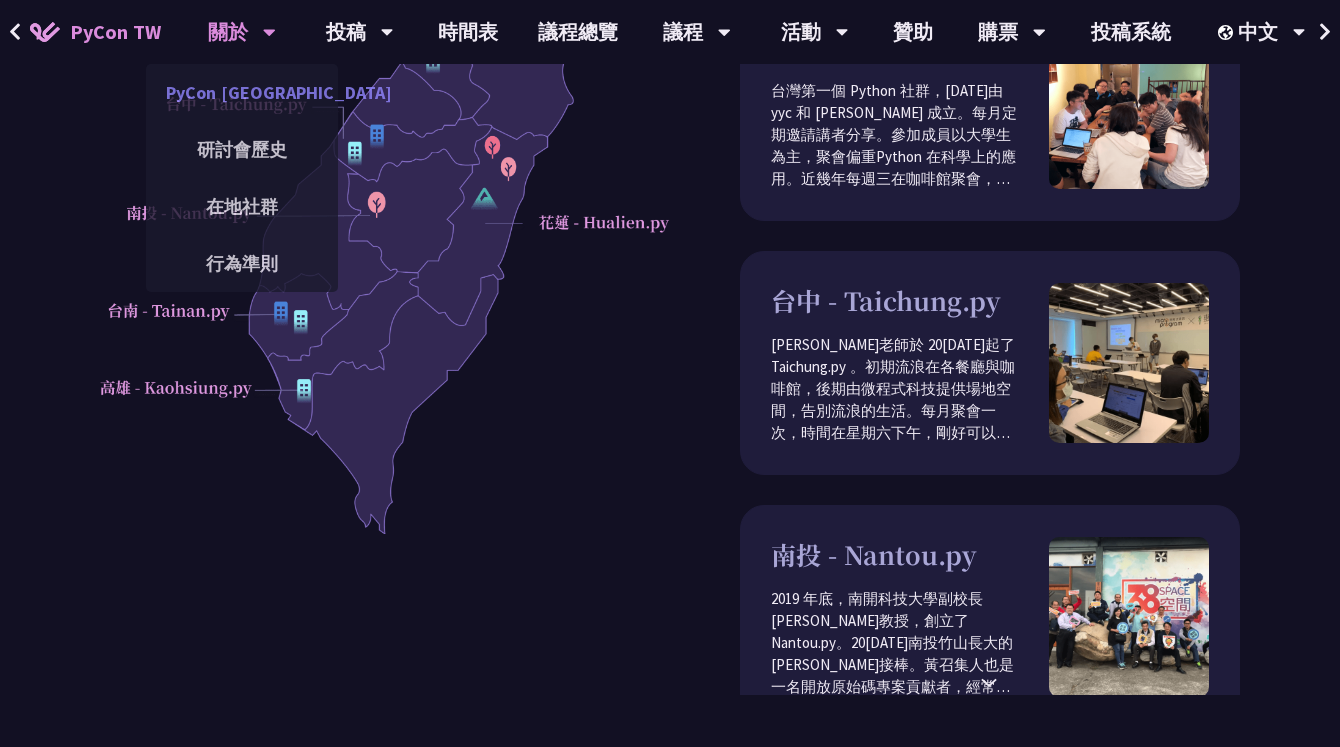 click on "PyCon [GEOGRAPHIC_DATA]" at bounding box center [242, 92] 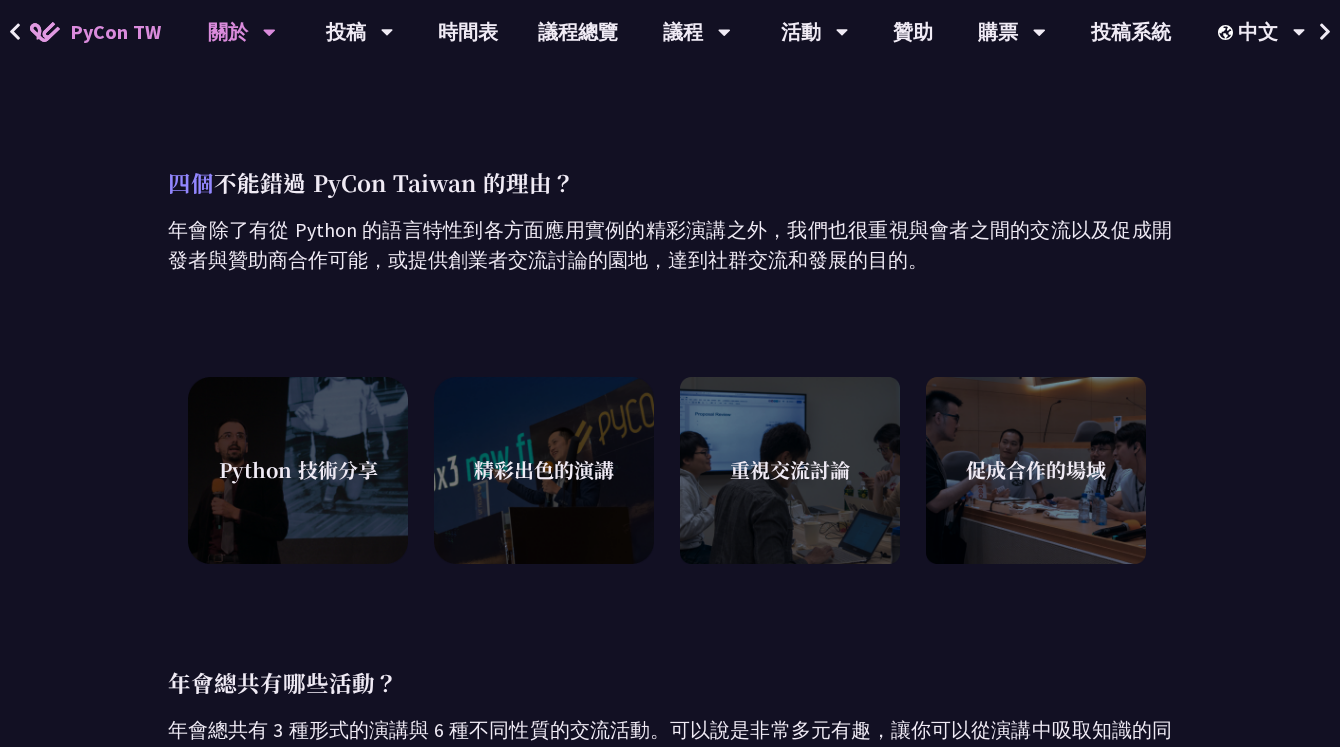 scroll, scrollTop: 400, scrollLeft: 0, axis: vertical 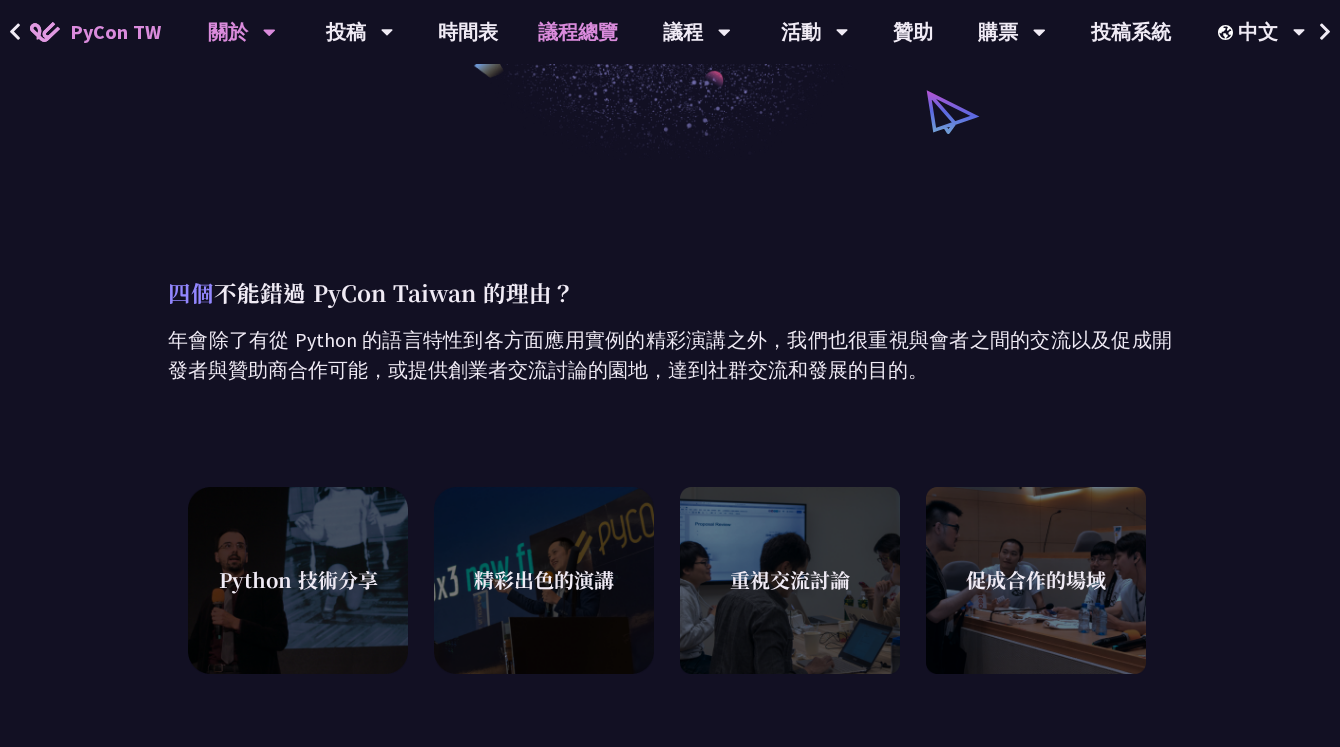 click on "議程總覽" at bounding box center [578, 32] 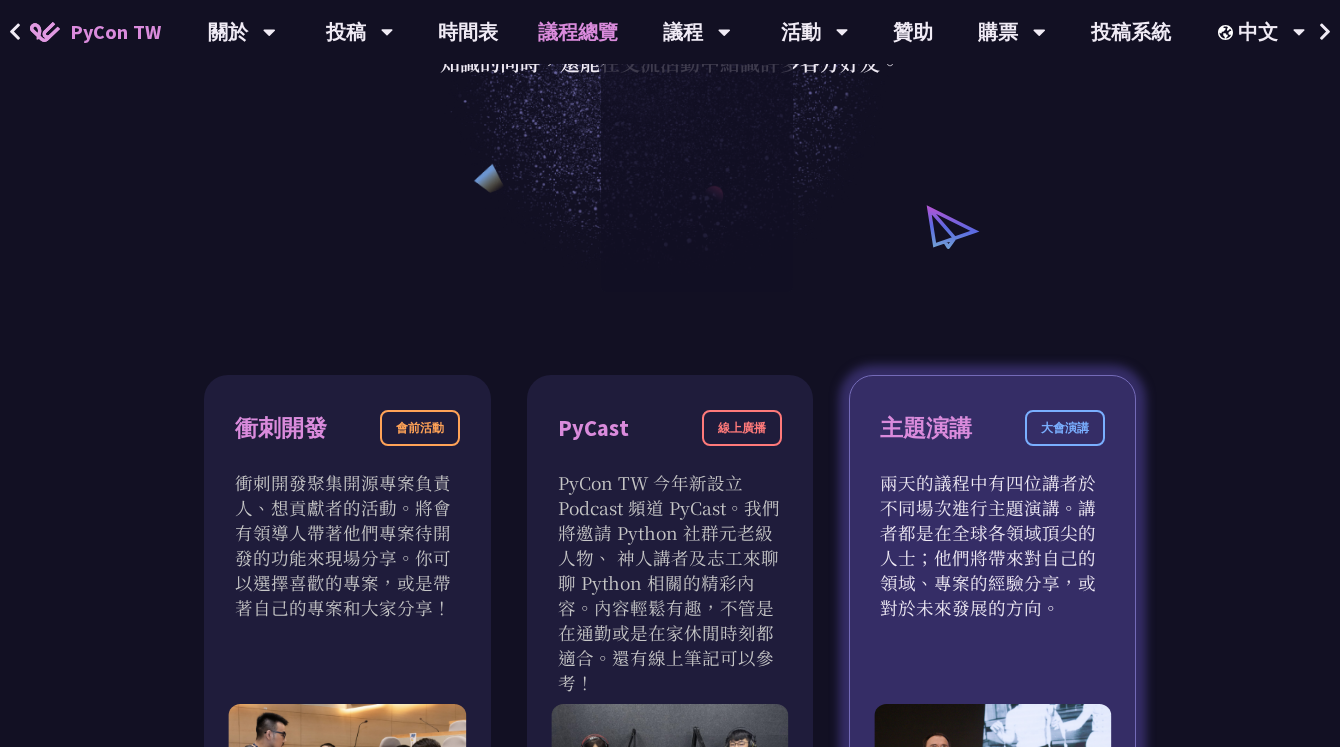 scroll, scrollTop: 500, scrollLeft: 0, axis: vertical 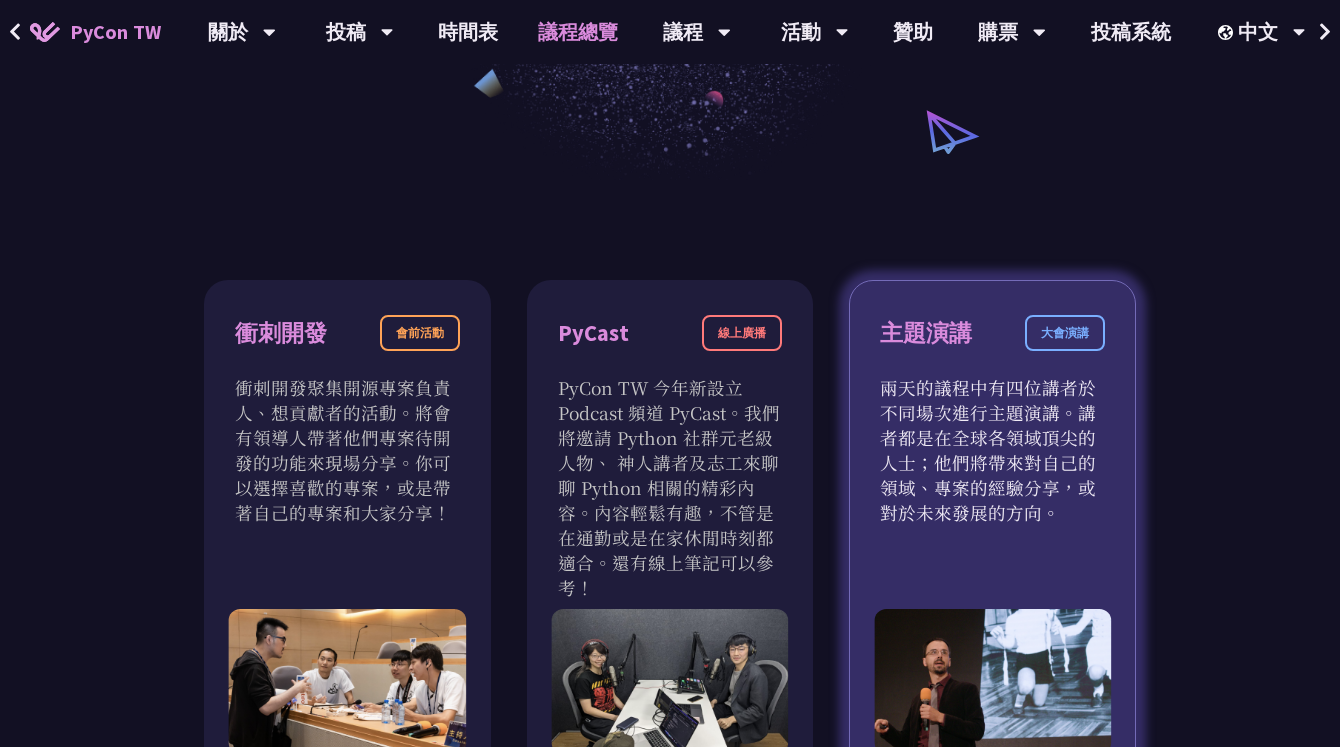 click on "主題演講   大會演講" at bounding box center [992, 345] 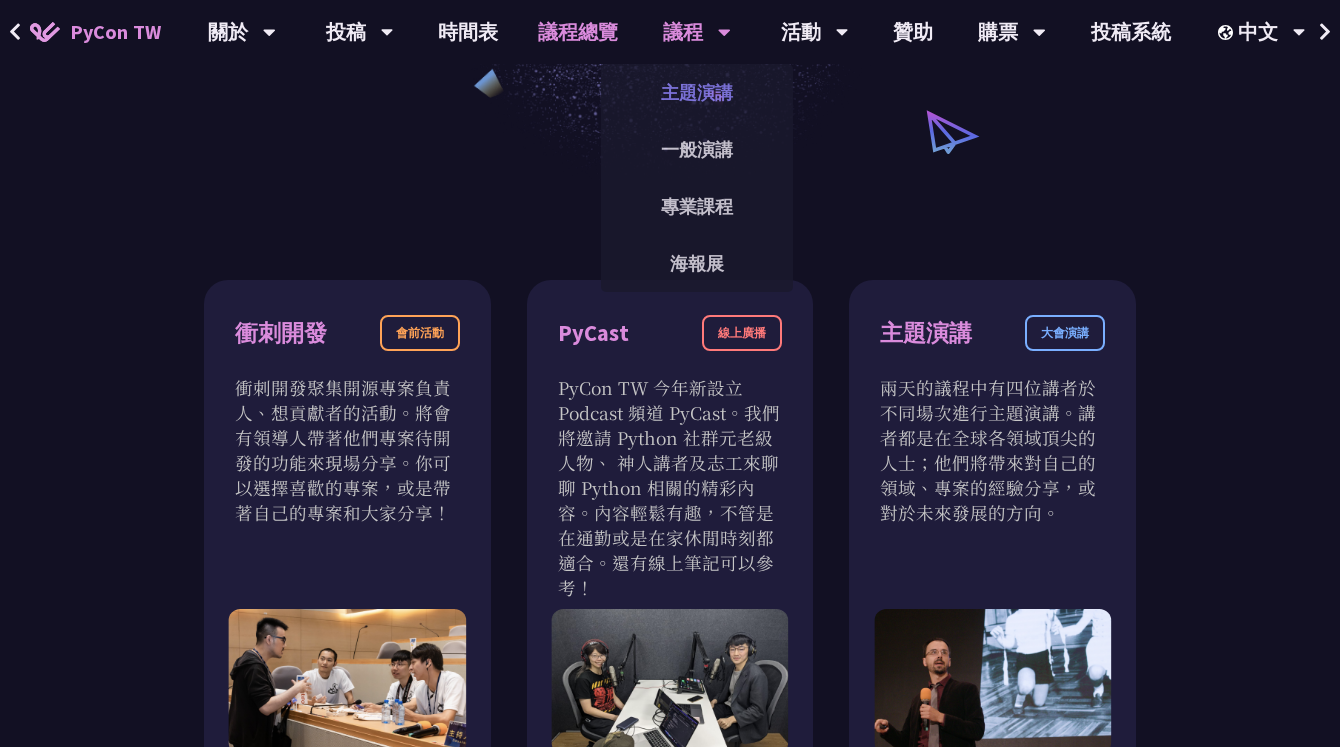 click on "主題演講" at bounding box center [697, 92] 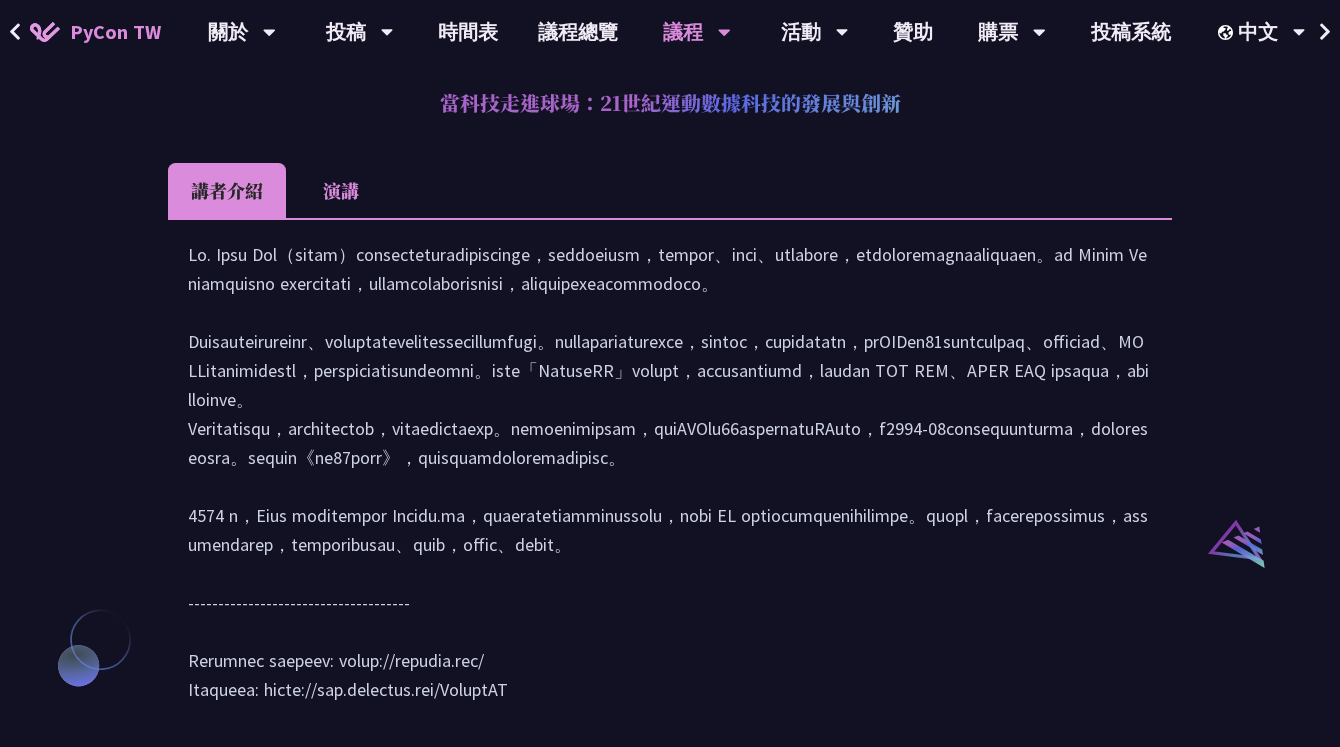 scroll, scrollTop: 2100, scrollLeft: 0, axis: vertical 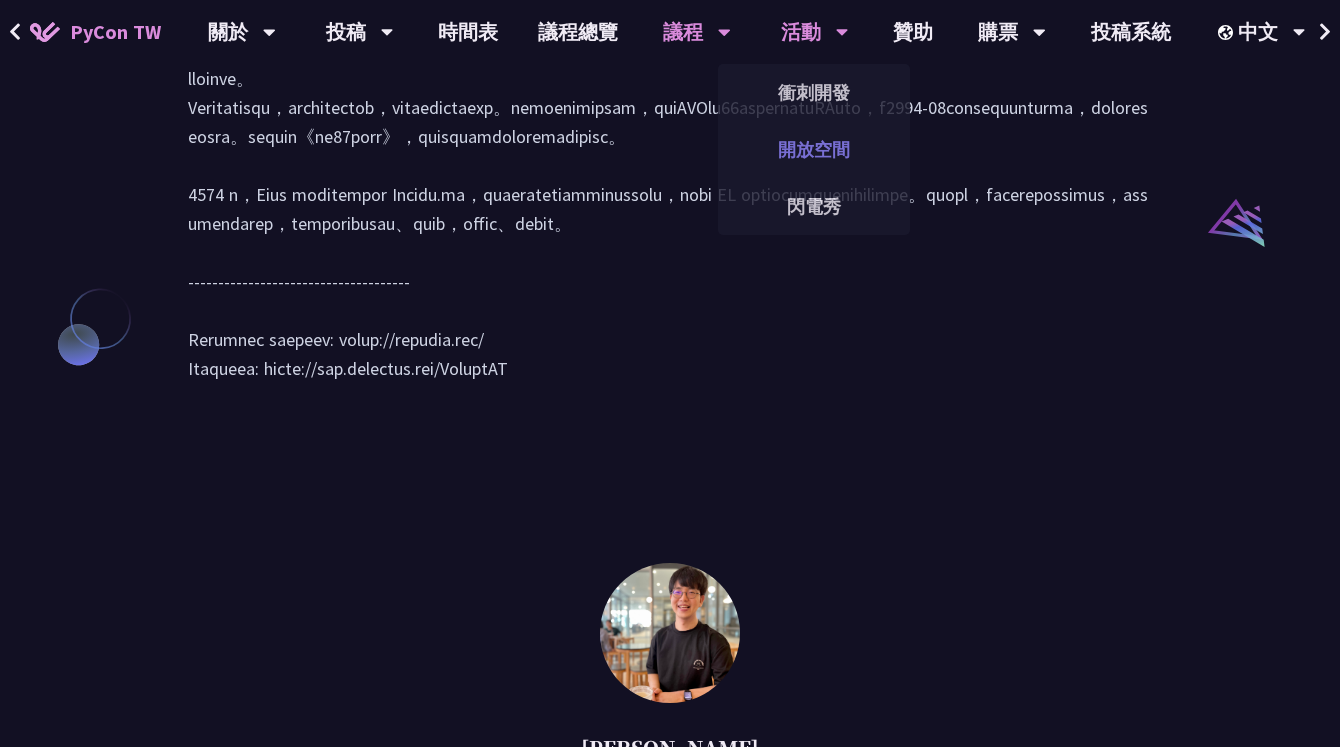 click on "開放空間" at bounding box center [814, 149] 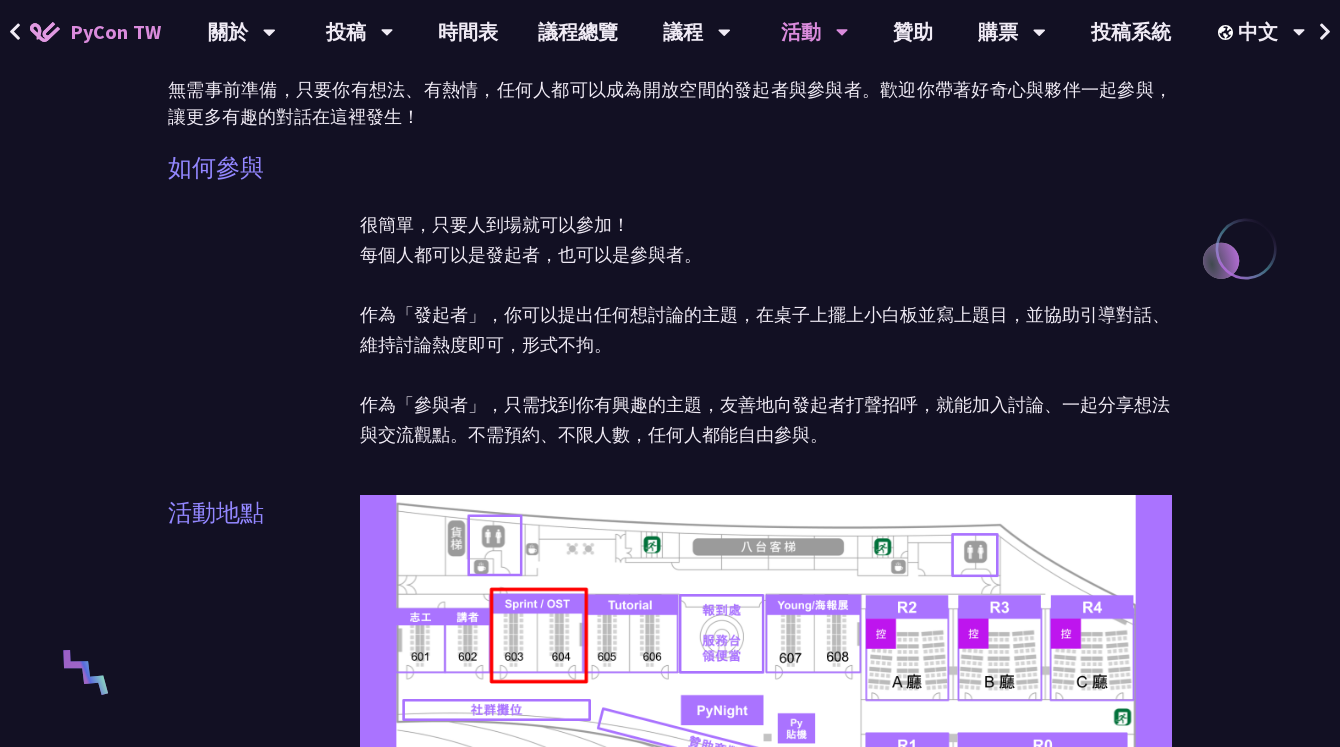 scroll, scrollTop: 0, scrollLeft: 0, axis: both 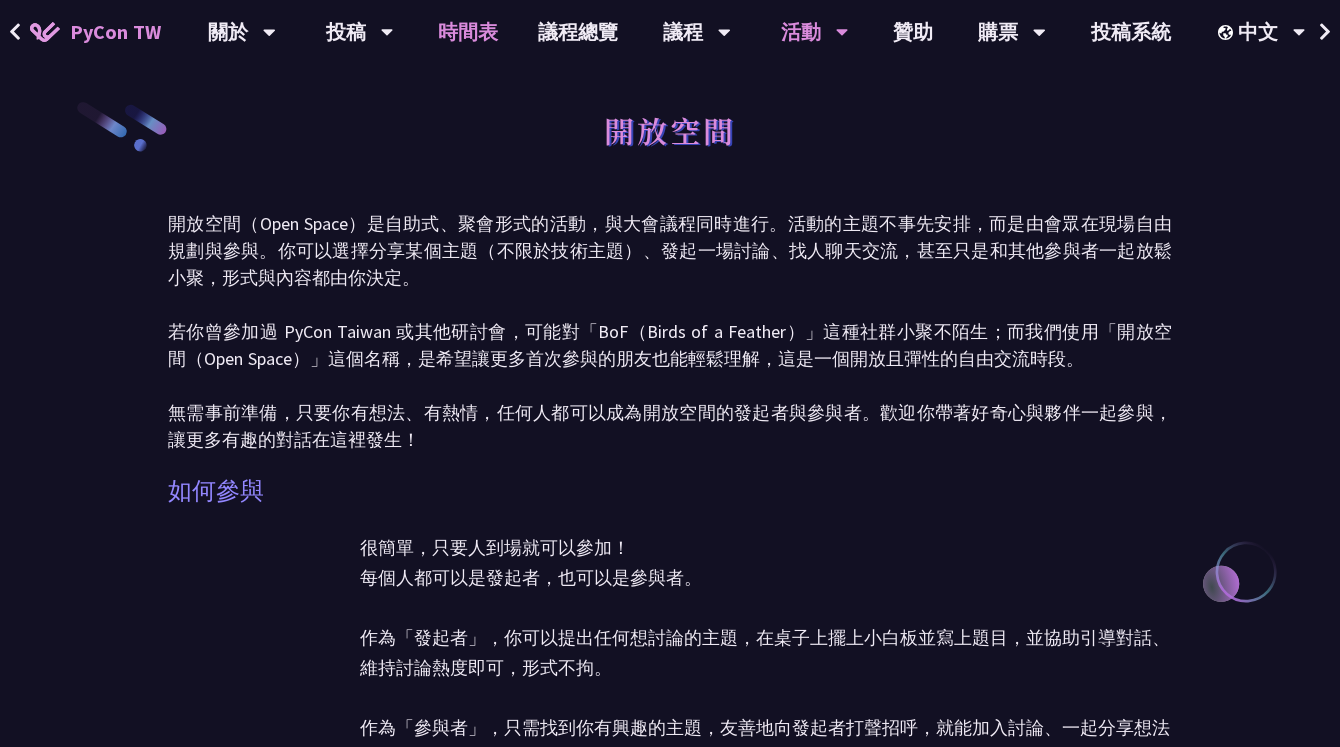 click on "時間表" at bounding box center (468, 32) 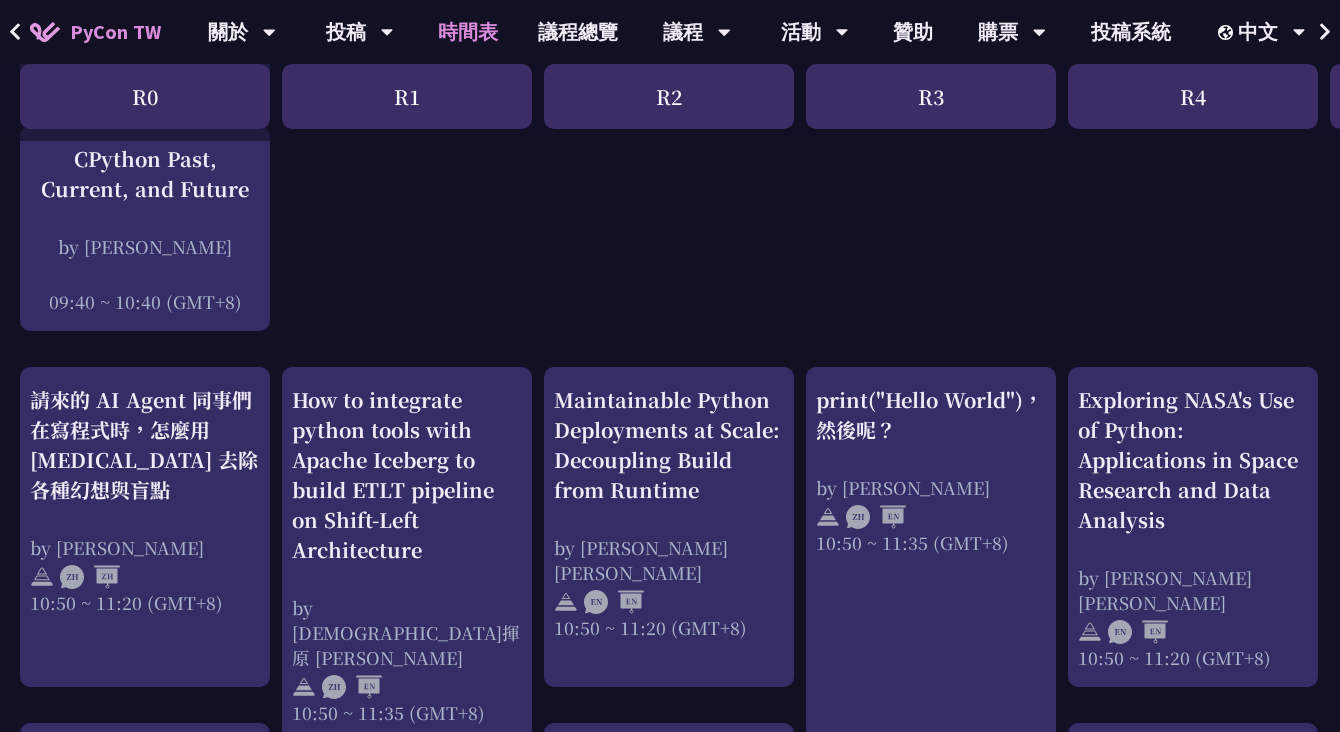 scroll, scrollTop: 0, scrollLeft: 0, axis: both 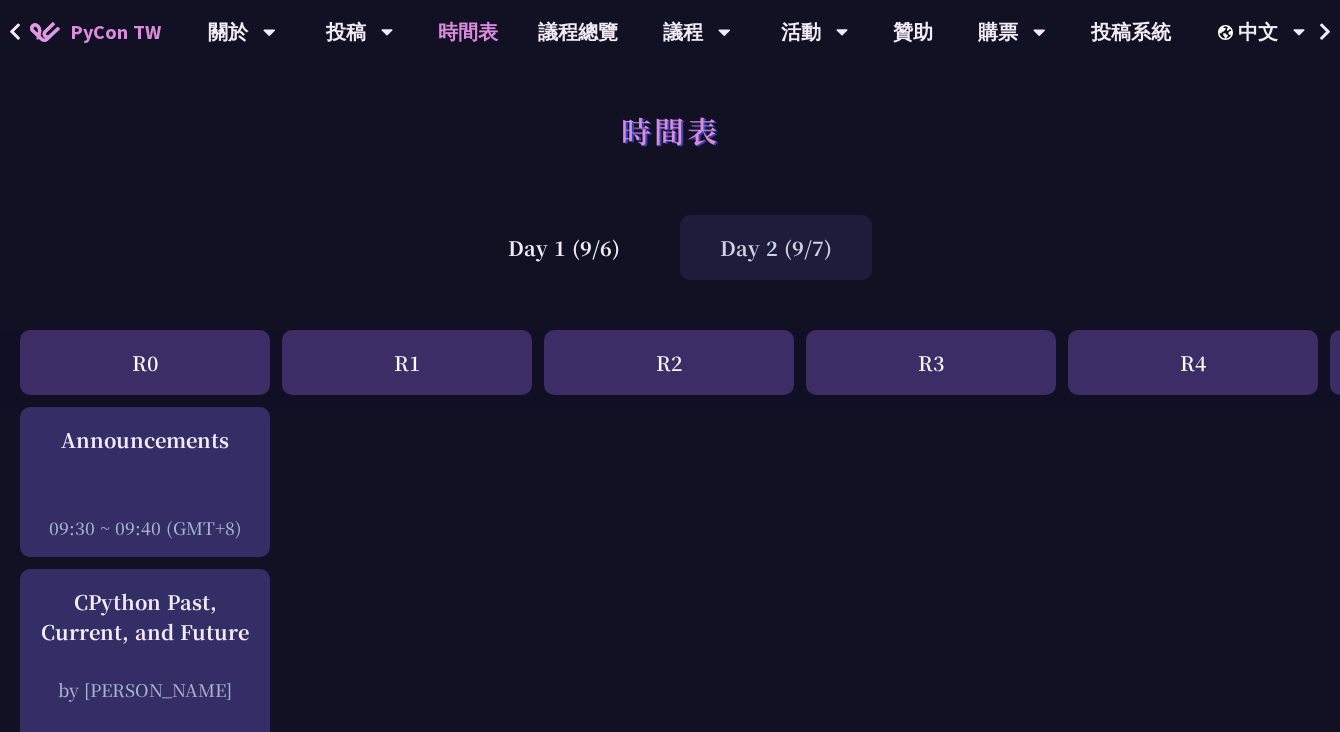 click on "R0" at bounding box center [145, 362] 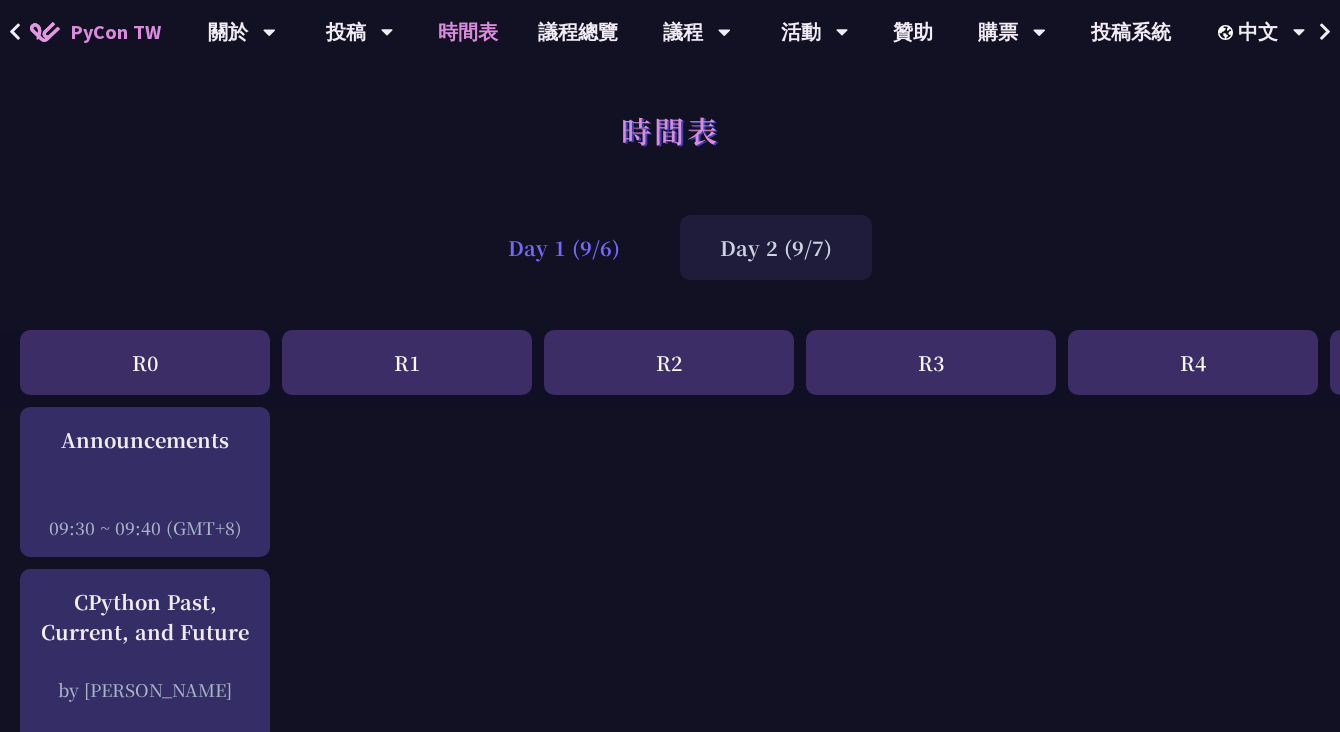 click on "Day 1 (9/6)" at bounding box center (564, 247) 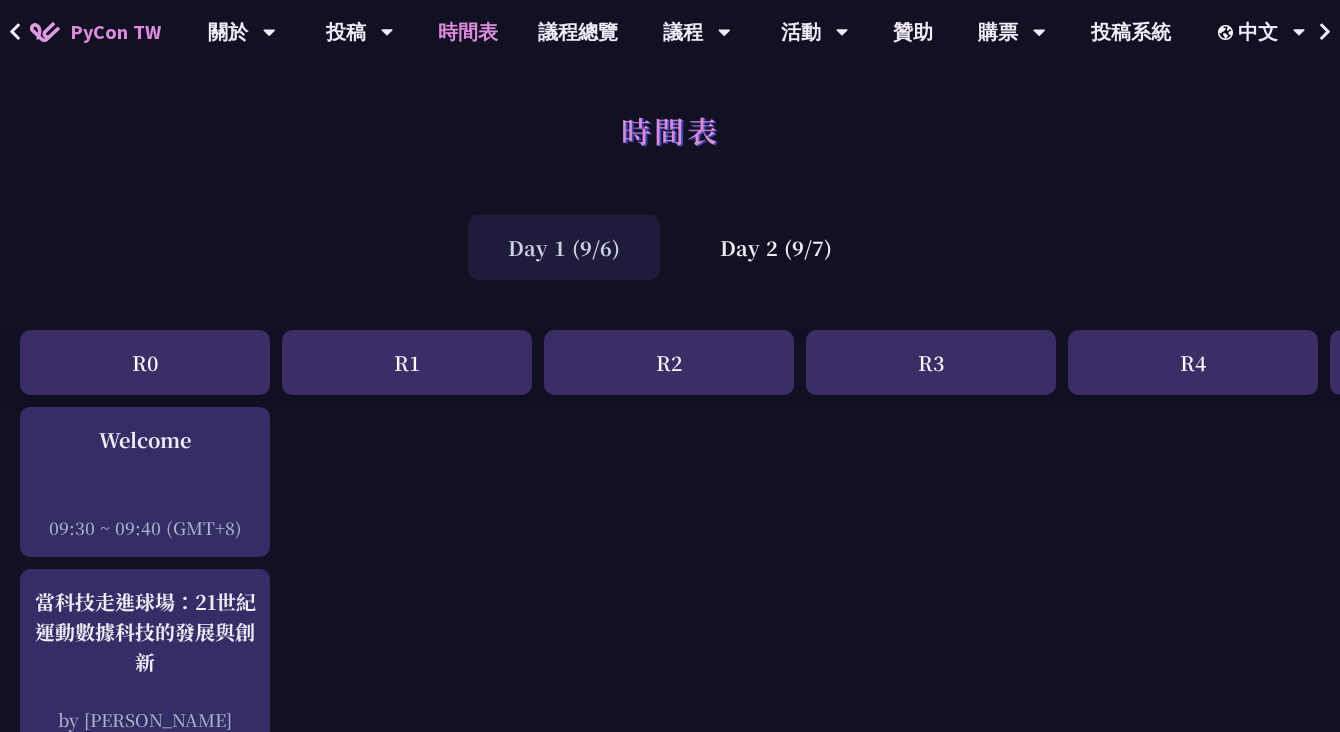click on "時間表
Day 1 (9/6)
Day 2 (9/7)
R0
R1
R2
R3
R4
Sprint / OST
Tutorial
Young / Post
An Introduction to the GIL for Python Beginners: Disabling It in Python 3.13 and Leveraging Concurrency
by [PERSON_NAME]
10:50 ~ 11:20 (GMT+8)
Story About the Python GIL - its existance and the lack there of
by Cheuk Ting Ho
11:30 ~ 12:00 (GMT+8)
AST Black Magic: Run synchronous Python code on asynchronous Pyodide
by [PERSON_NAME]
13:20 ~ 13:50 (GMT+8)
Python FFI 的陰暗角落
by scc
14:00 ~ 14:30 (GMT+8)
當科技走進球場：21世紀運動數據科技的發展與創新
by [PERSON_NAME]
09:40 ~ 10:40 (GMT+8)
Welcome" at bounding box center [1062, 1780] 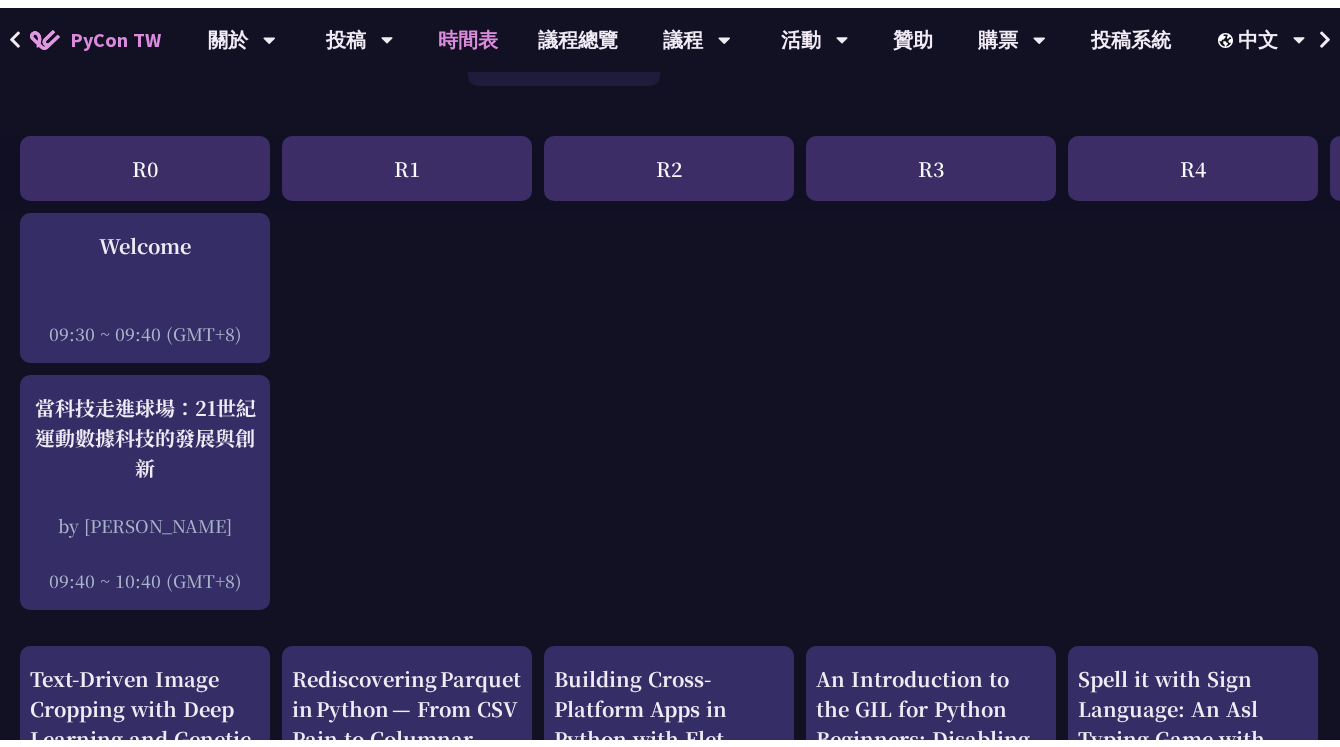 scroll, scrollTop: 0, scrollLeft: 0, axis: both 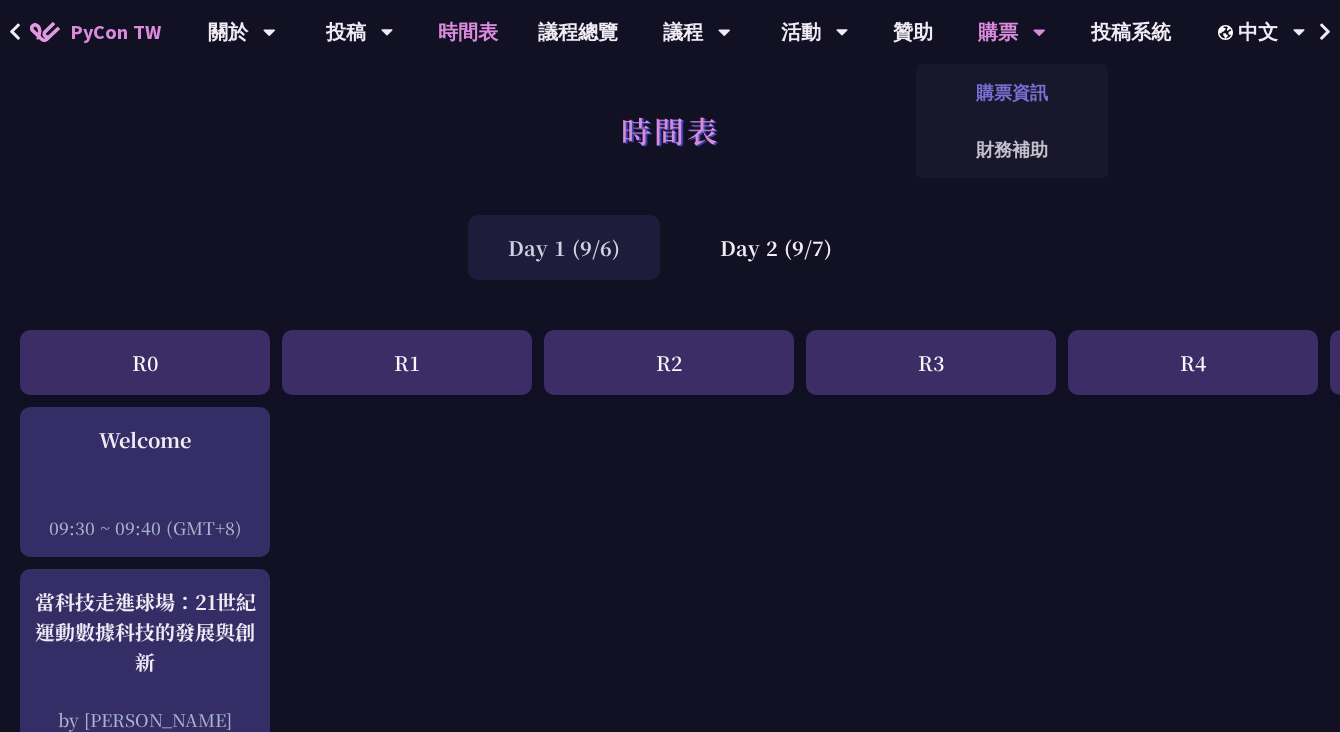 click on "購票資訊" at bounding box center (1012, 92) 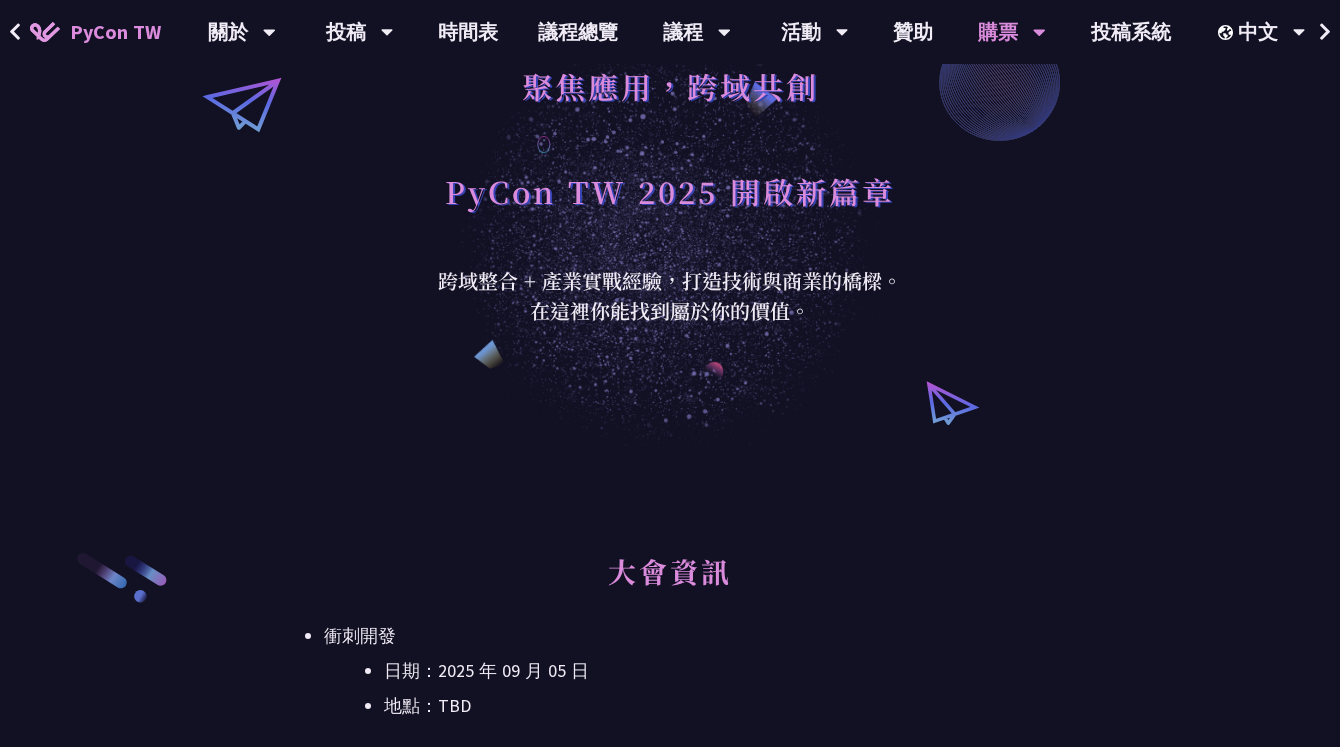 scroll, scrollTop: 500, scrollLeft: 0, axis: vertical 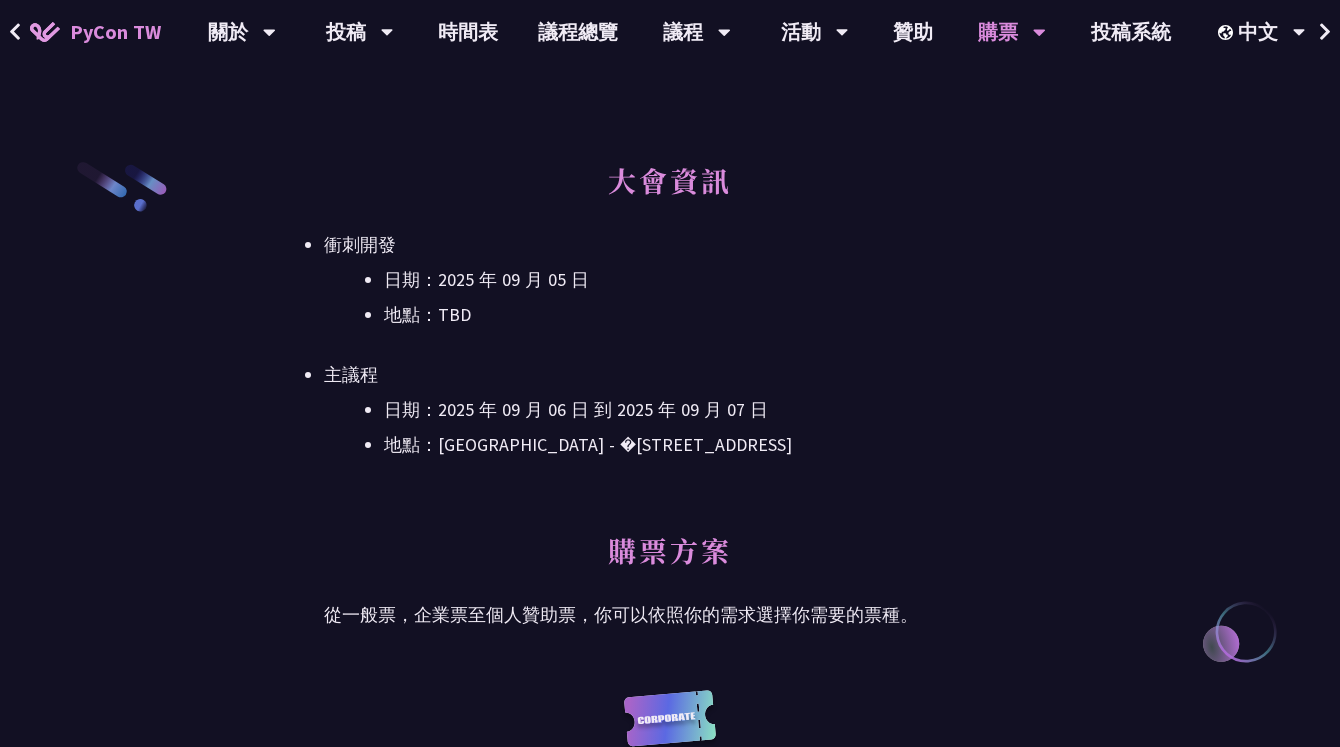 drag, startPoint x: 333, startPoint y: 232, endPoint x: 583, endPoint y: 302, distance: 259.6151 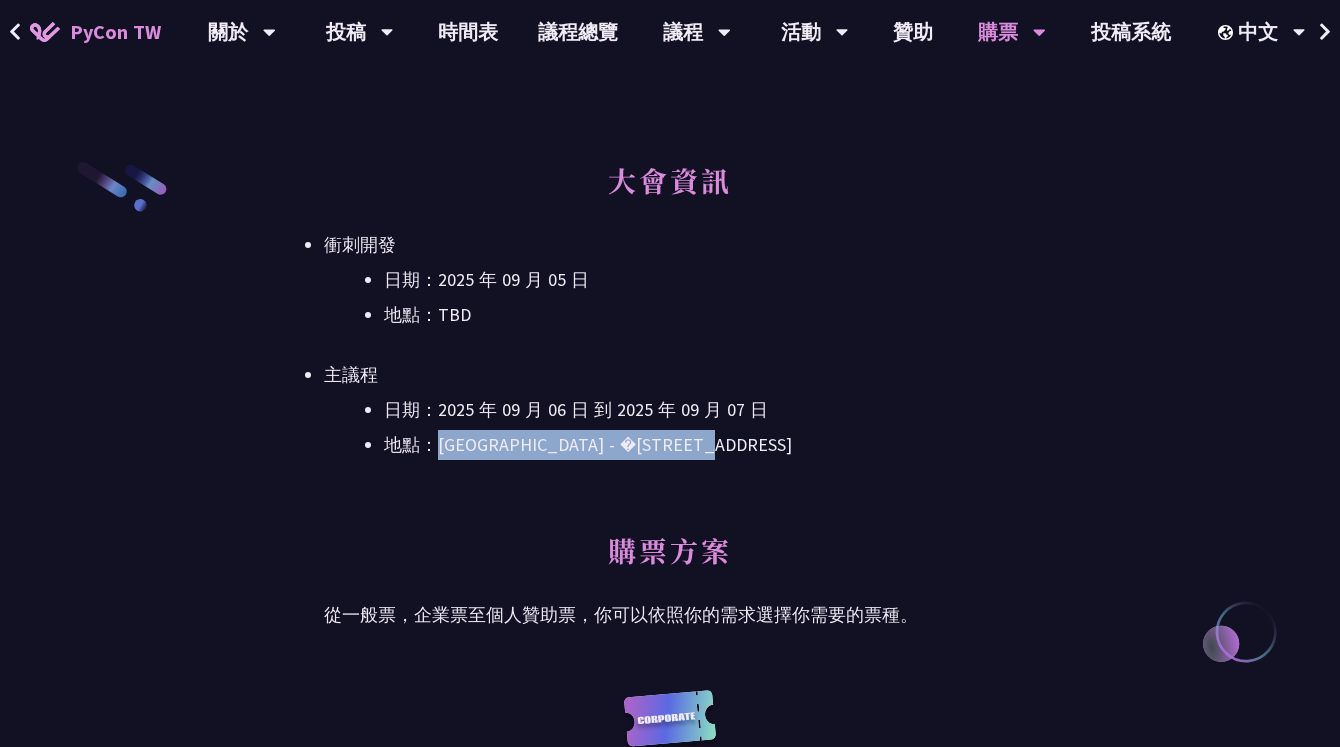 drag, startPoint x: 442, startPoint y: 443, endPoint x: 859, endPoint y: 443, distance: 417 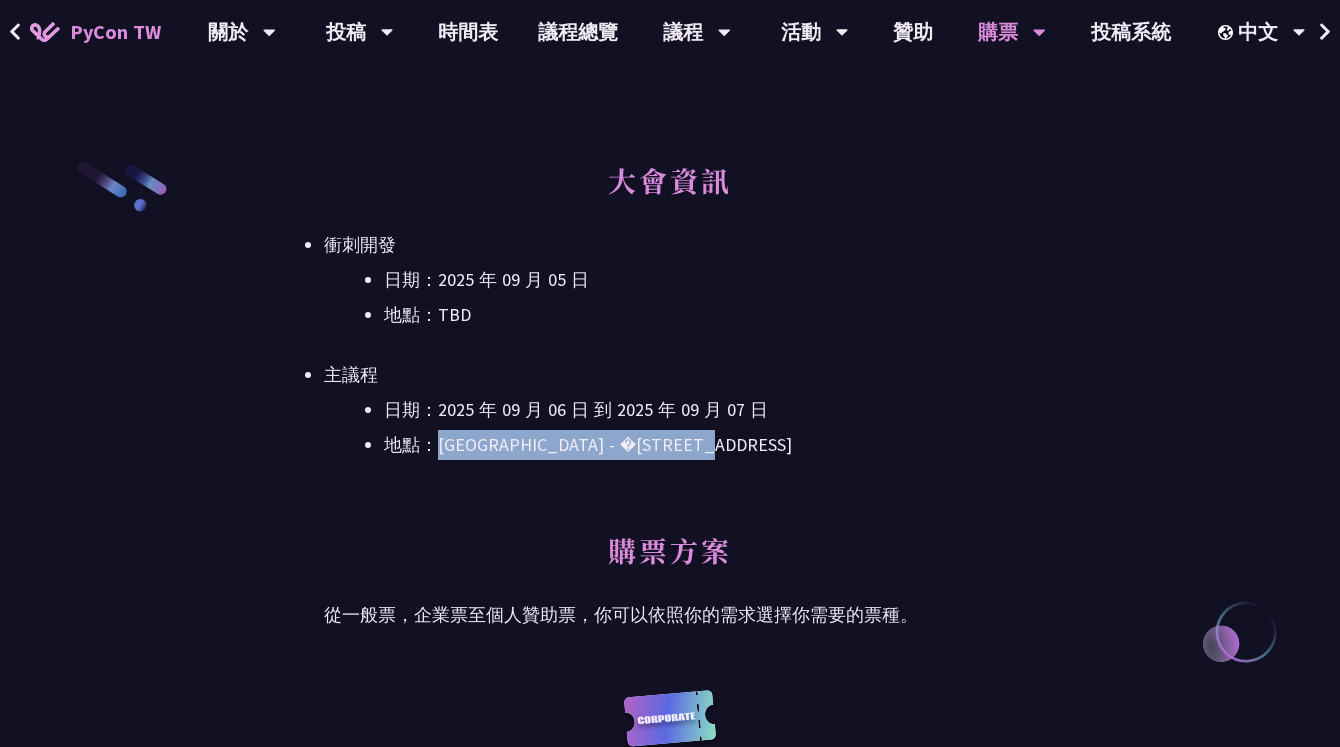 click on "地點：[GEOGRAPHIC_DATA] - ​�[STREET_ADDRESS]" at bounding box center (700, 445) 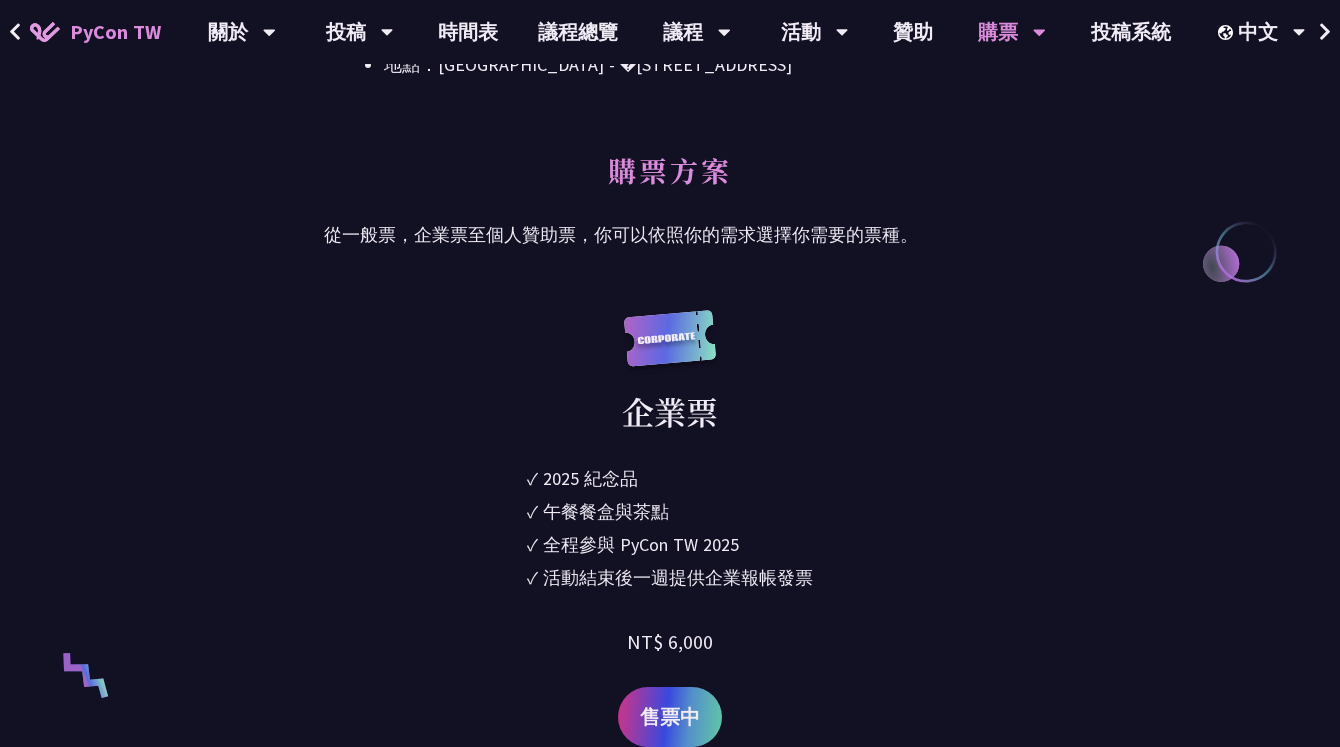 scroll, scrollTop: 1000, scrollLeft: 0, axis: vertical 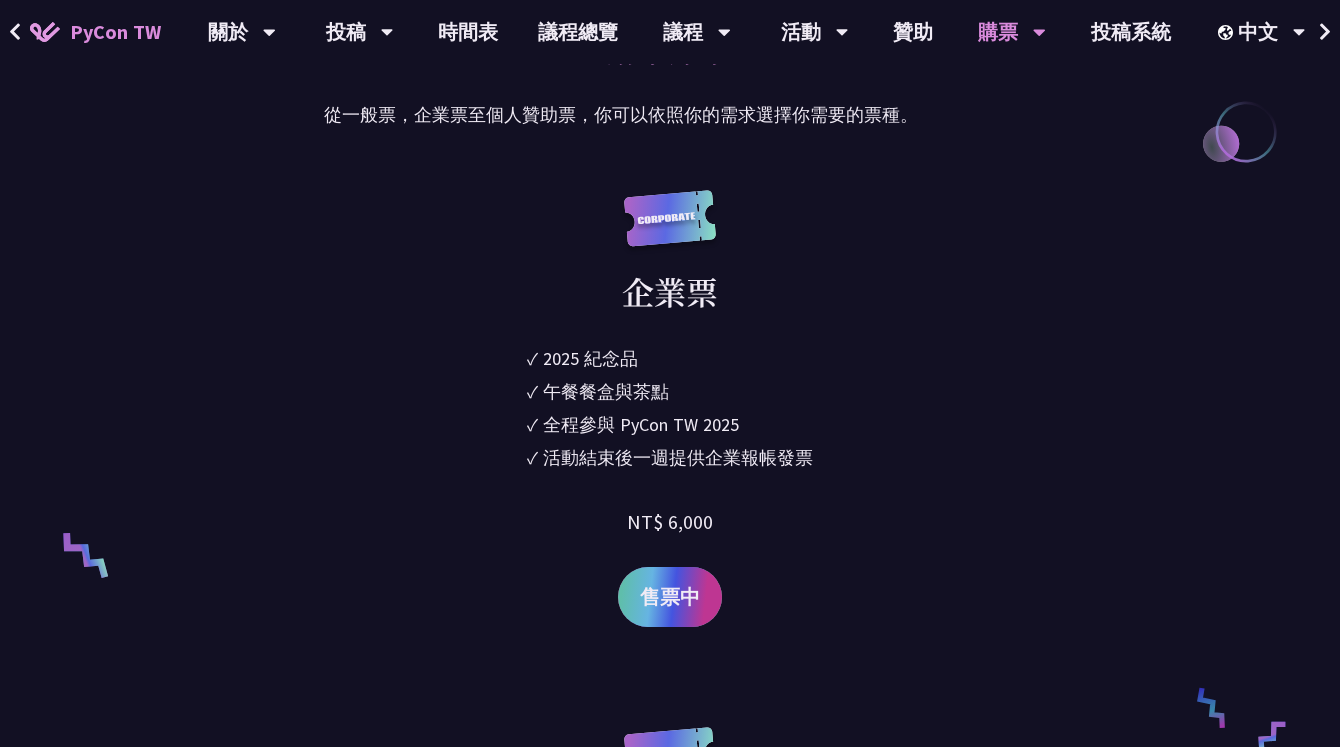 click on "售票中" at bounding box center (670, 597) 